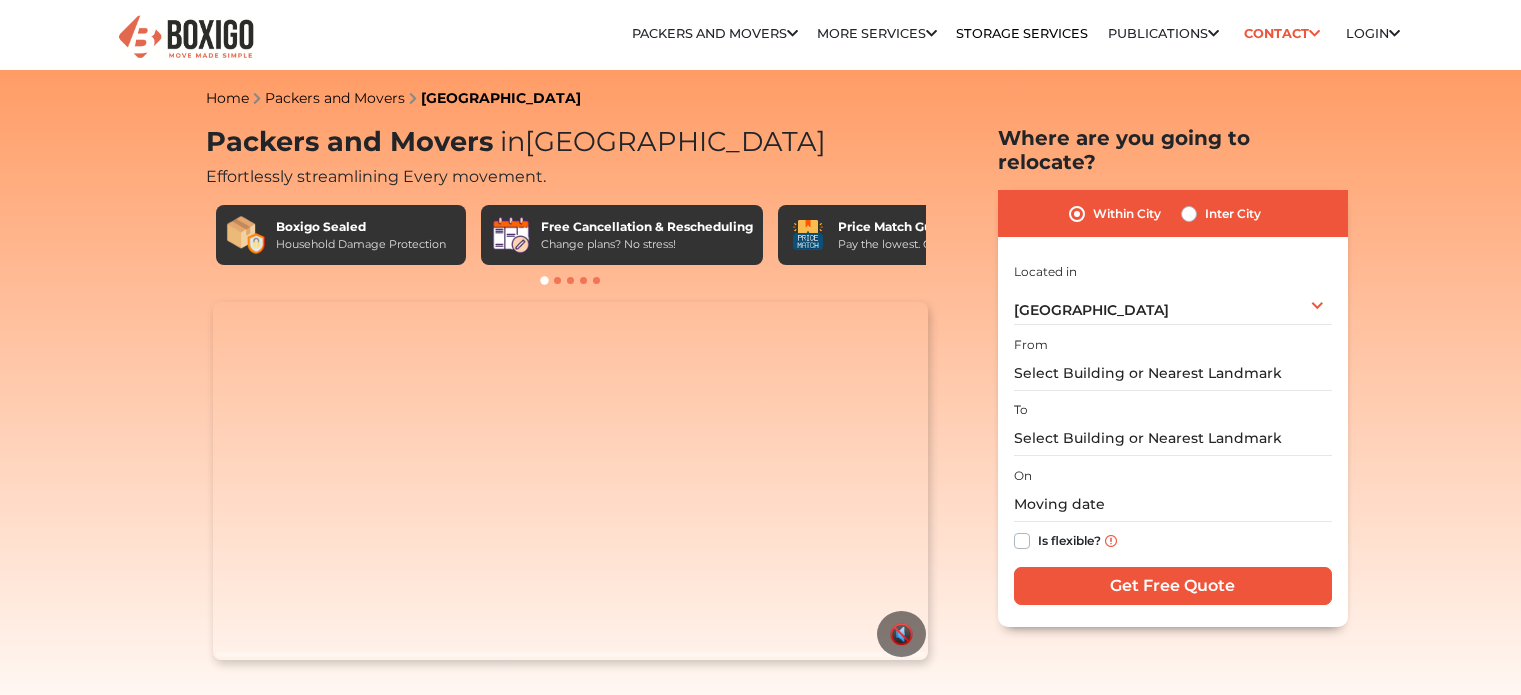 scroll, scrollTop: 0, scrollLeft: 0, axis: both 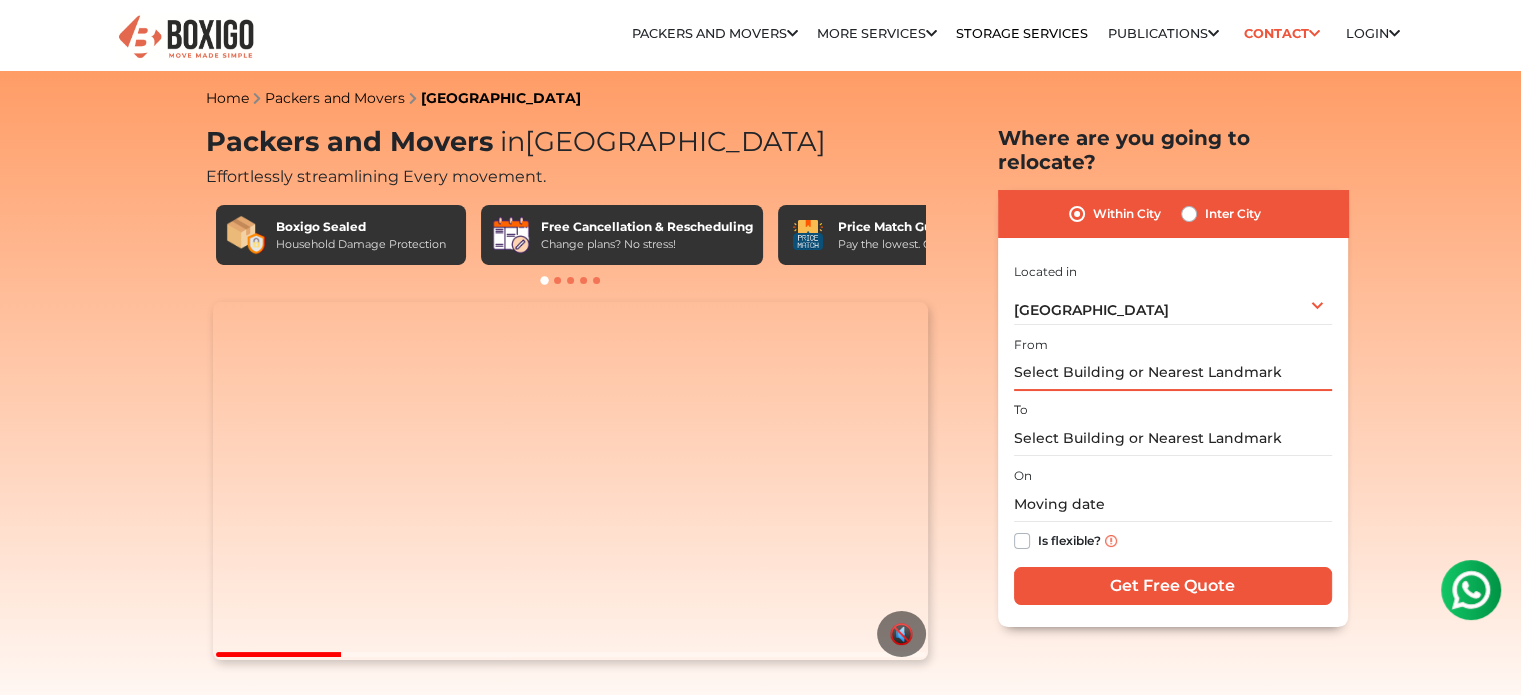 click at bounding box center (1173, 373) 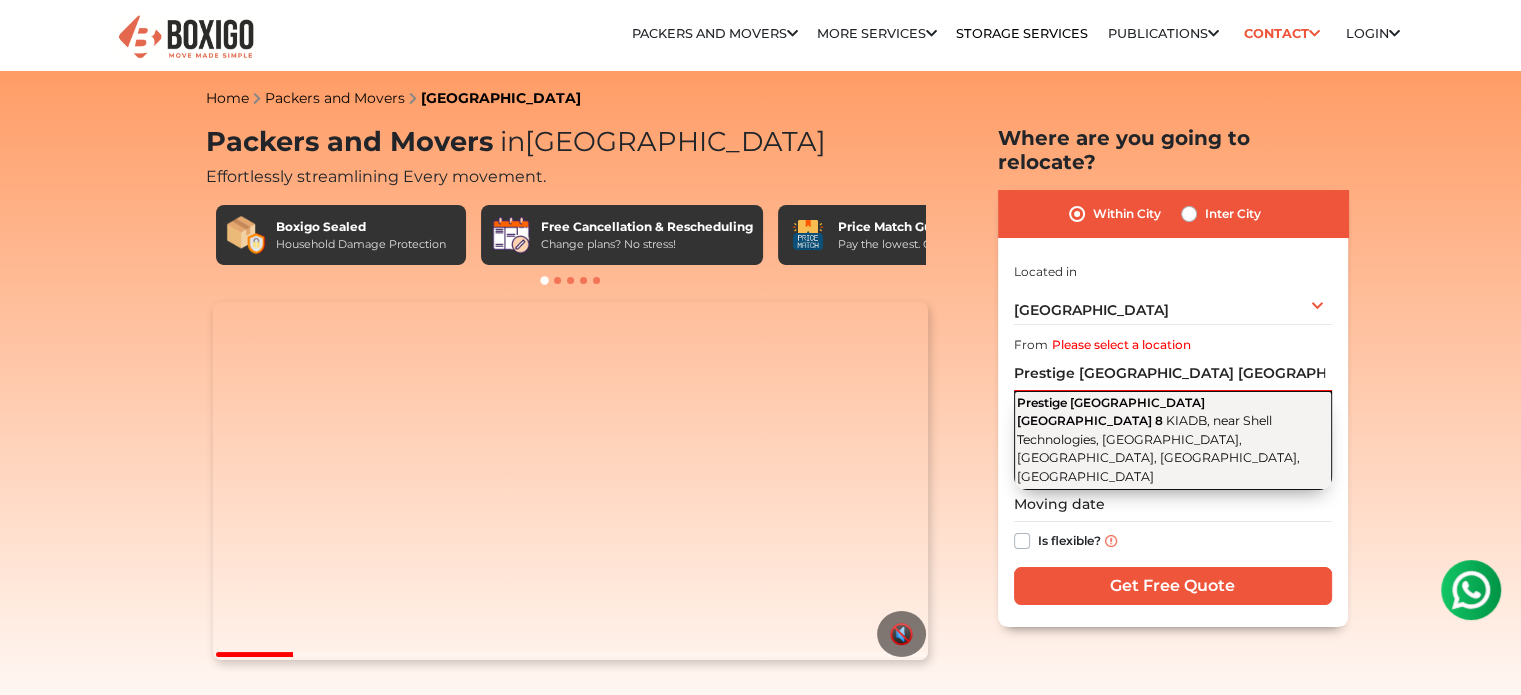 click on "Prestige [GEOGRAPHIC_DATA] [GEOGRAPHIC_DATA] 8" at bounding box center (1111, 411) 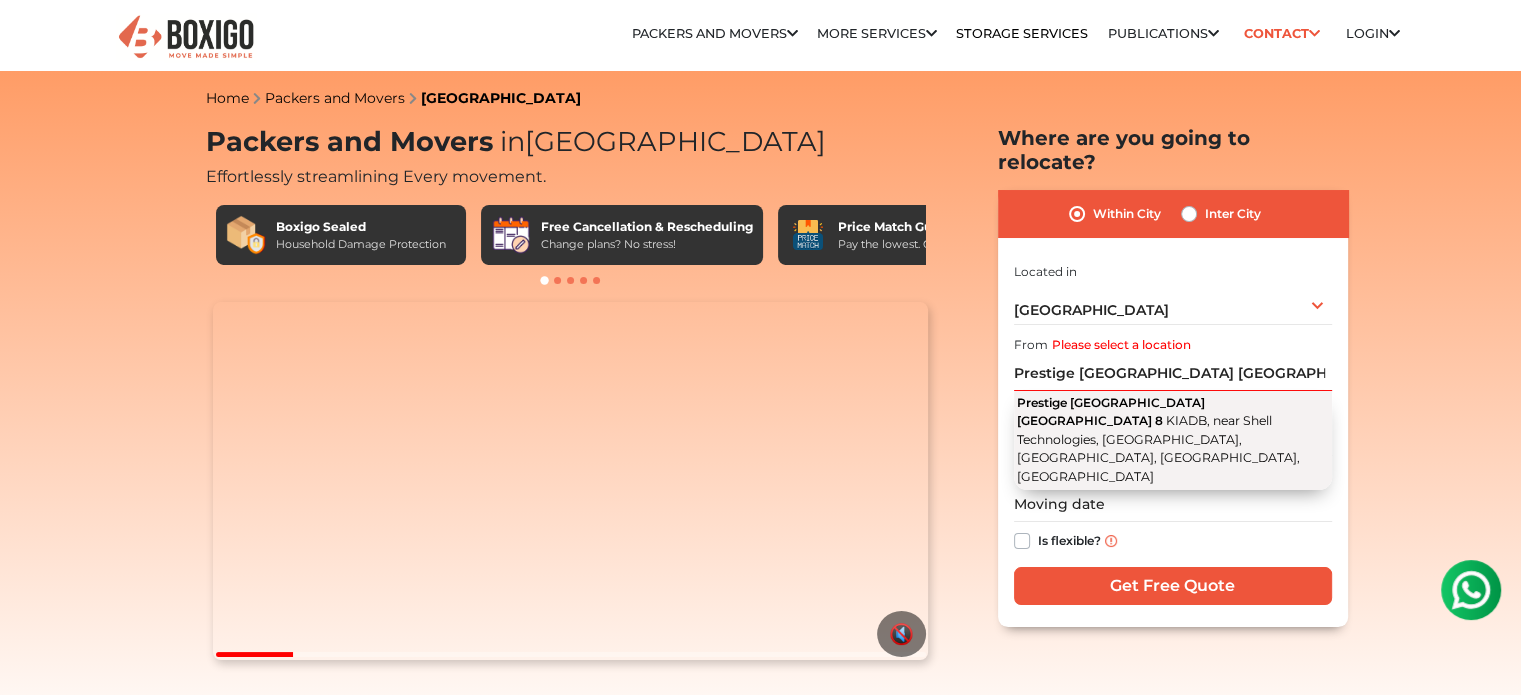 type on "Prestige [GEOGRAPHIC_DATA] [GEOGRAPHIC_DATA], [GEOGRAPHIC_DATA], near [GEOGRAPHIC_DATA], [GEOGRAPHIC_DATA], [GEOGRAPHIC_DATA], [GEOGRAPHIC_DATA], [GEOGRAPHIC_DATA]" 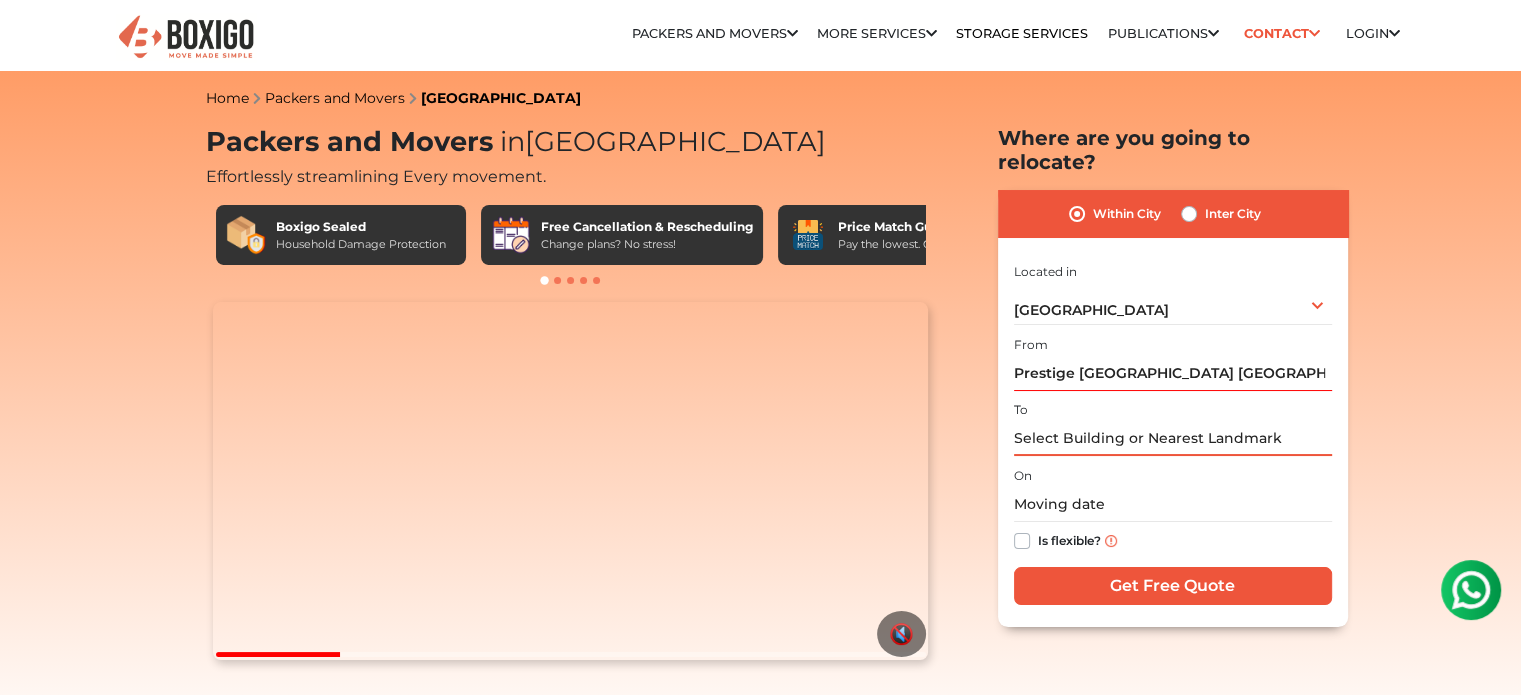 click at bounding box center (1173, 438) 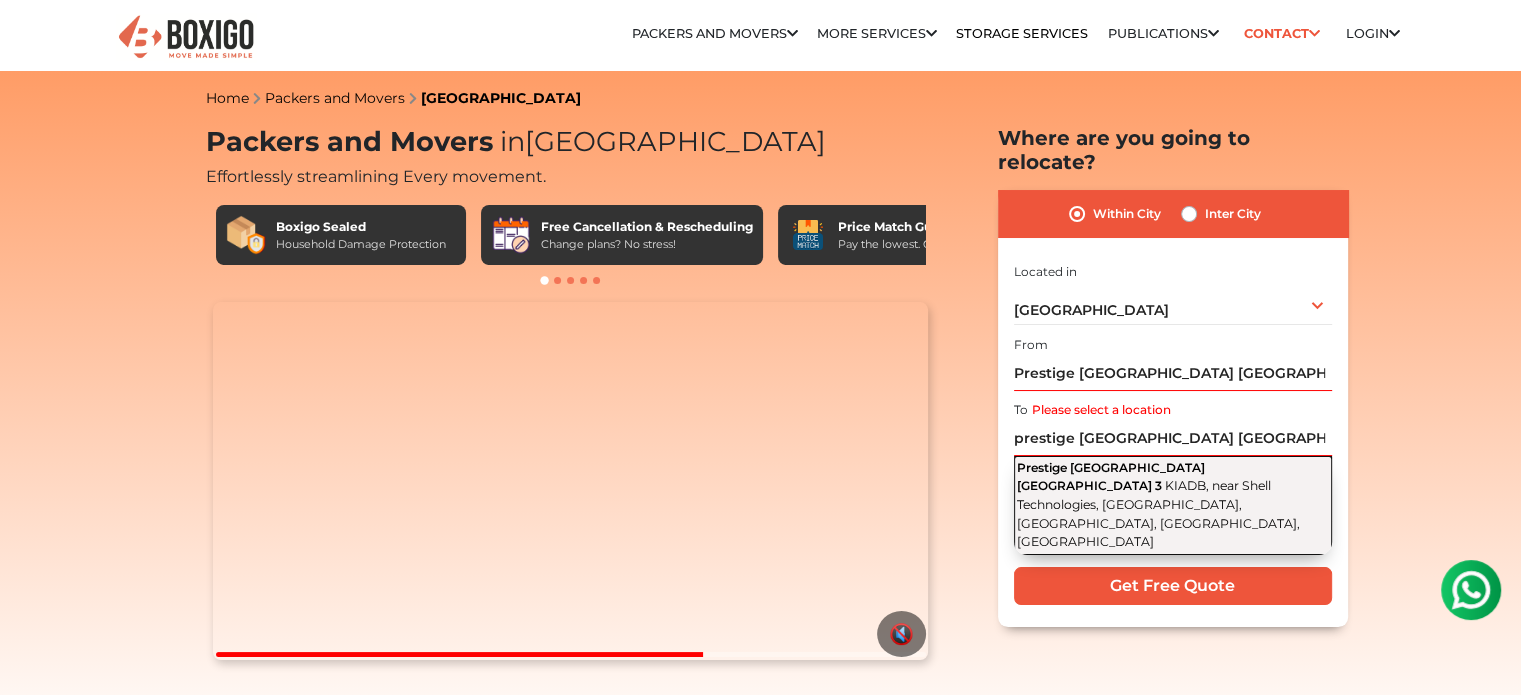 click on "KIADB, near Shell Technologies, [GEOGRAPHIC_DATA], [GEOGRAPHIC_DATA], [GEOGRAPHIC_DATA], [GEOGRAPHIC_DATA]" at bounding box center (1158, 513) 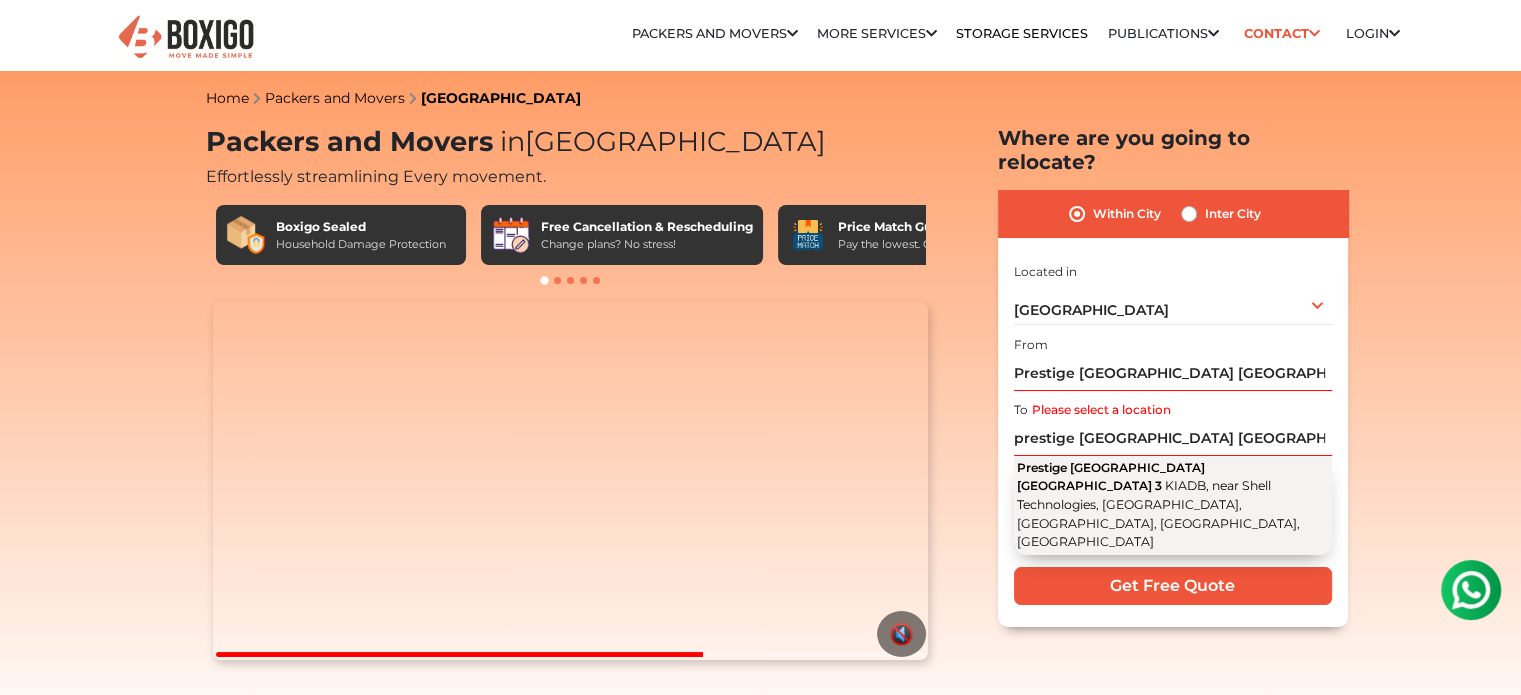 type on "Prestige [GEOGRAPHIC_DATA] [GEOGRAPHIC_DATA], [GEOGRAPHIC_DATA], near [GEOGRAPHIC_DATA], [GEOGRAPHIC_DATA], [GEOGRAPHIC_DATA], [GEOGRAPHIC_DATA], [GEOGRAPHIC_DATA]" 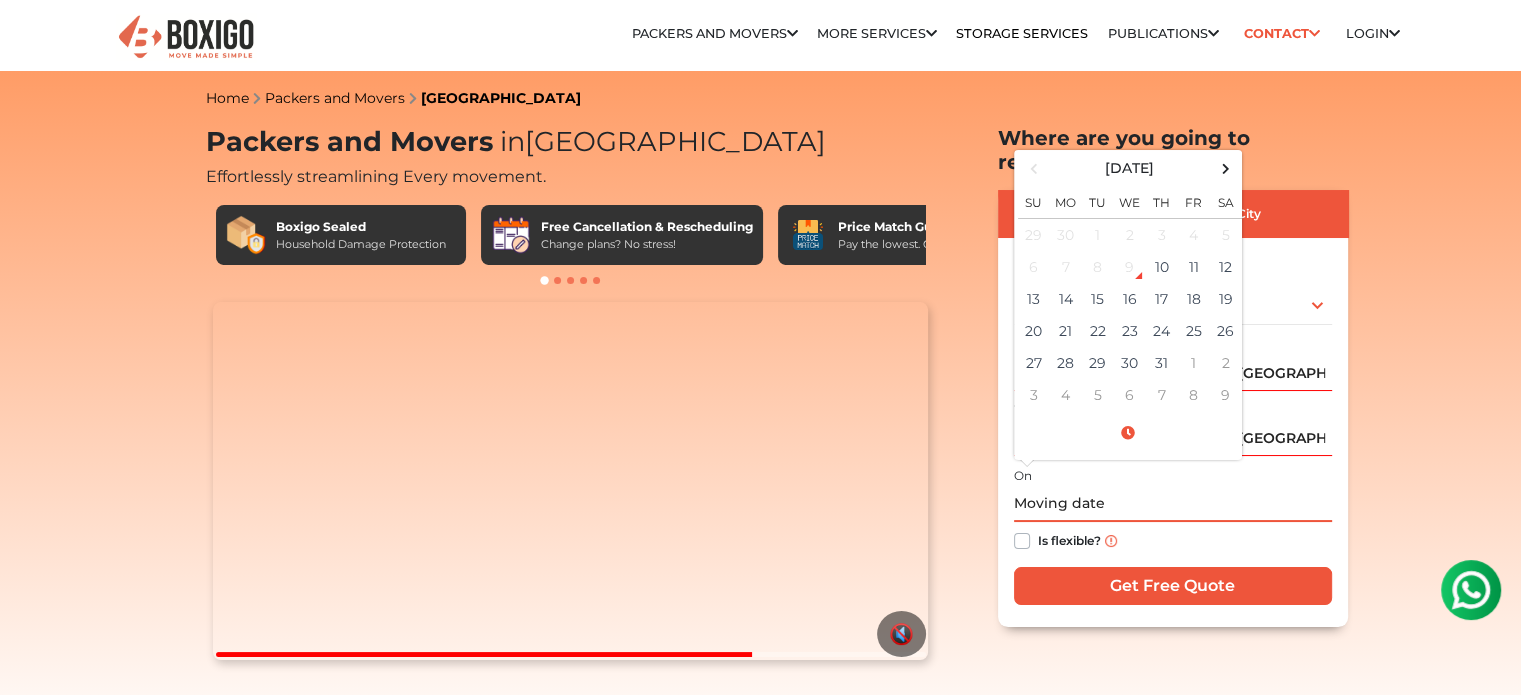 click at bounding box center (1173, 504) 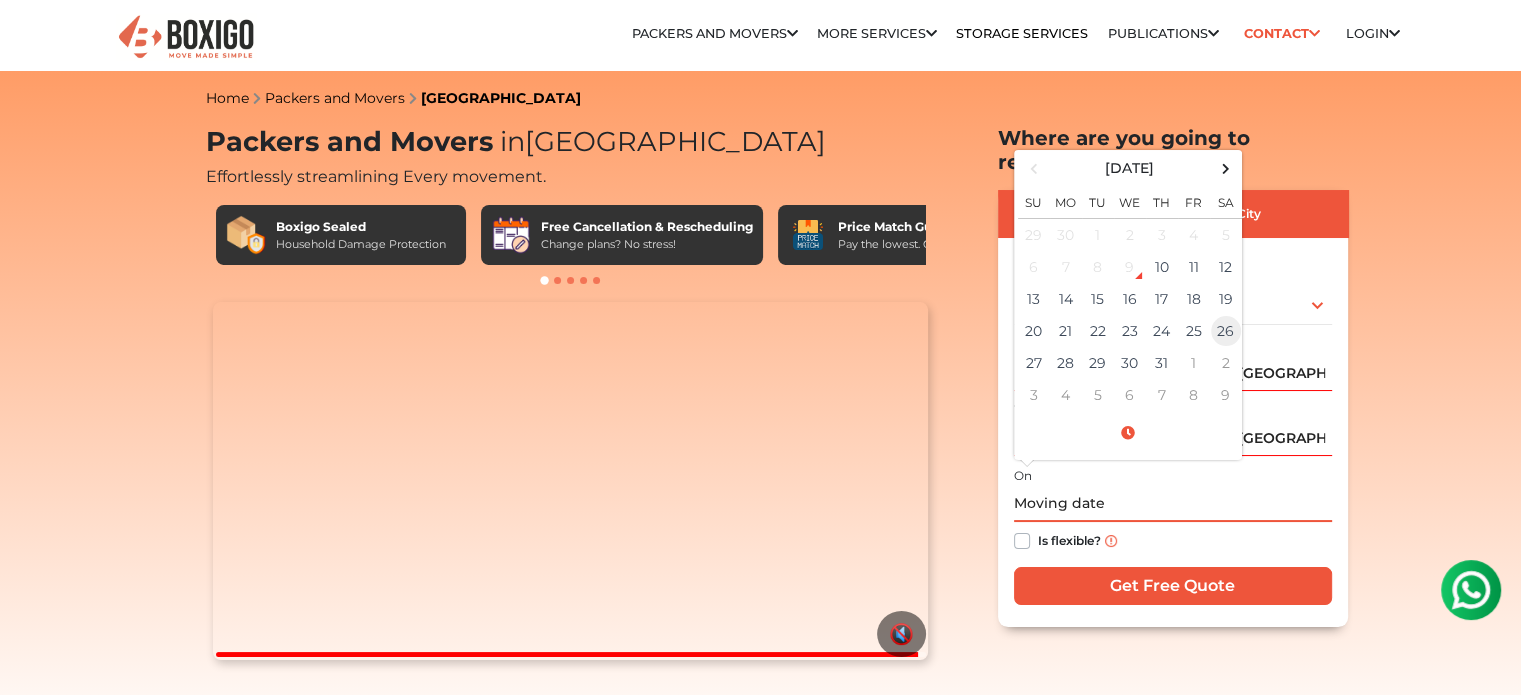 click on "26" at bounding box center (1226, 331) 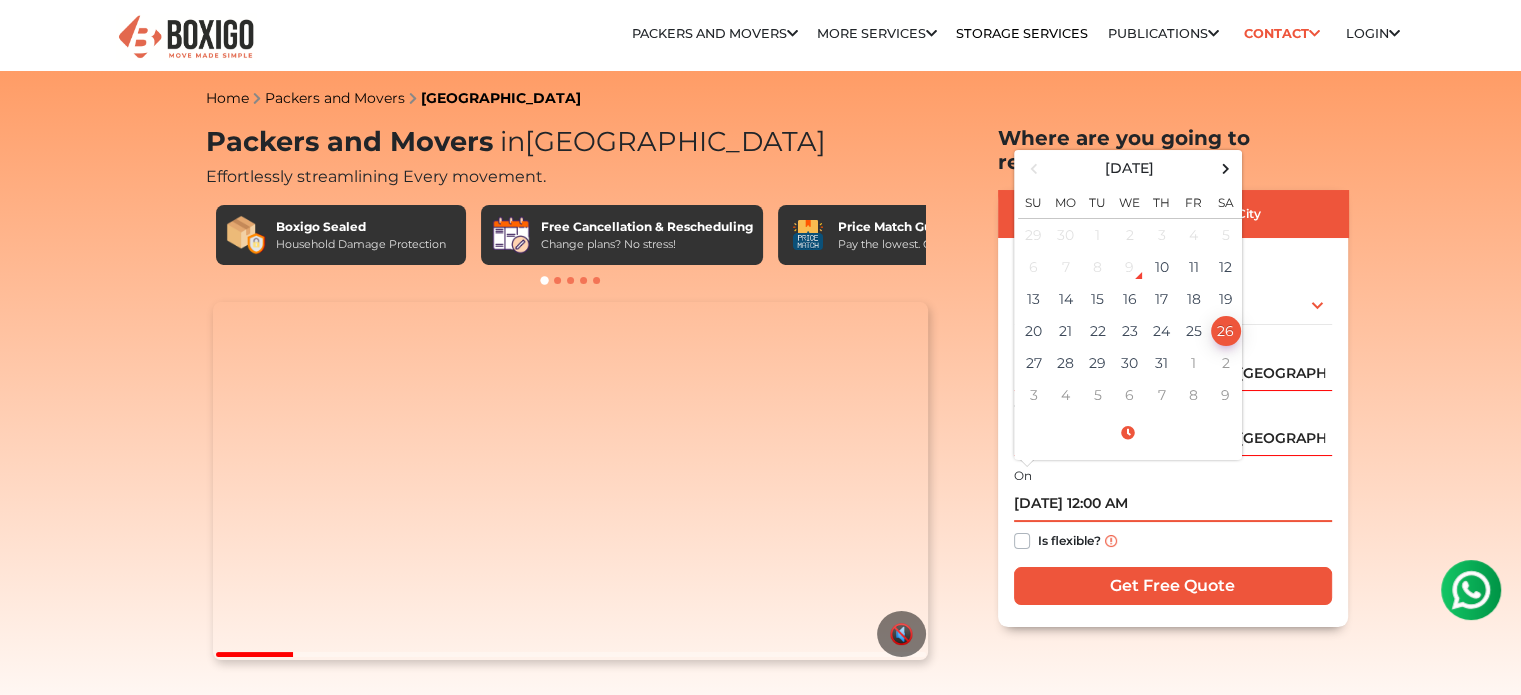 click on "[DATE] 12:00 AM" at bounding box center (1173, 504) 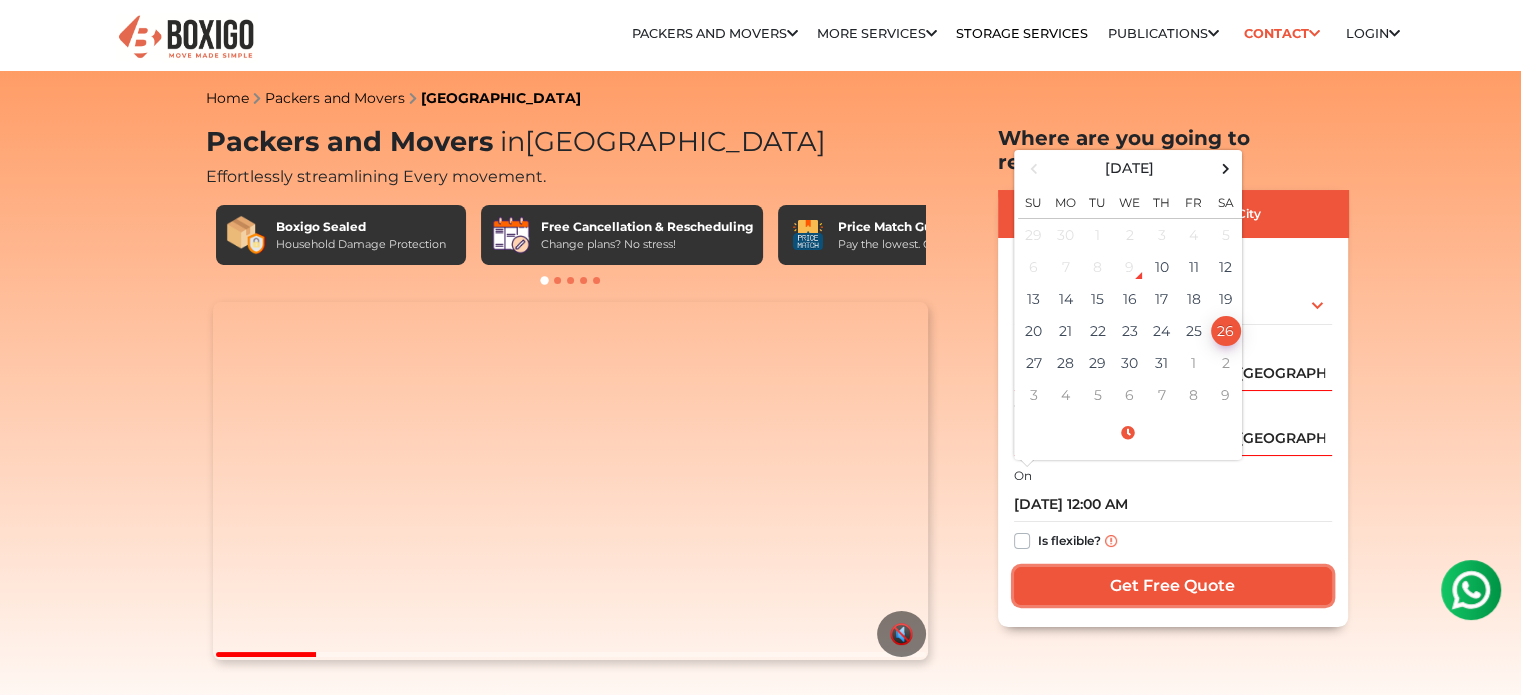 click on "Get Free Quote" at bounding box center [1173, 586] 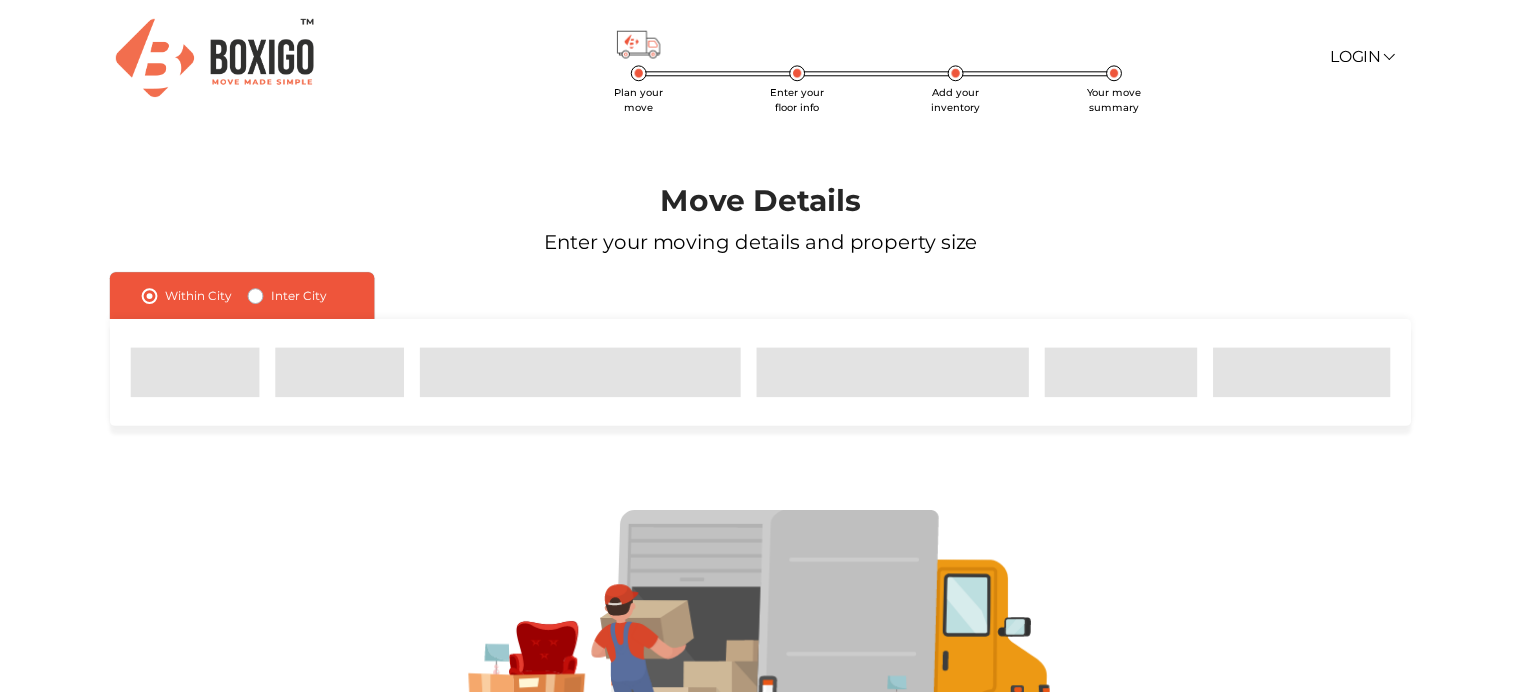 scroll, scrollTop: 0, scrollLeft: 0, axis: both 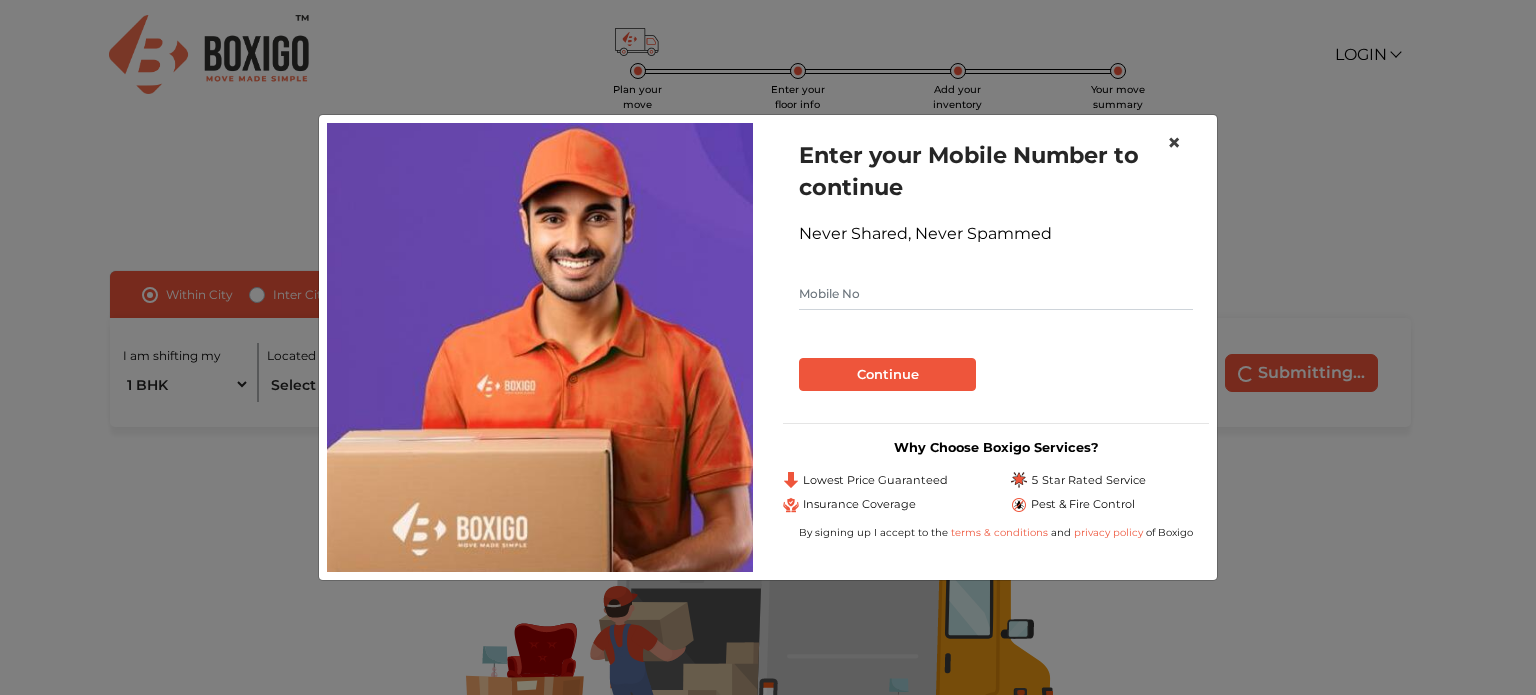 click on "×" at bounding box center (1174, 142) 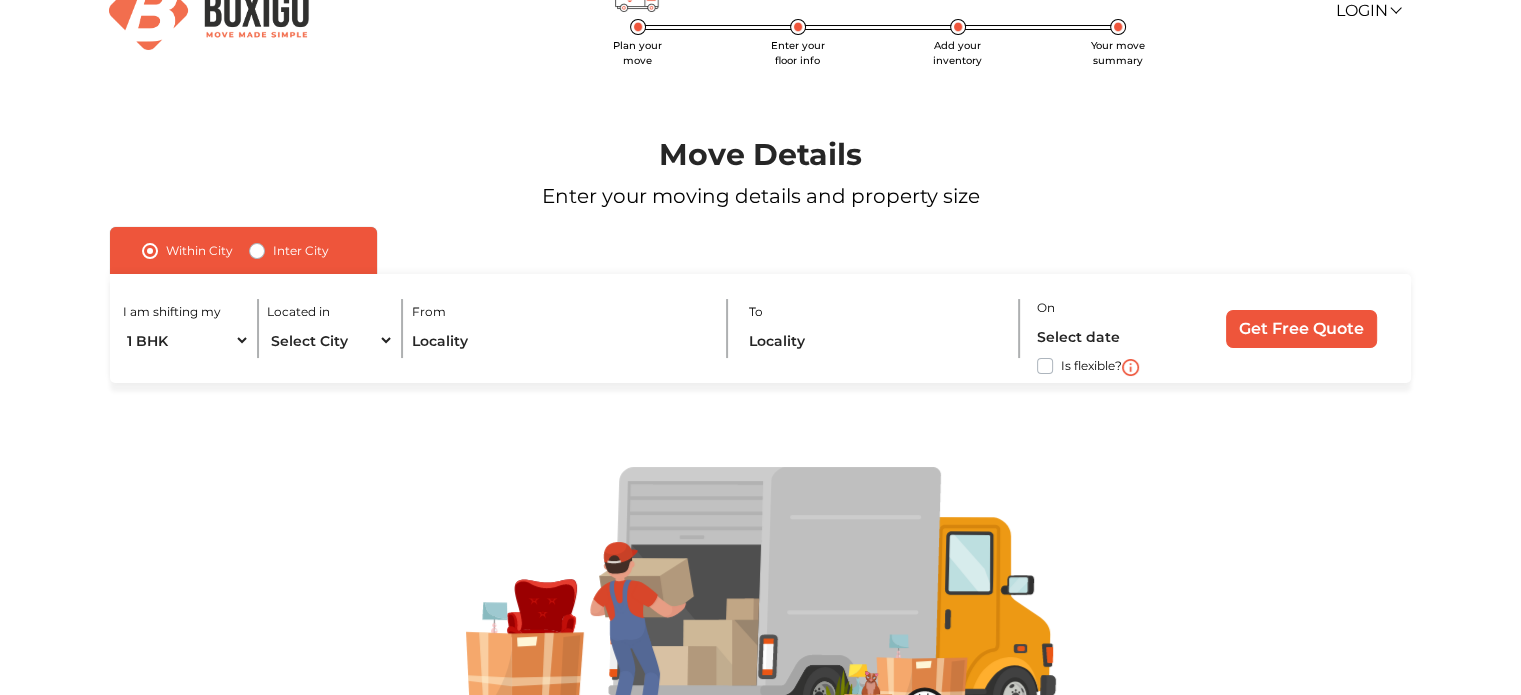 scroll, scrollTop: 38, scrollLeft: 0, axis: vertical 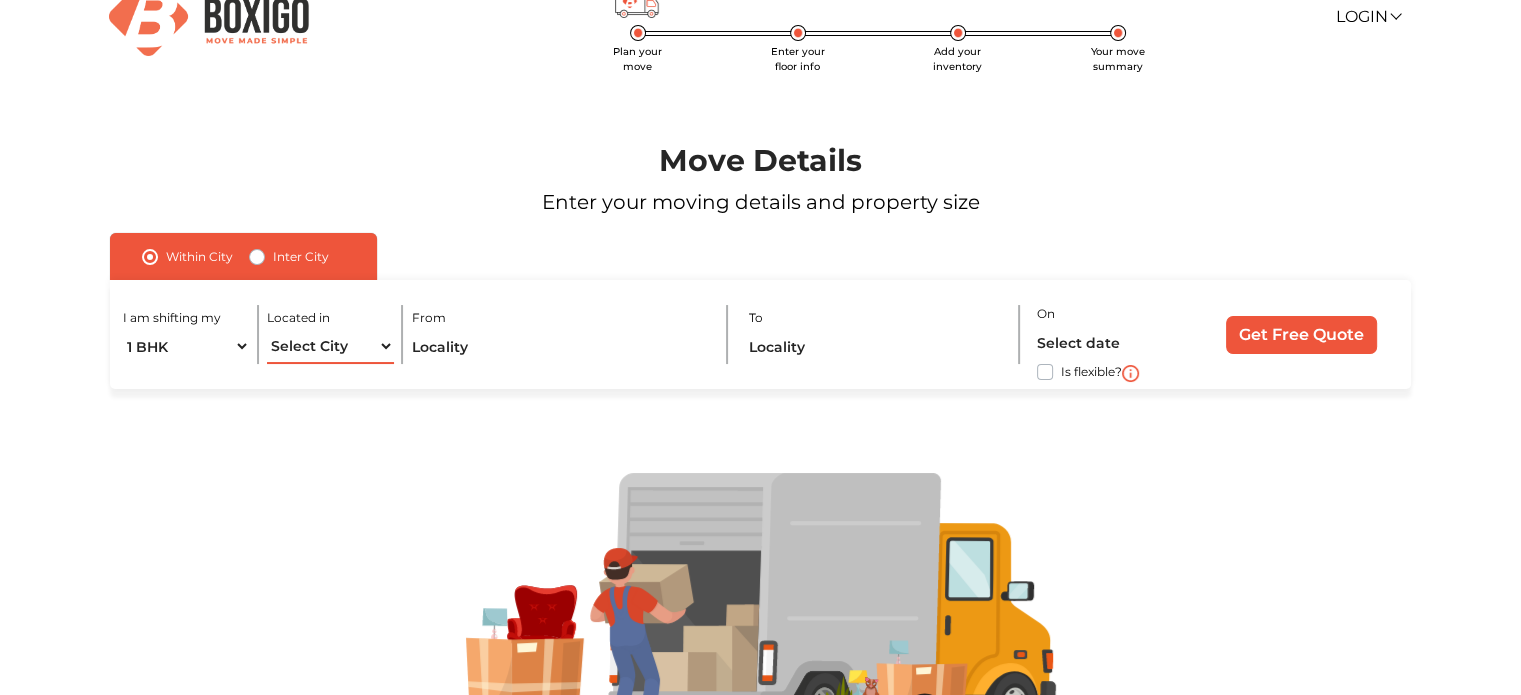 click on "Select City Bangalore Bengaluru Bhopal Bhubaneswar Chennai Coimbatore Cuttack Delhi Gulbarga Gurugram Guwahati Hyderabad Indore Jaipur Kalyan & Dombivali Kochi Kolkata Lucknow Madurai Mangalore Mumbai Mysore Navi Mumbai Noida Patna Pune Raipur Secunderabad Siliguri Srirangam Thane Thiruvananthapuram Vijayawada Visakhapatnam Warangal" at bounding box center (330, 346) 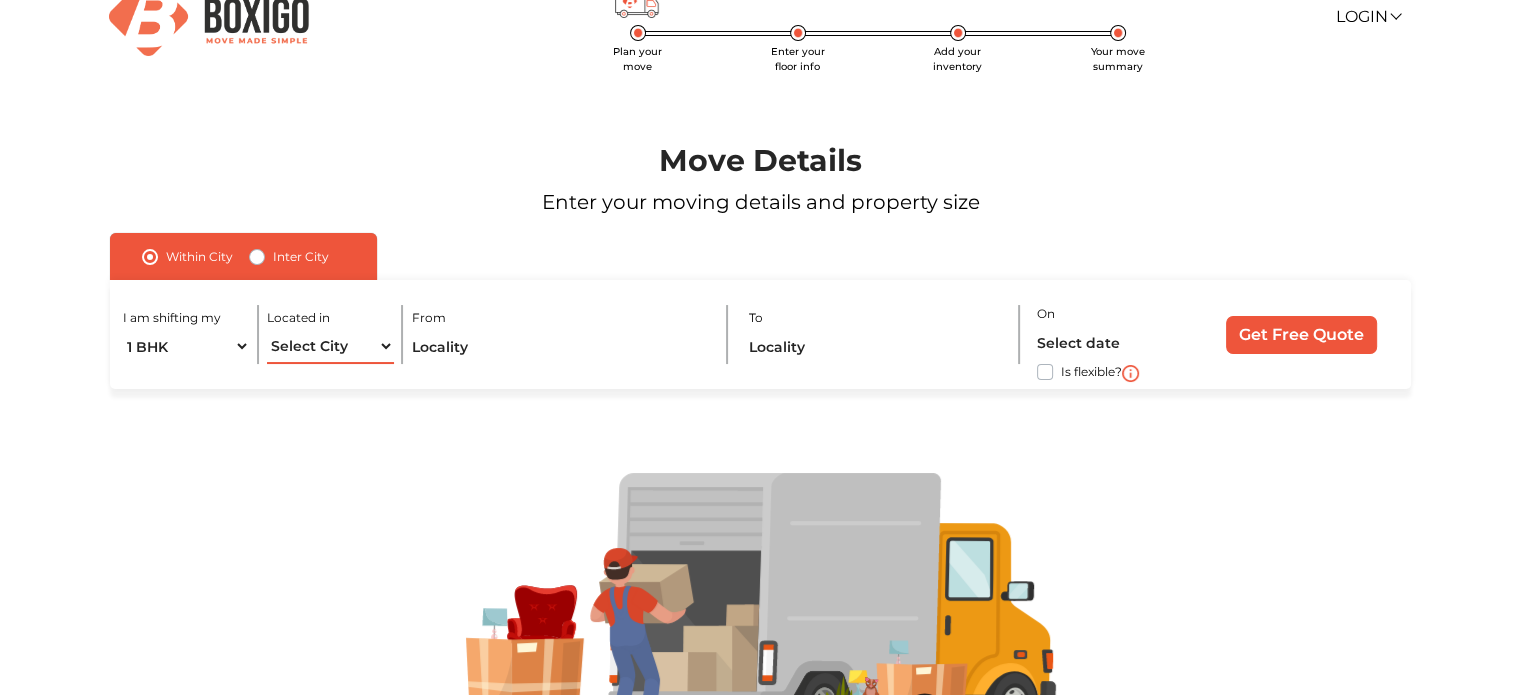 select on "[GEOGRAPHIC_DATA]" 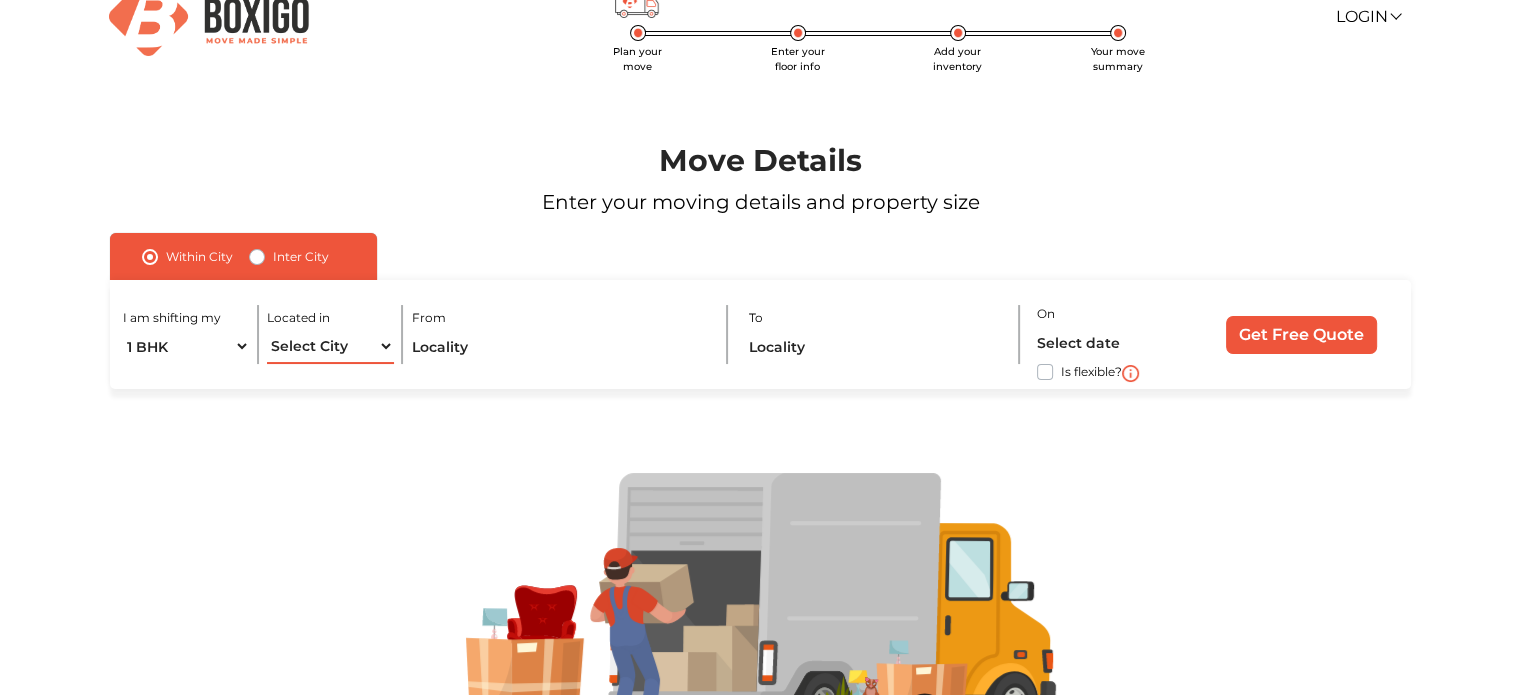 click on "Select City Bangalore Bengaluru Bhopal Bhubaneswar Chennai Coimbatore Cuttack Delhi Gulbarga Gurugram Guwahati Hyderabad Indore Jaipur Kalyan & Dombivali Kochi Kolkata Lucknow Madurai Mangalore Mumbai Mysore Navi Mumbai Noida Patna Pune Raipur Secunderabad Siliguri Srirangam Thane Thiruvananthapuram Vijayawada Visakhapatnam Warangal" at bounding box center [330, 346] 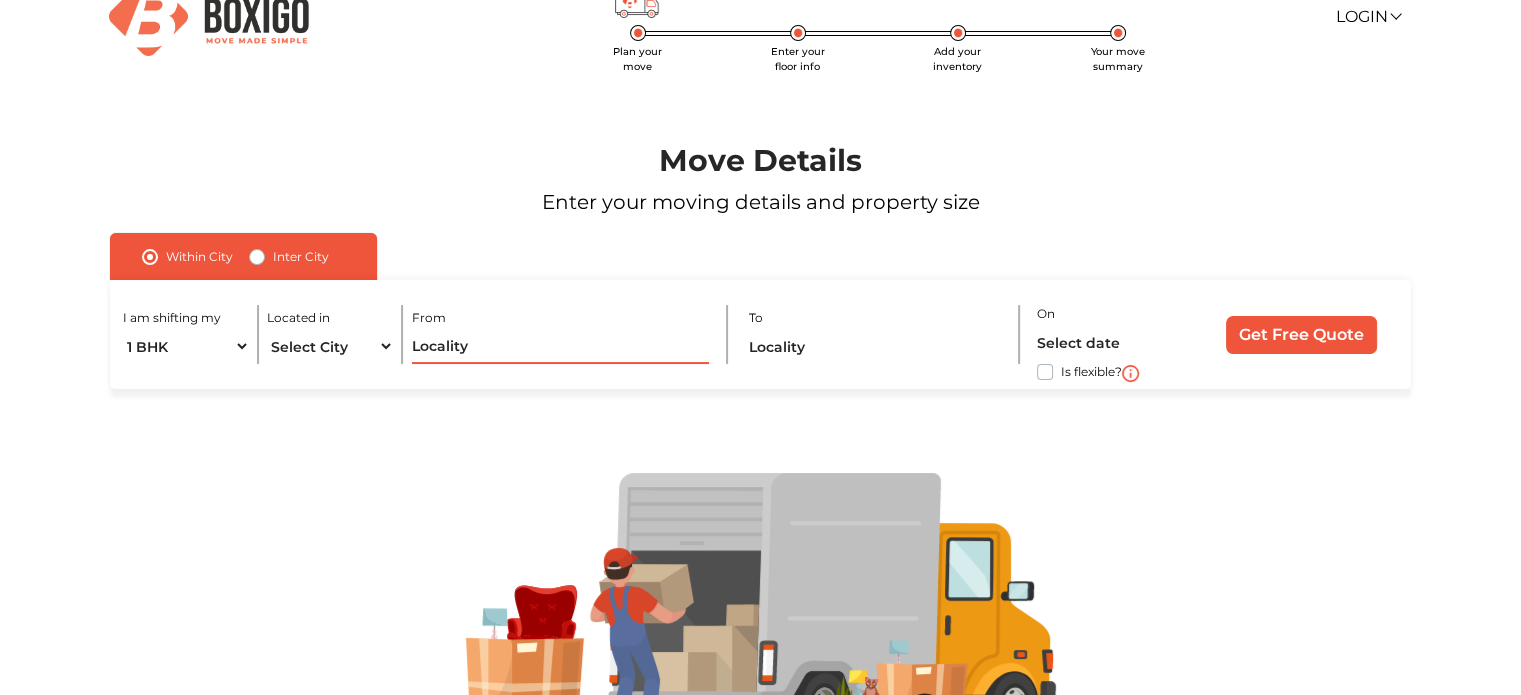 click at bounding box center [561, 346] 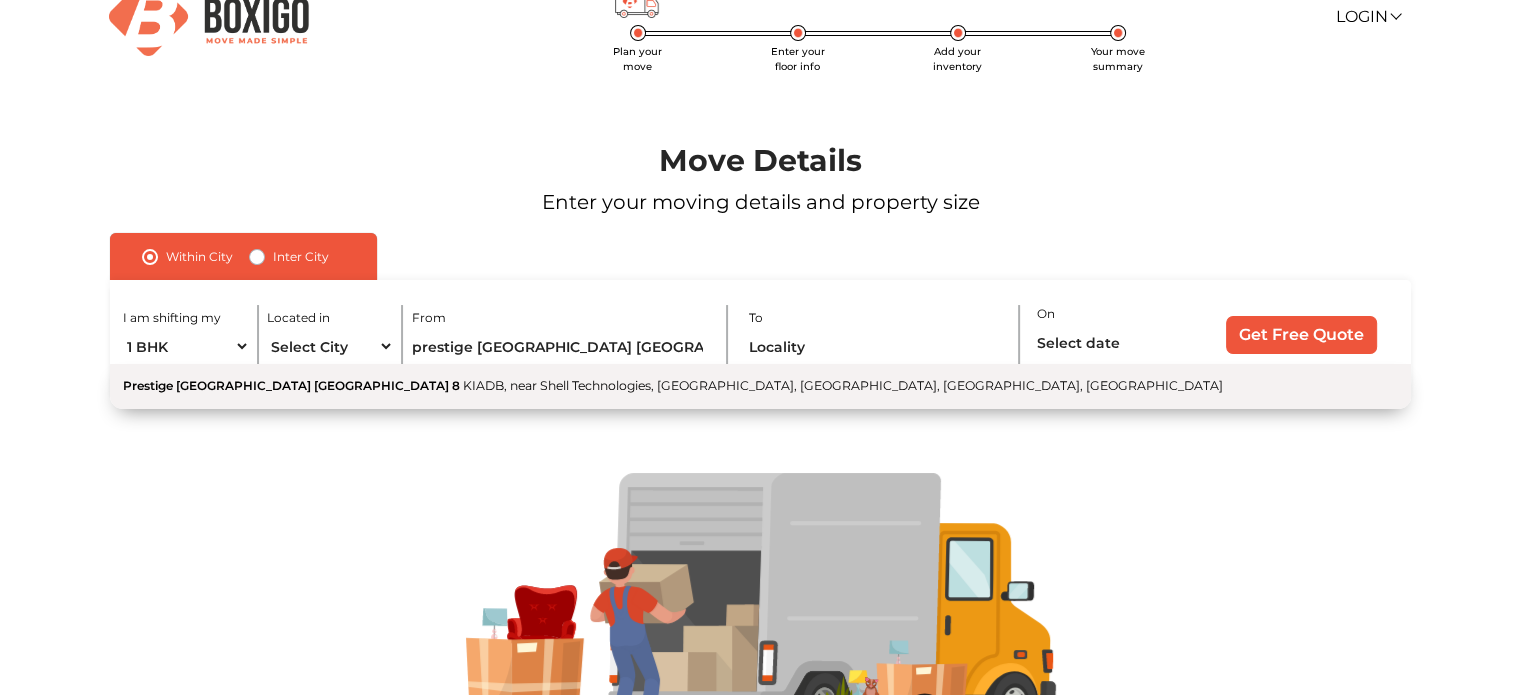 click on "KIADB, near Shell Technologies, [GEOGRAPHIC_DATA], [GEOGRAPHIC_DATA], [GEOGRAPHIC_DATA], [GEOGRAPHIC_DATA]" at bounding box center (843, 385) 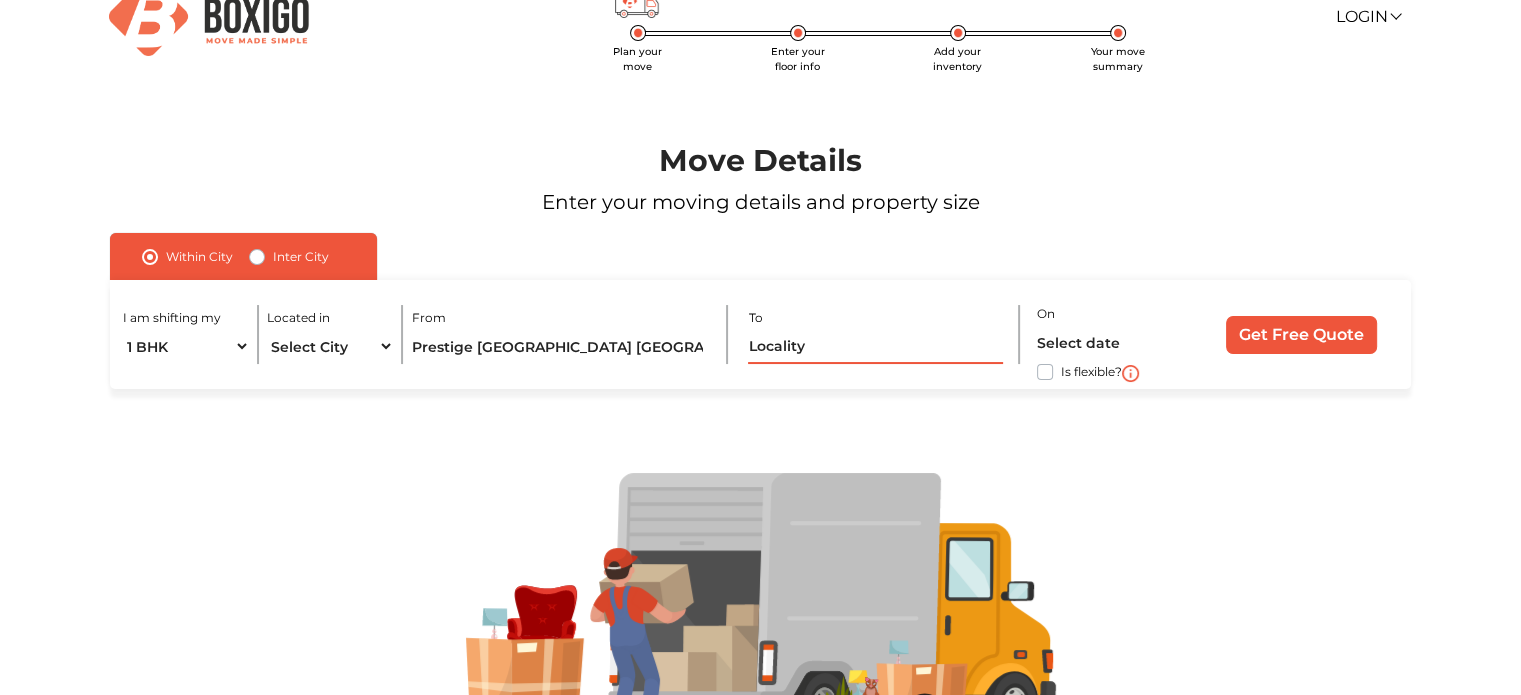 click at bounding box center (875, 346) 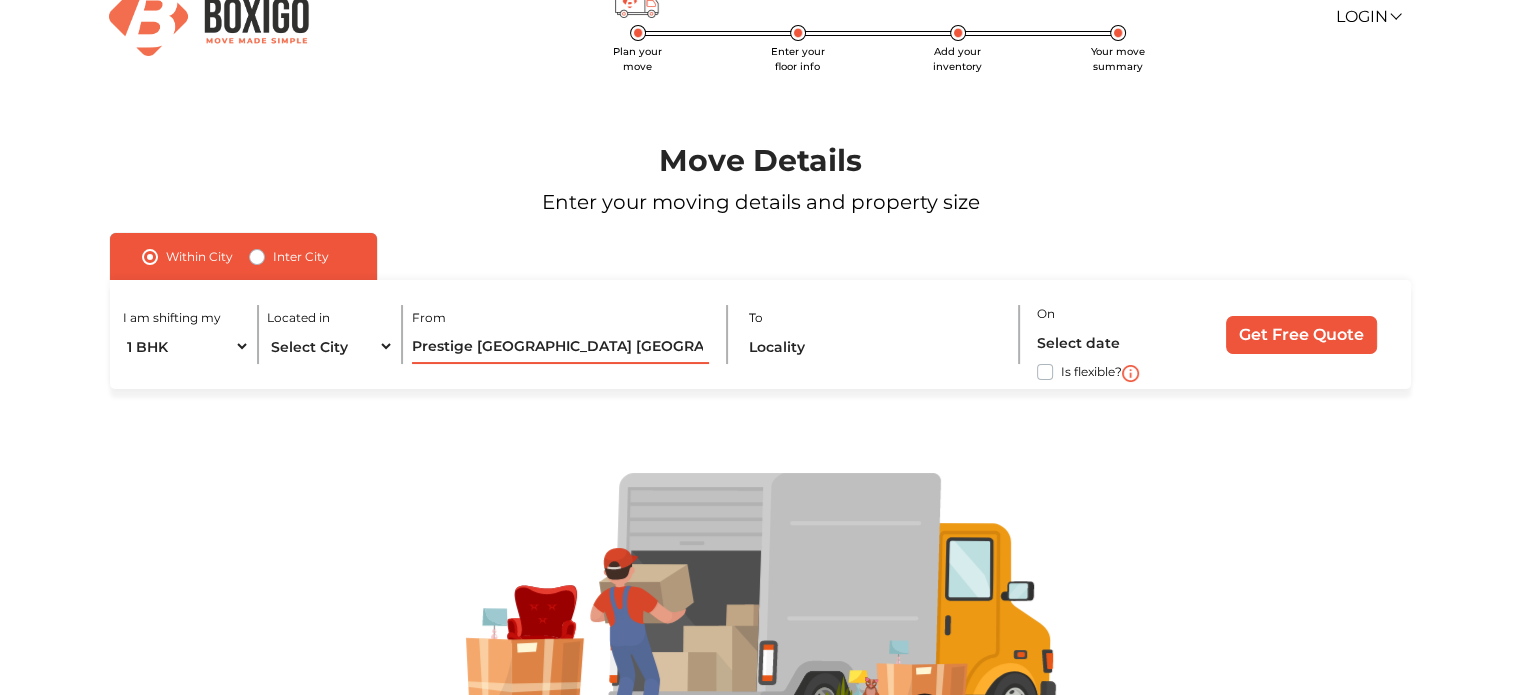 drag, startPoint x: 412, startPoint y: 345, endPoint x: 677, endPoint y: 352, distance: 265.09244 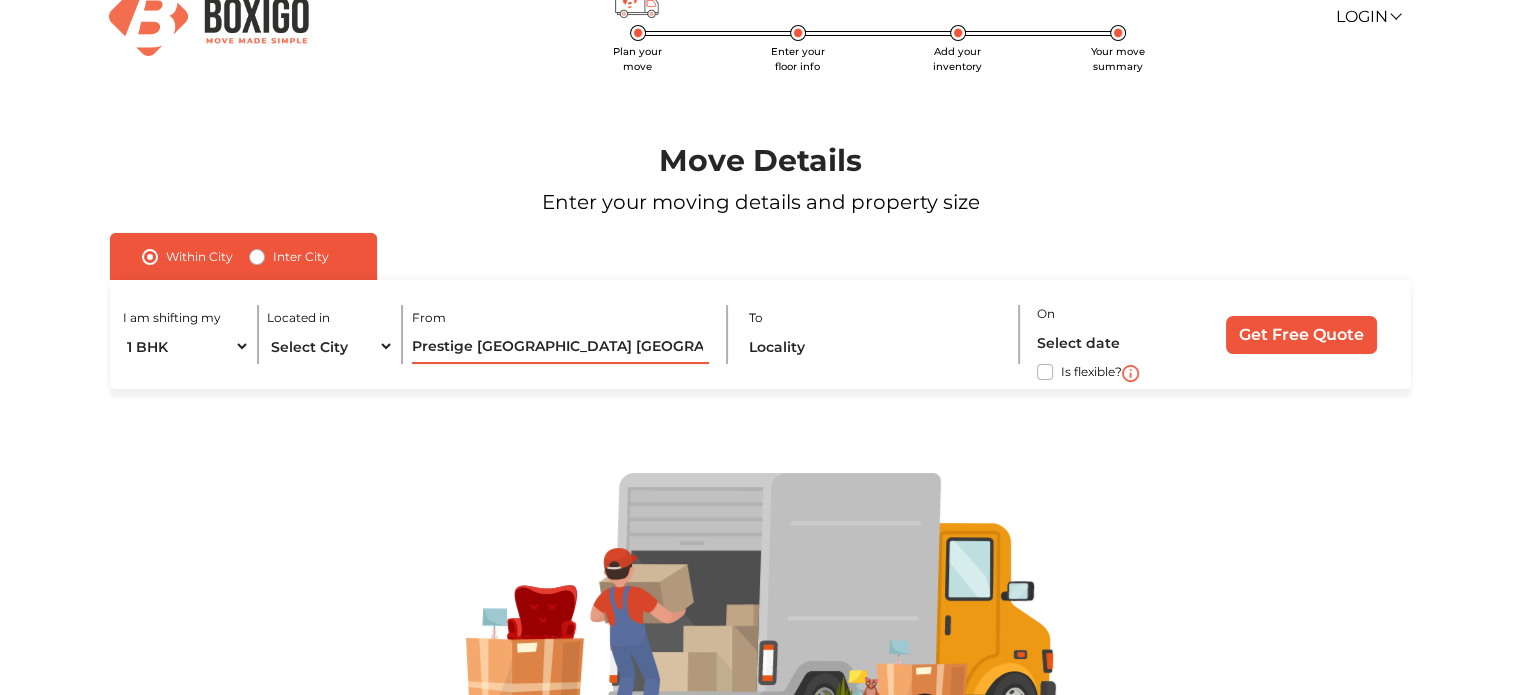 click on "Prestige [GEOGRAPHIC_DATA] [GEOGRAPHIC_DATA], [GEOGRAPHIC_DATA], near [GEOGRAPHIC_DATA], [GEOGRAPHIC_DATA], [GEOGRAPHIC_DATA], [GEOGRAPHIC_DATA], [GEOGRAPHIC_DATA]" at bounding box center (561, 346) 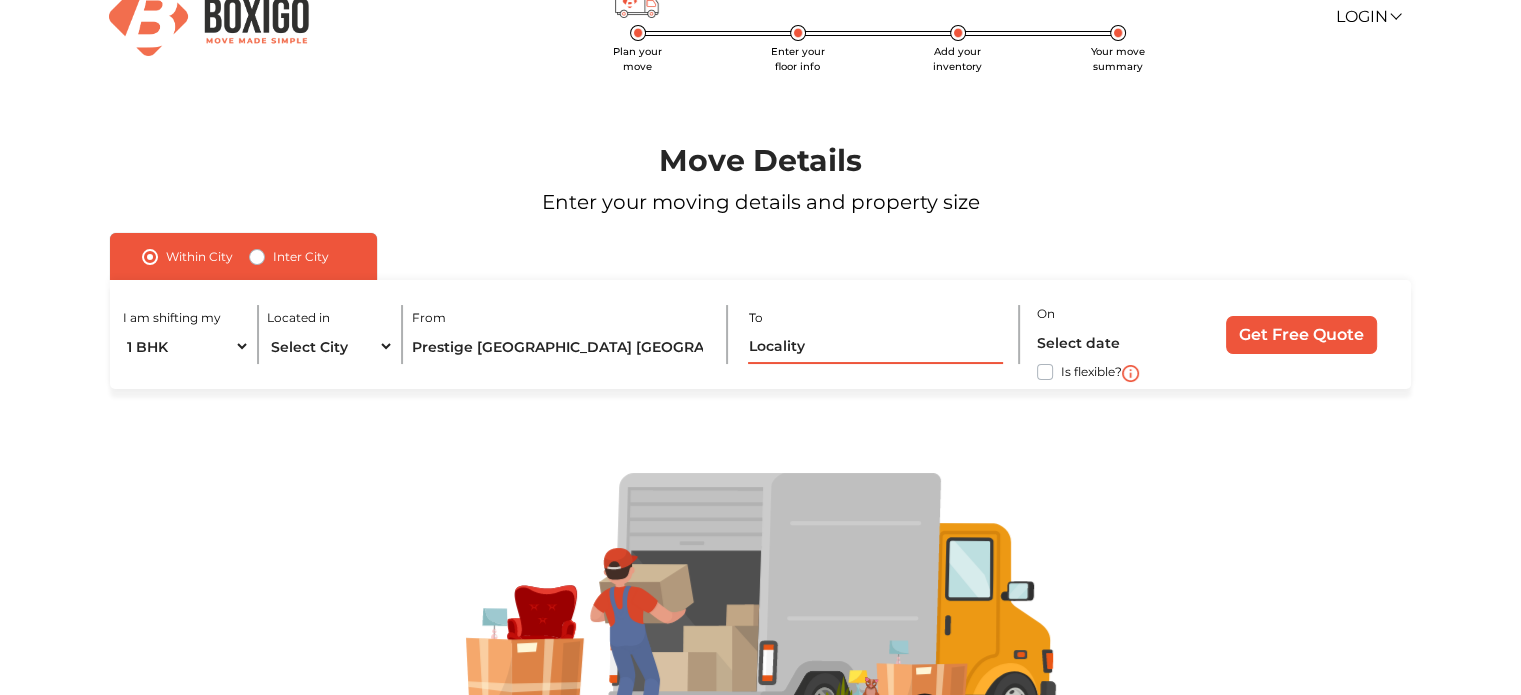 click at bounding box center (875, 346) 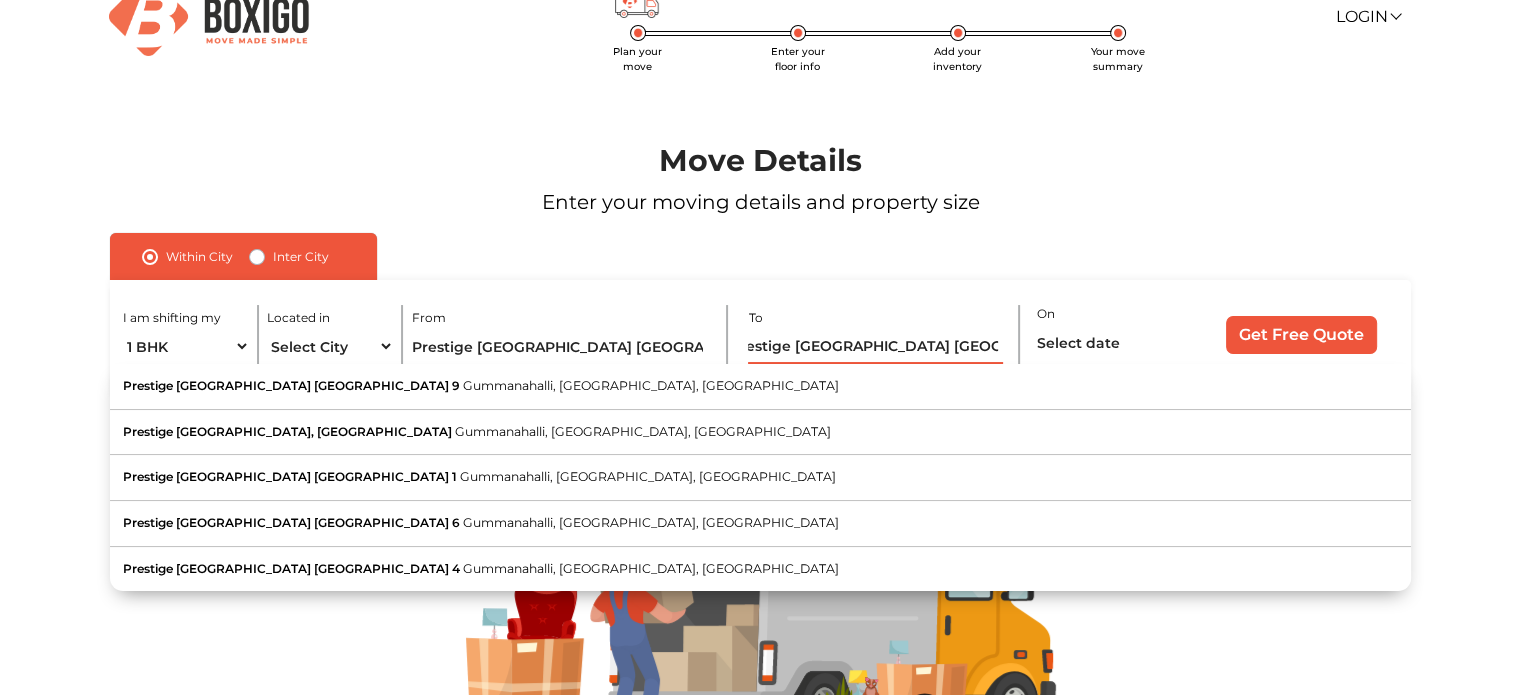 scroll, scrollTop: 0, scrollLeft: 27, axis: horizontal 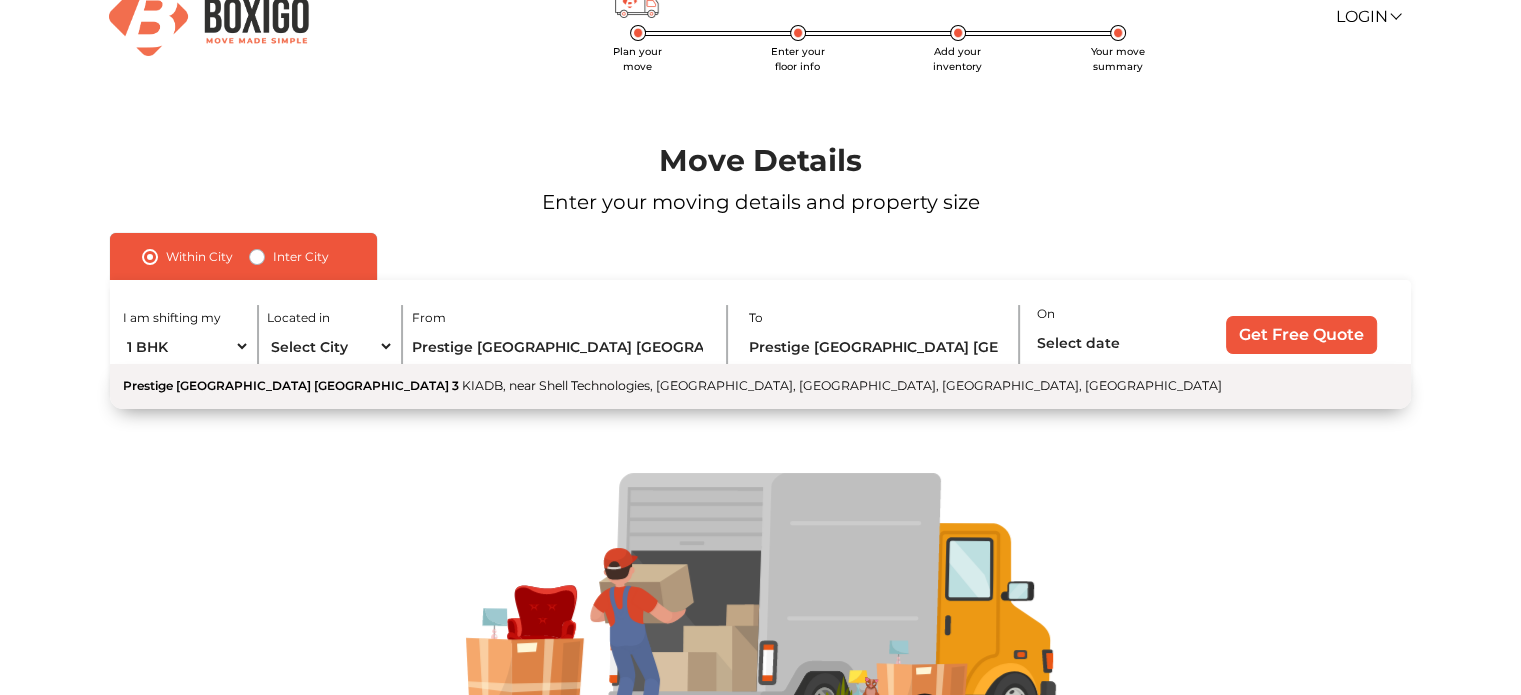 click on "Prestige Finsbury Park Hyde - Tower 3 KIADB, near Shell Technologies, Gummanahalli, Bagaluru, Bengaluru, Karnataka" at bounding box center (760, 386) 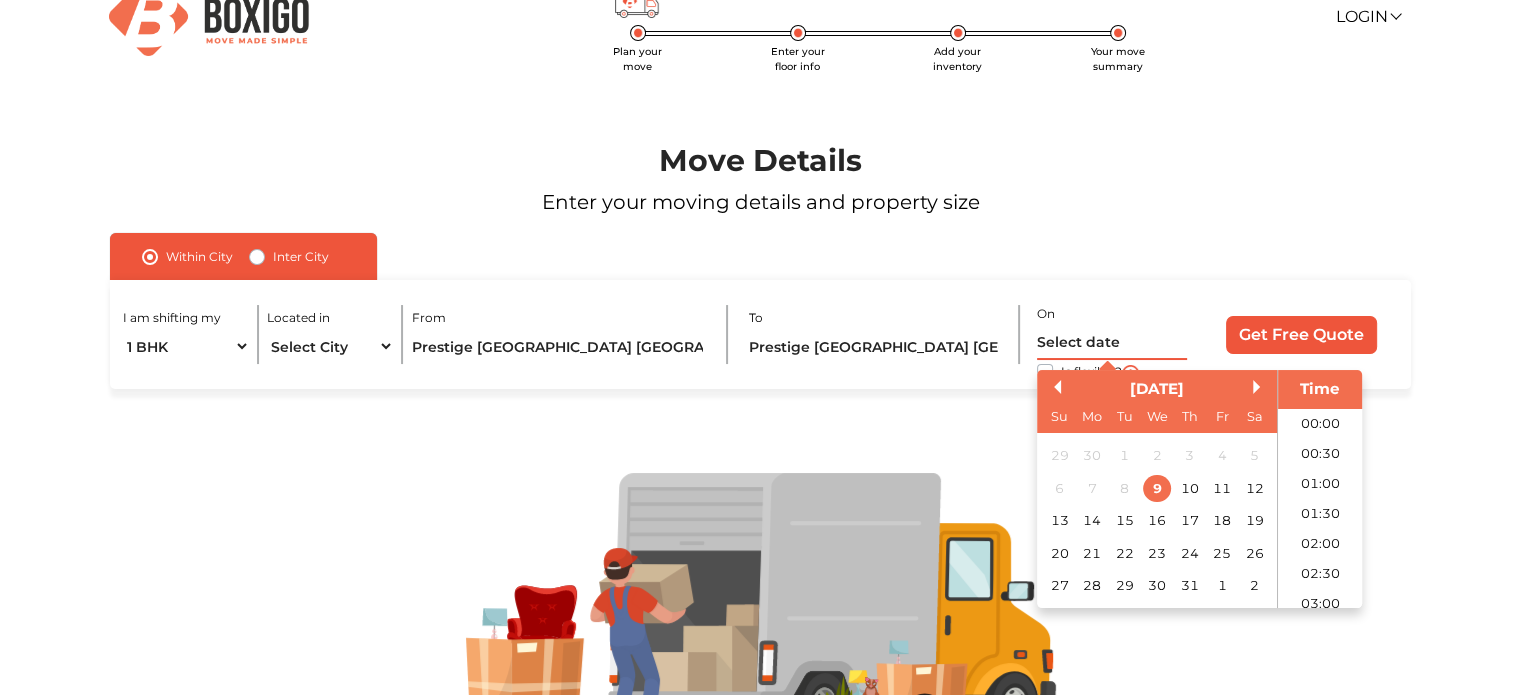 click at bounding box center (1112, 342) 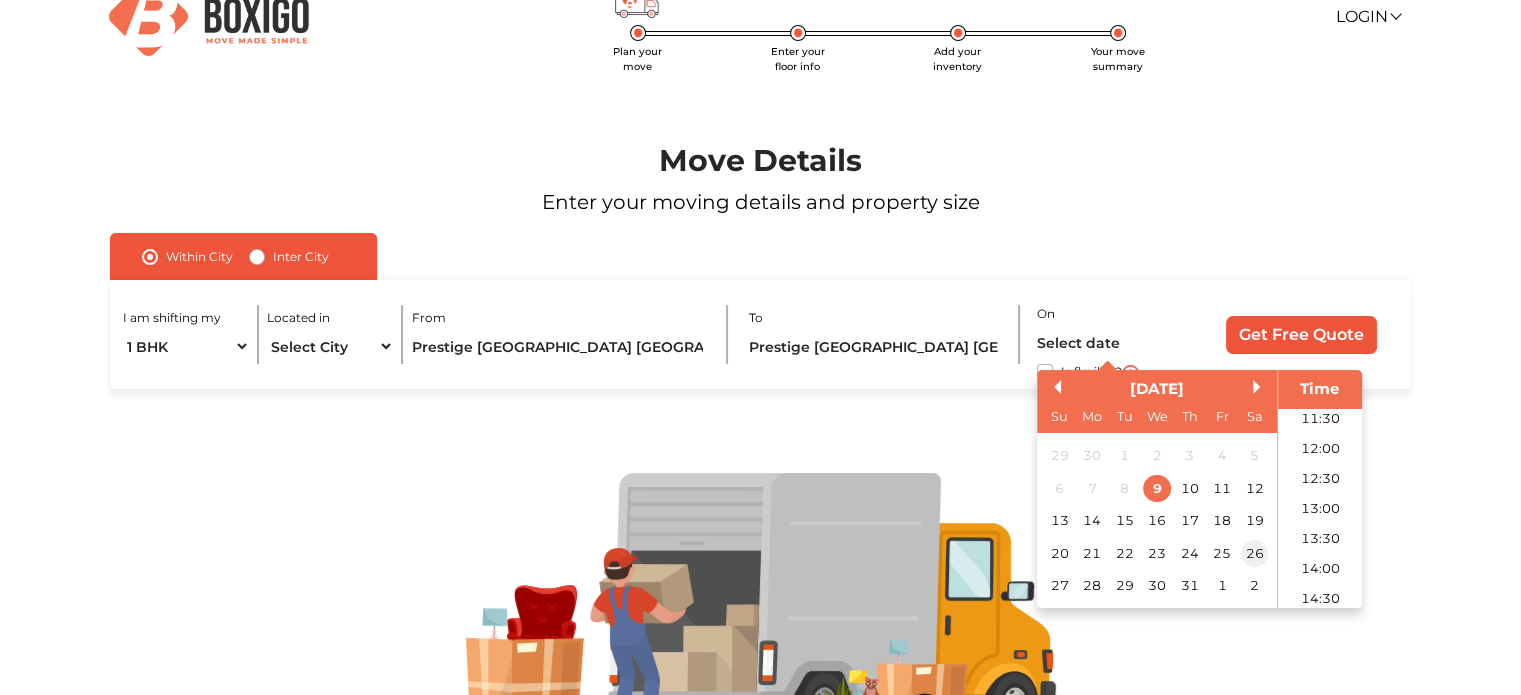 click on "26" at bounding box center (1254, 553) 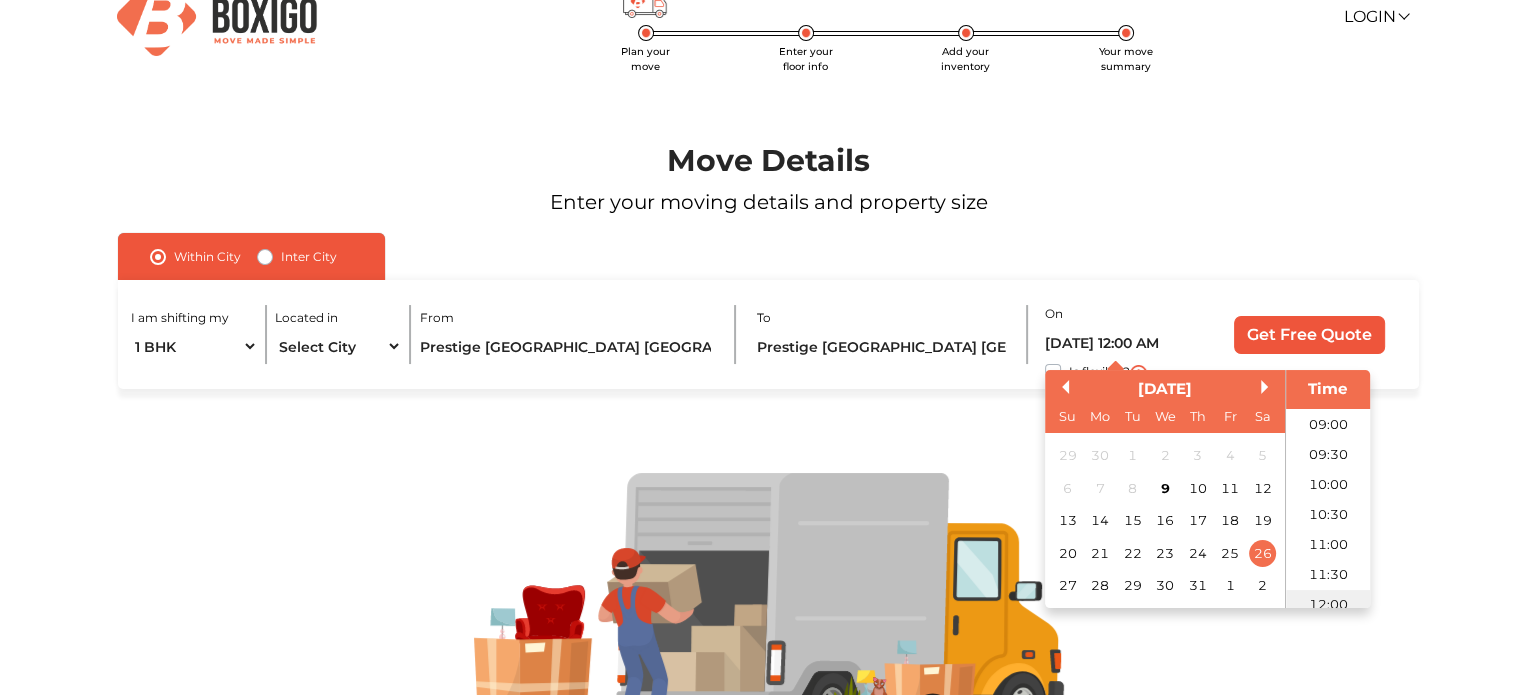 scroll, scrollTop: 535, scrollLeft: 0, axis: vertical 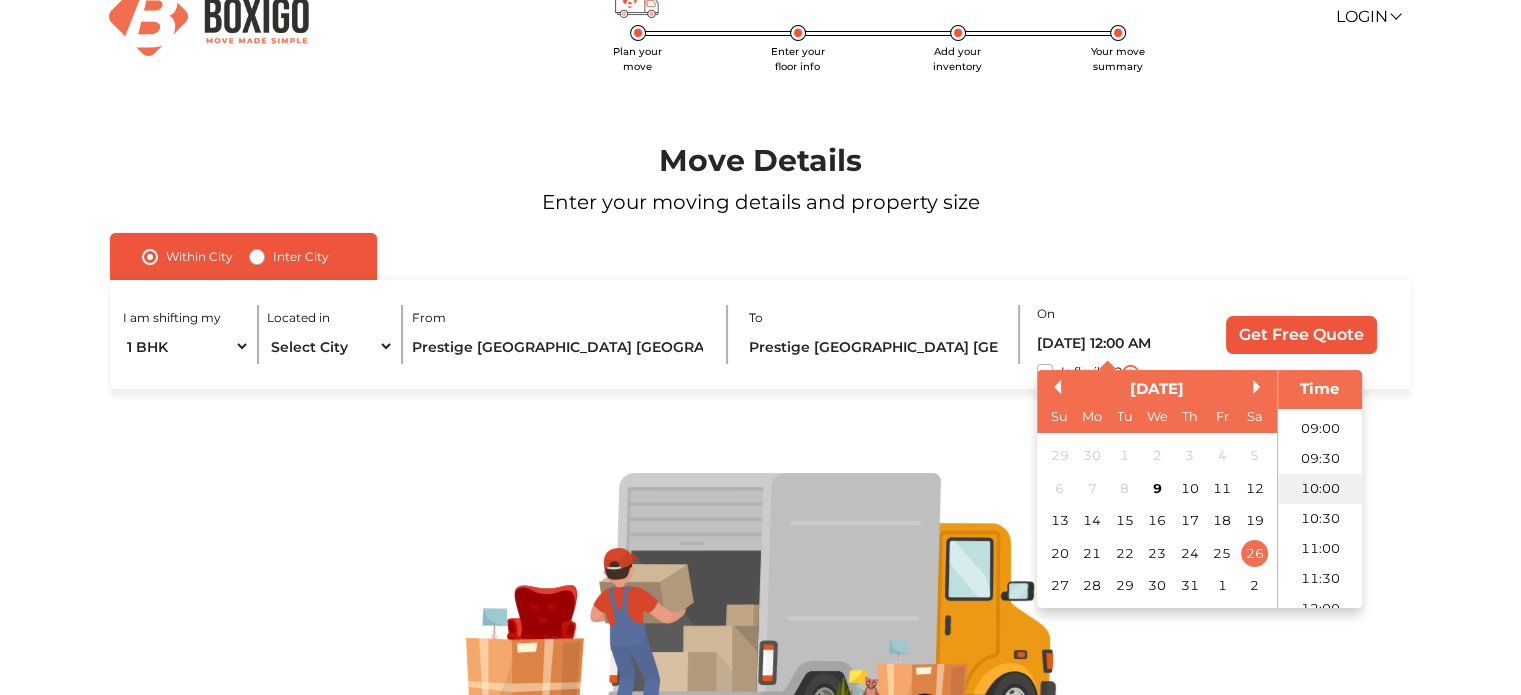 click on "10:00" at bounding box center (1320, 489) 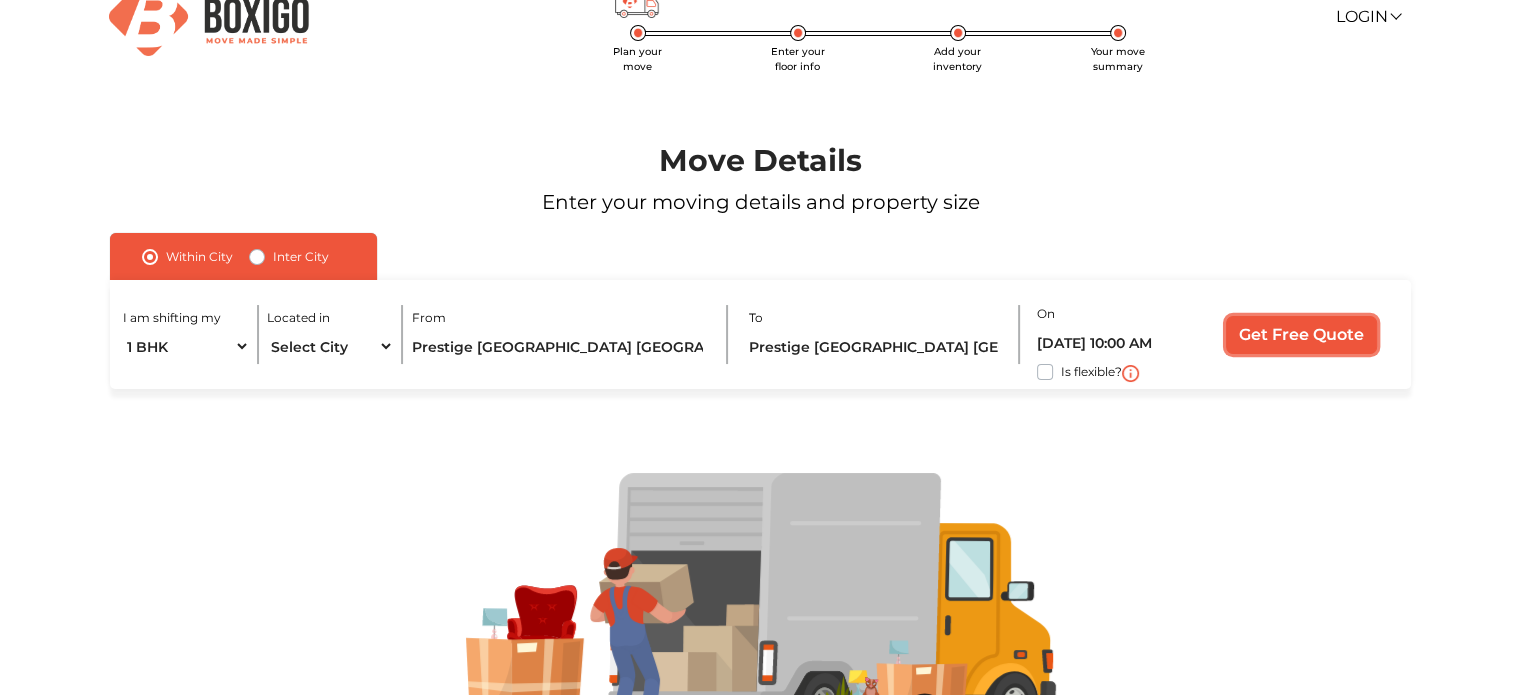 click on "Get Free Quote" at bounding box center (1301, 335) 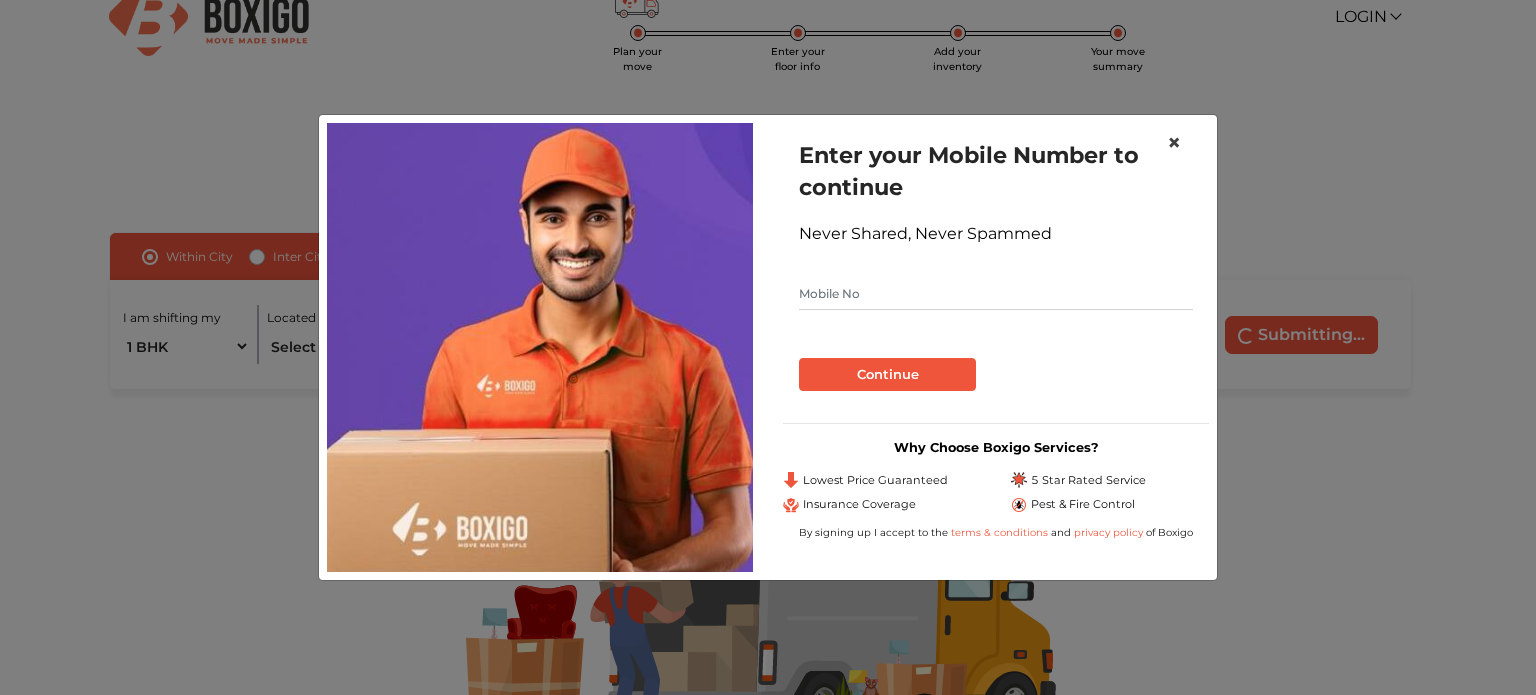click on "×" at bounding box center [1174, 142] 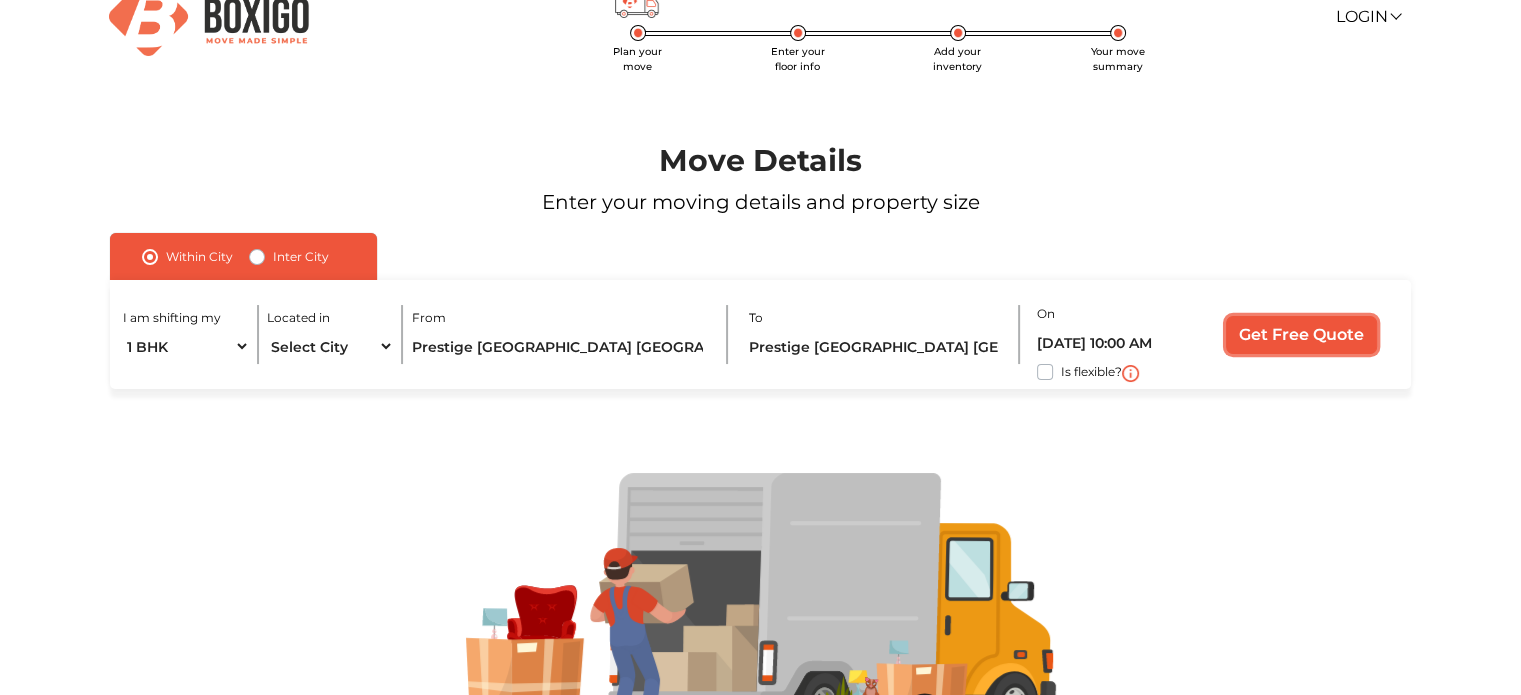 click on "Get Free Quote" at bounding box center (1301, 335) 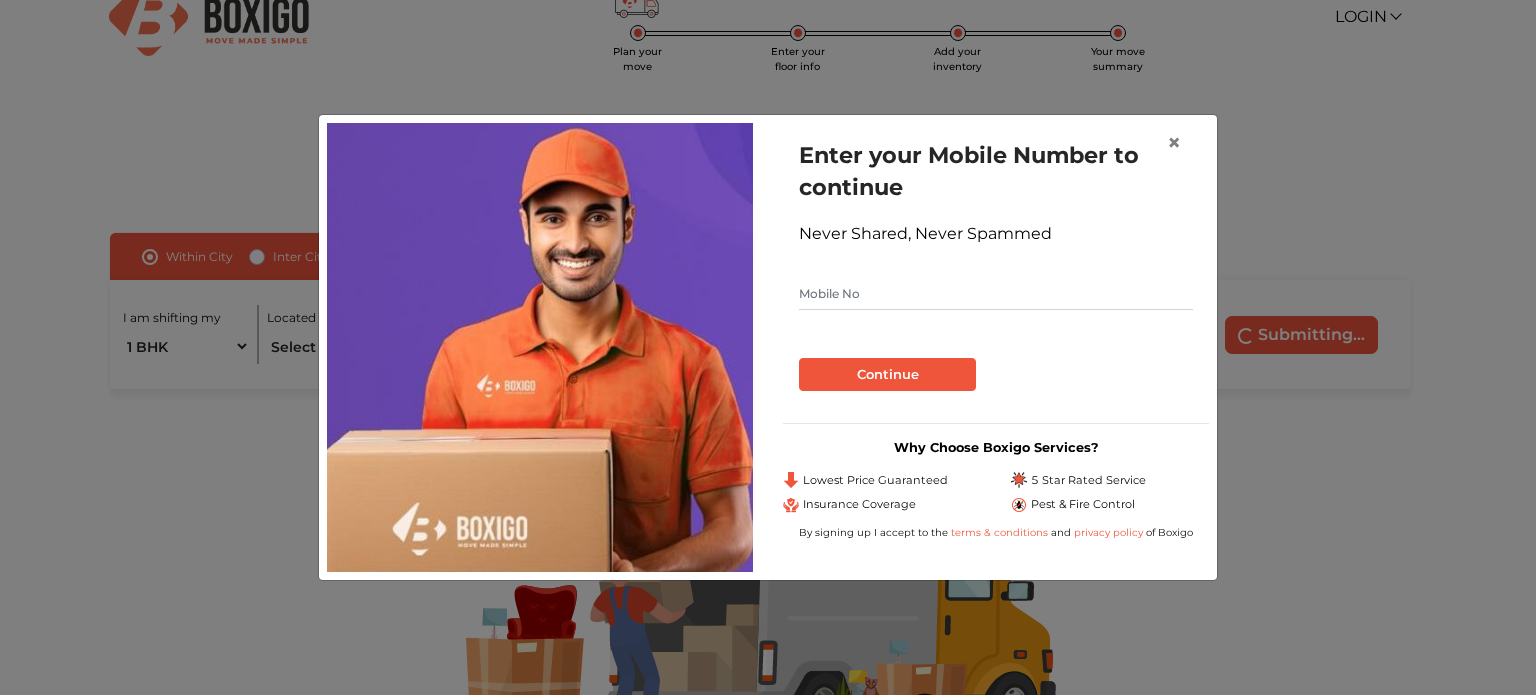 click at bounding box center [996, 294] 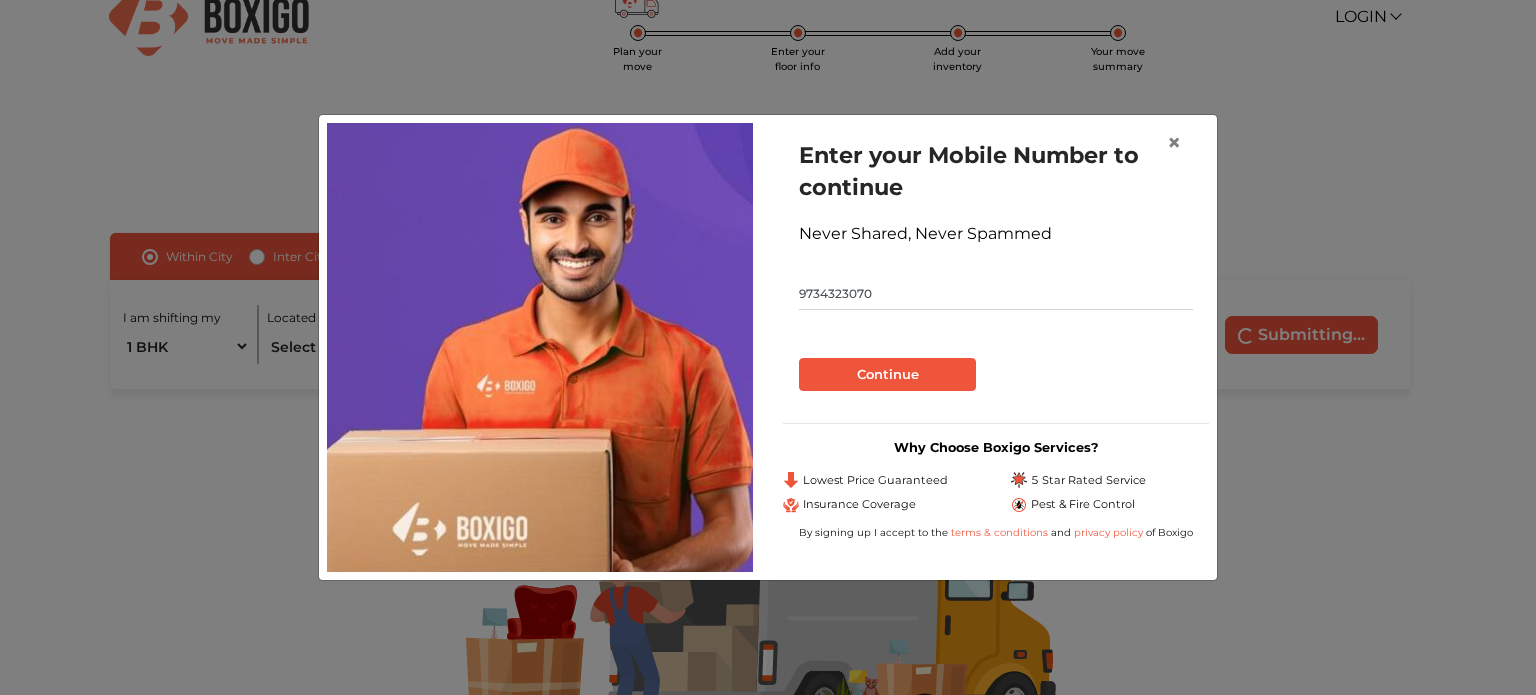 type on "9734323070" 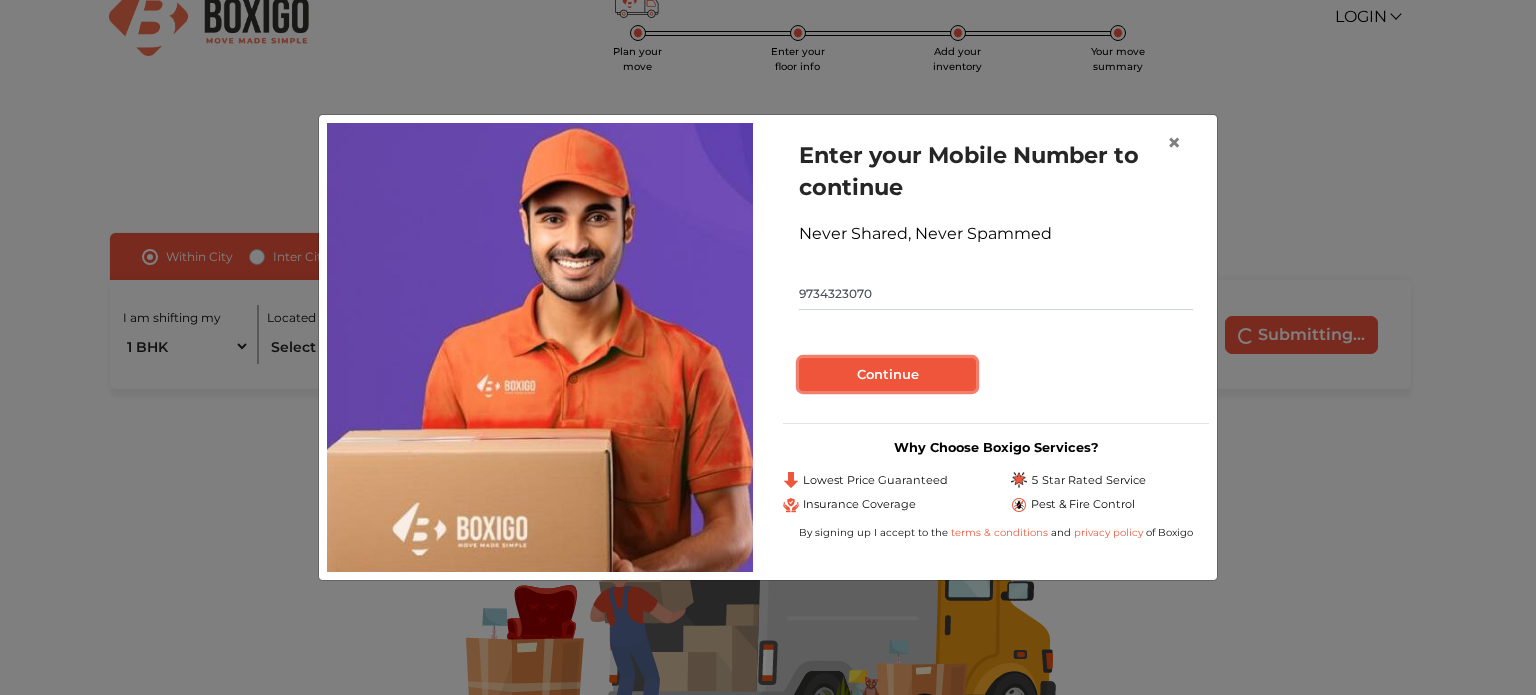 click on "Continue" at bounding box center [887, 375] 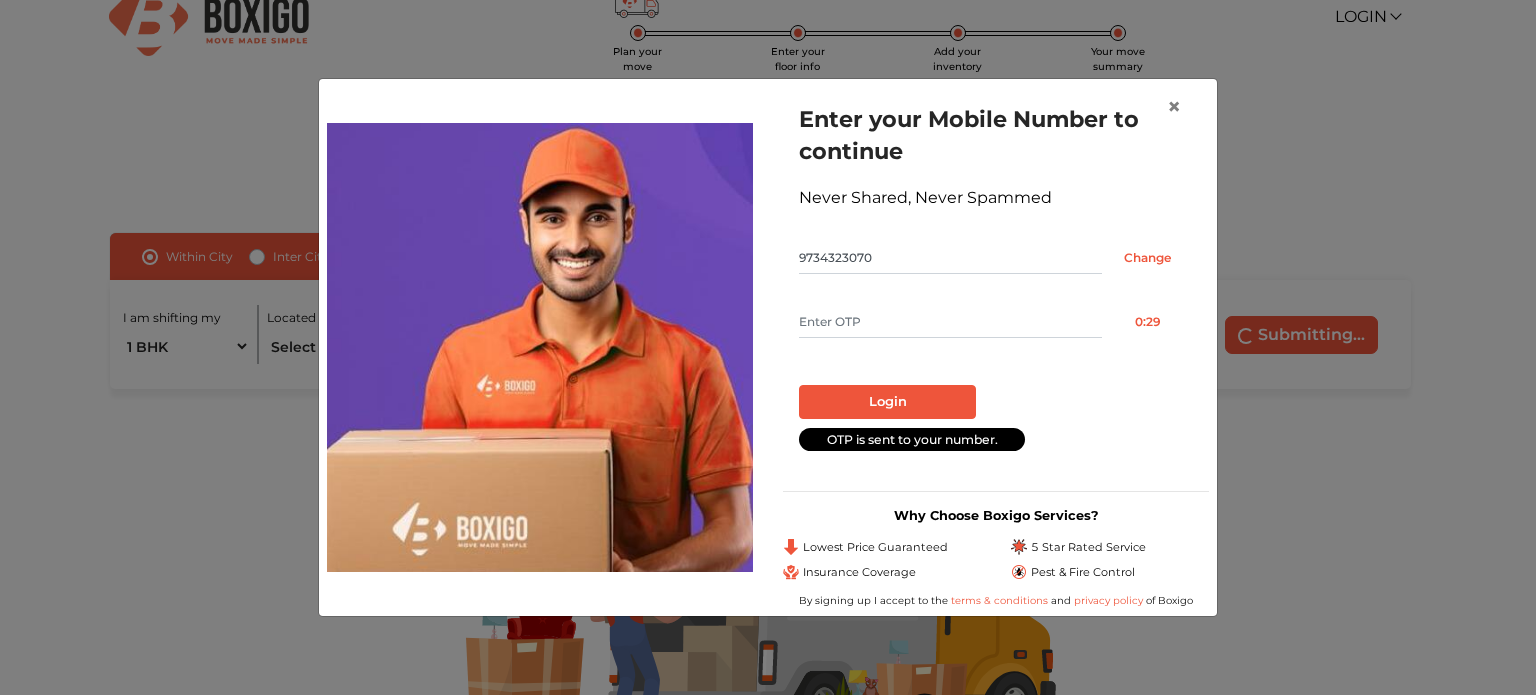 click at bounding box center [950, 322] 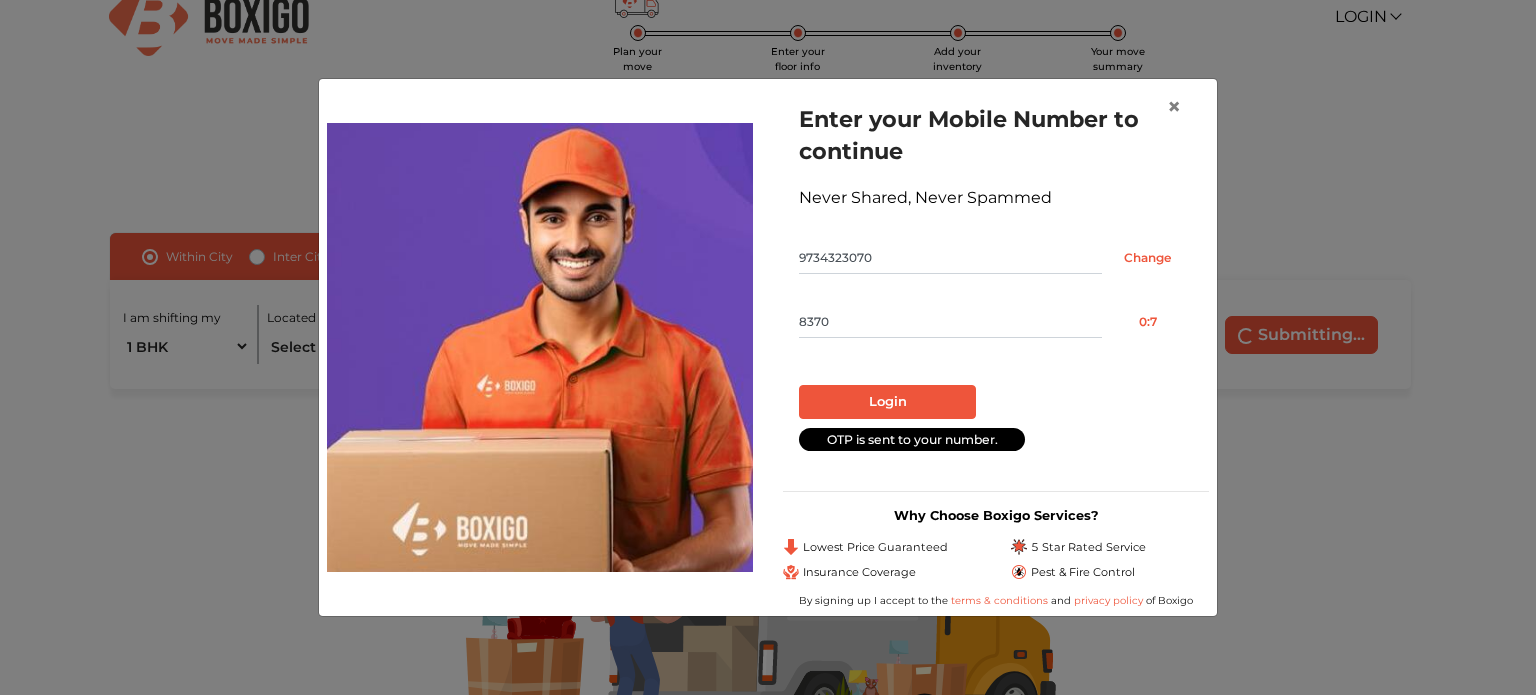 type on "8370" 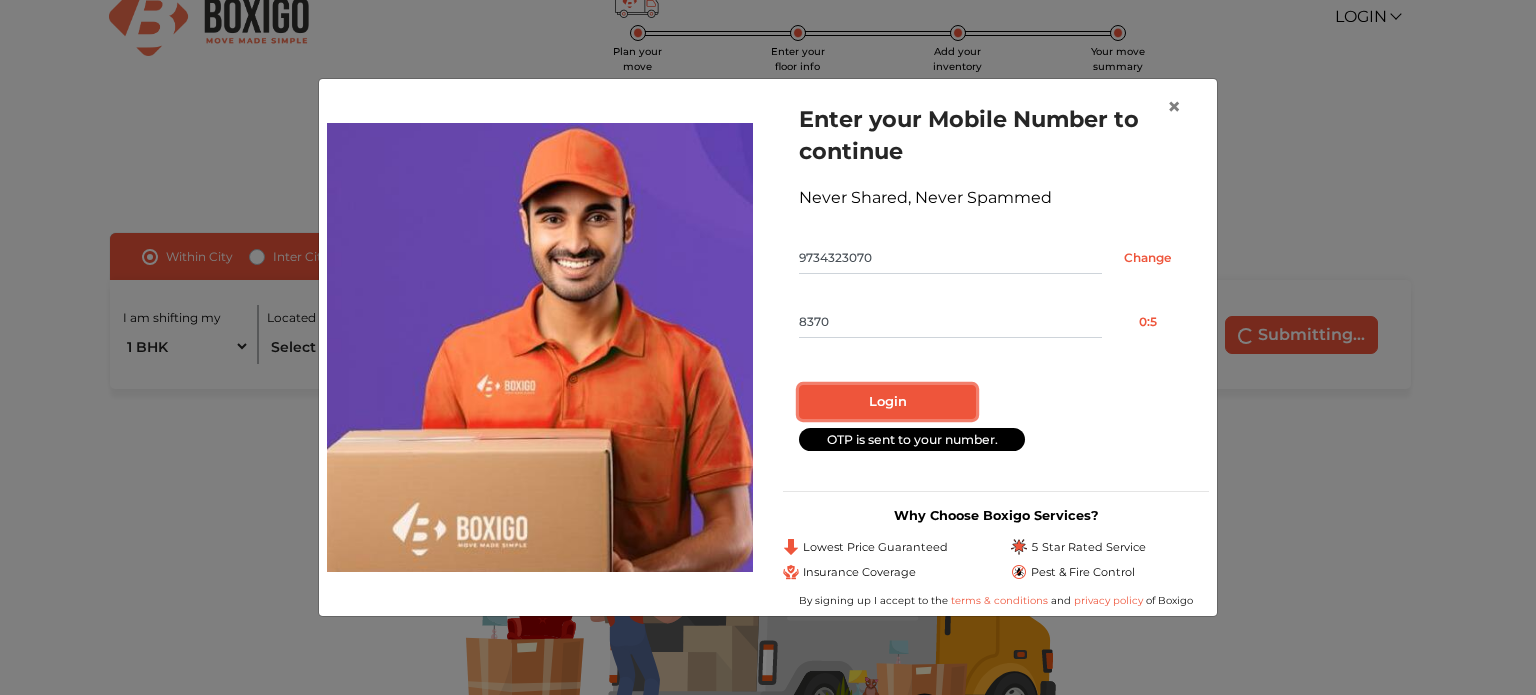 click on "Login" at bounding box center [887, 402] 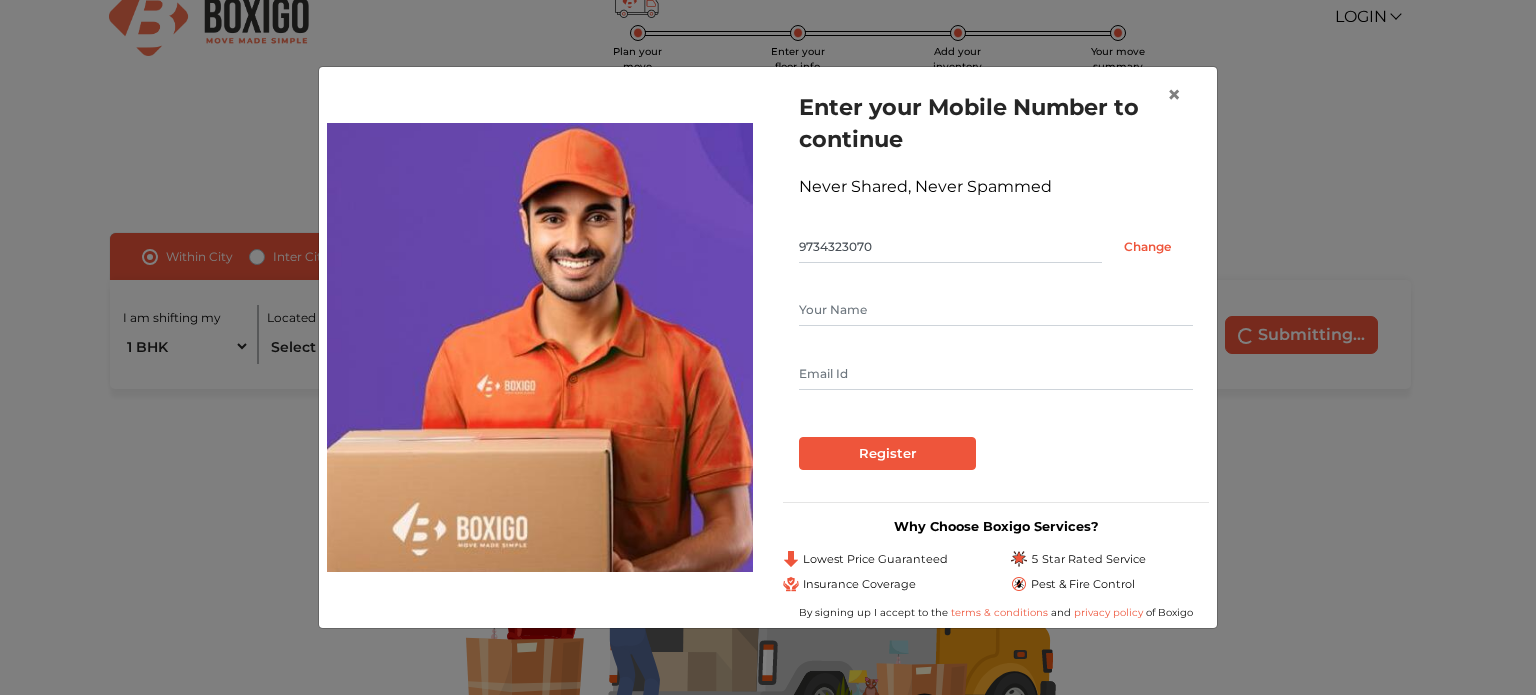 click at bounding box center [996, 310] 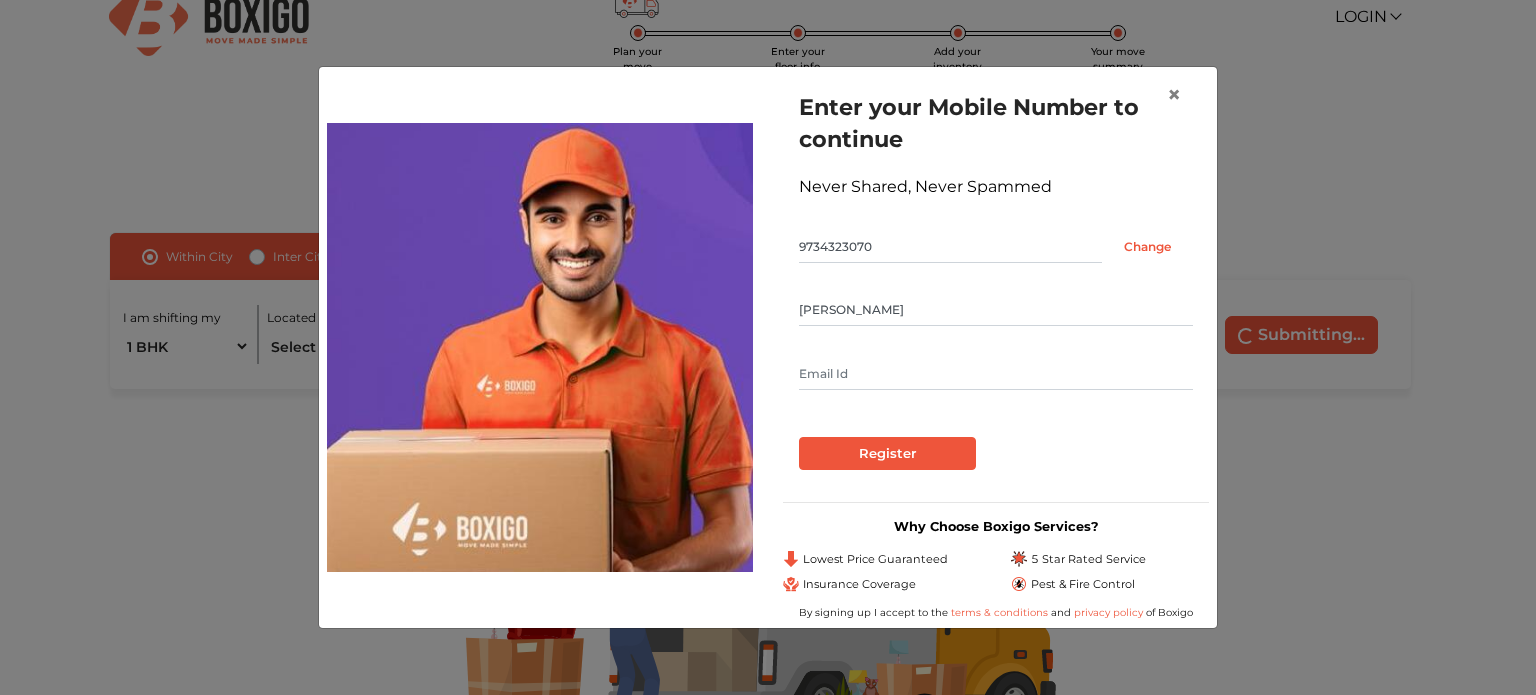 type on "Puneet" 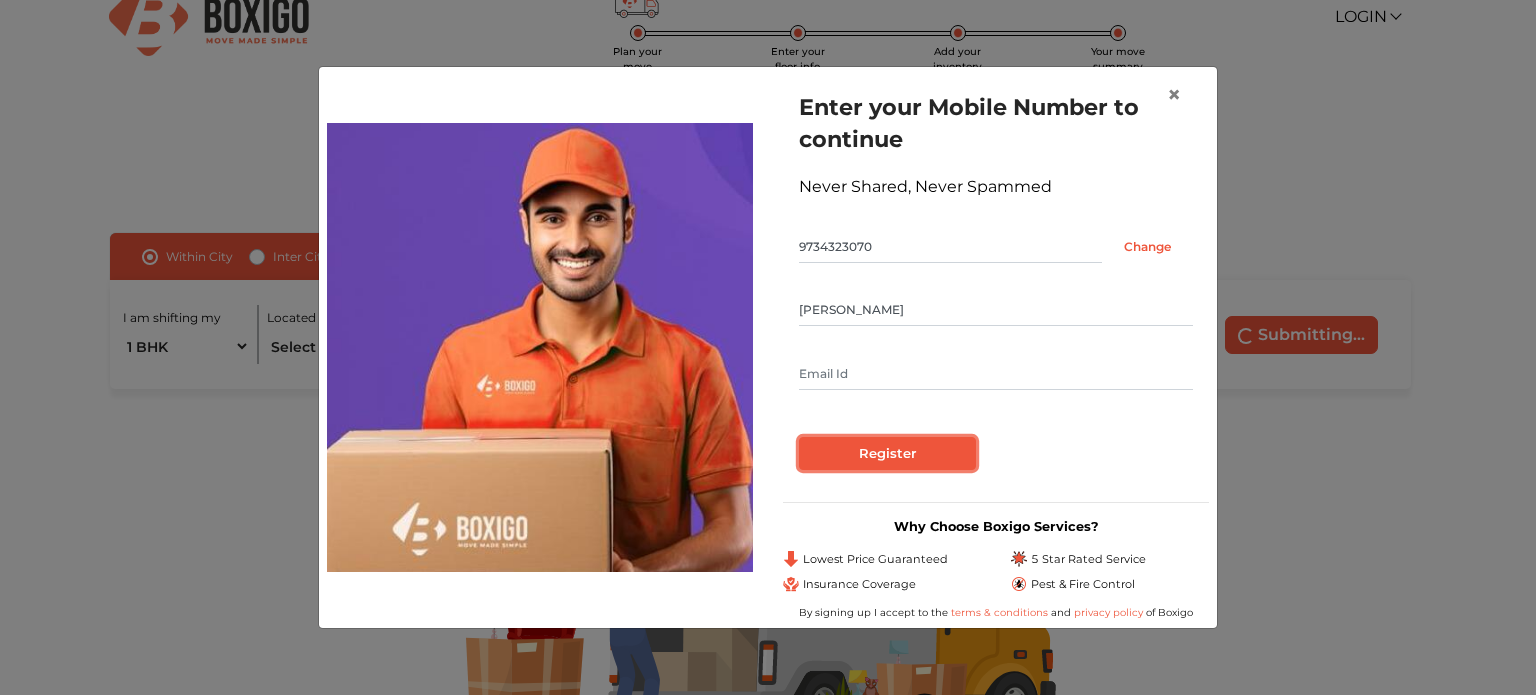 click on "Register" at bounding box center [887, 454] 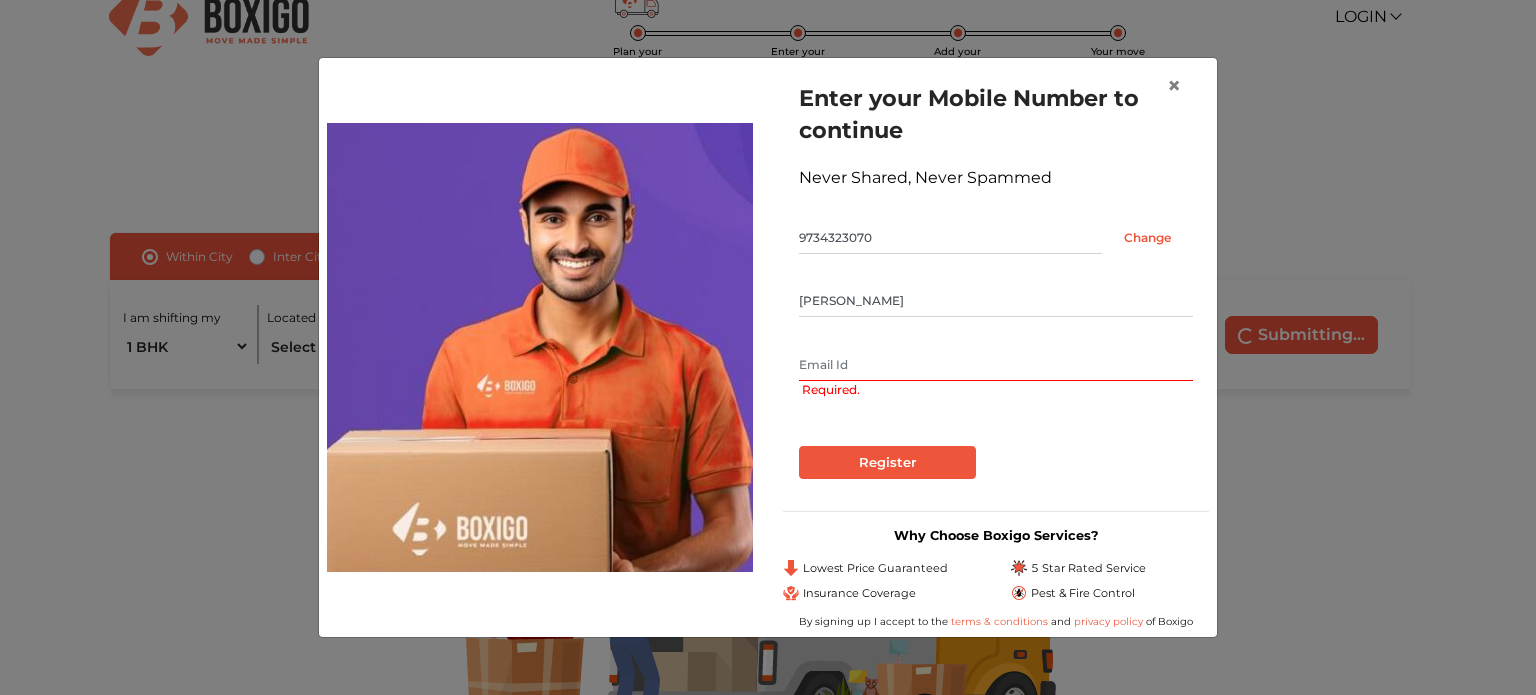click at bounding box center (996, 365) 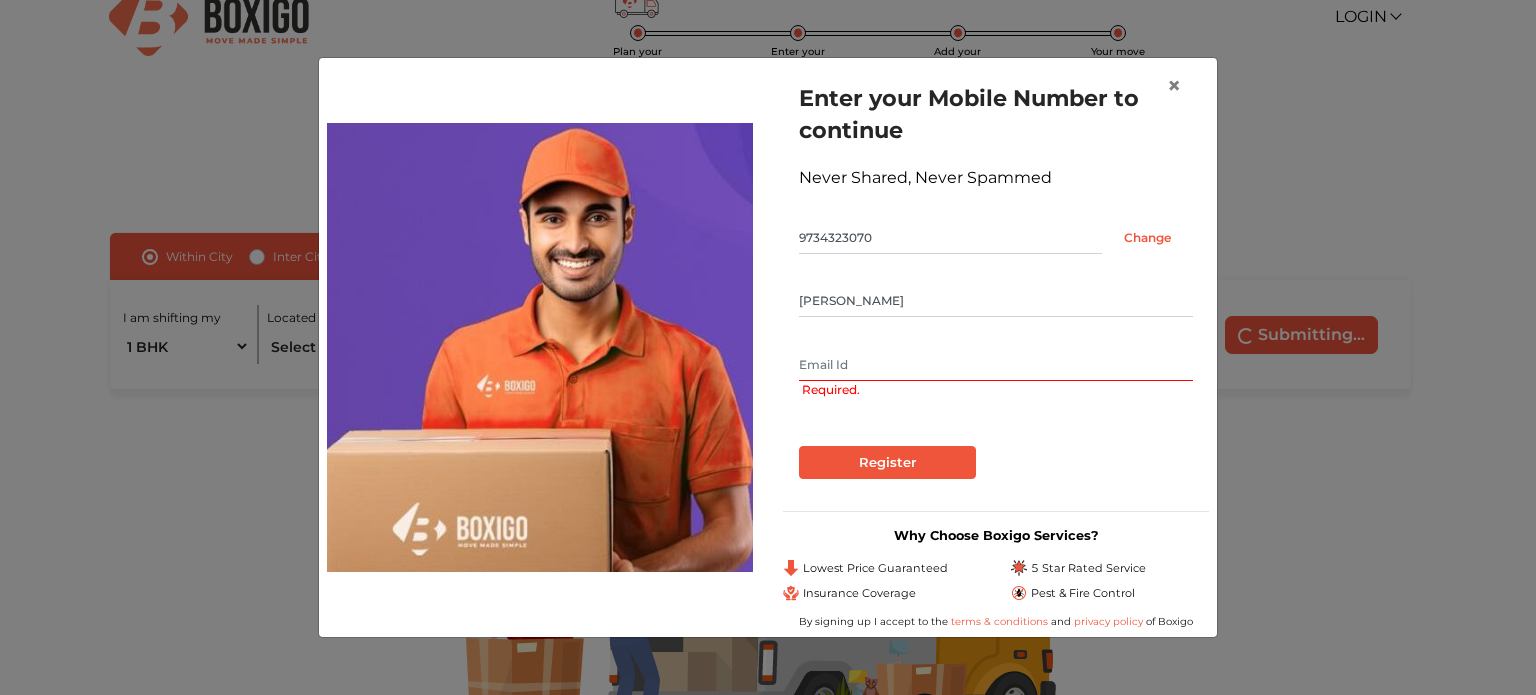 type on "puneetmamgain@gmail.com" 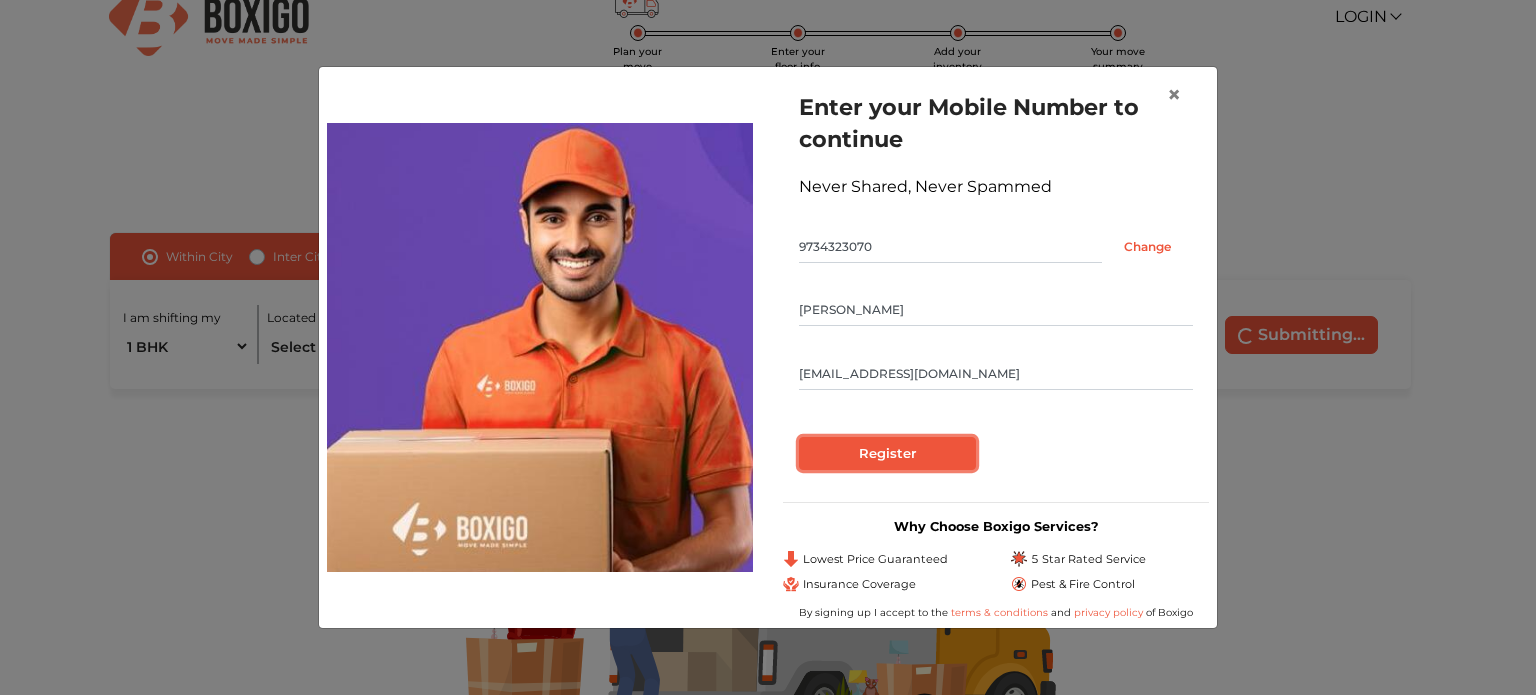 click on "Register" at bounding box center [887, 454] 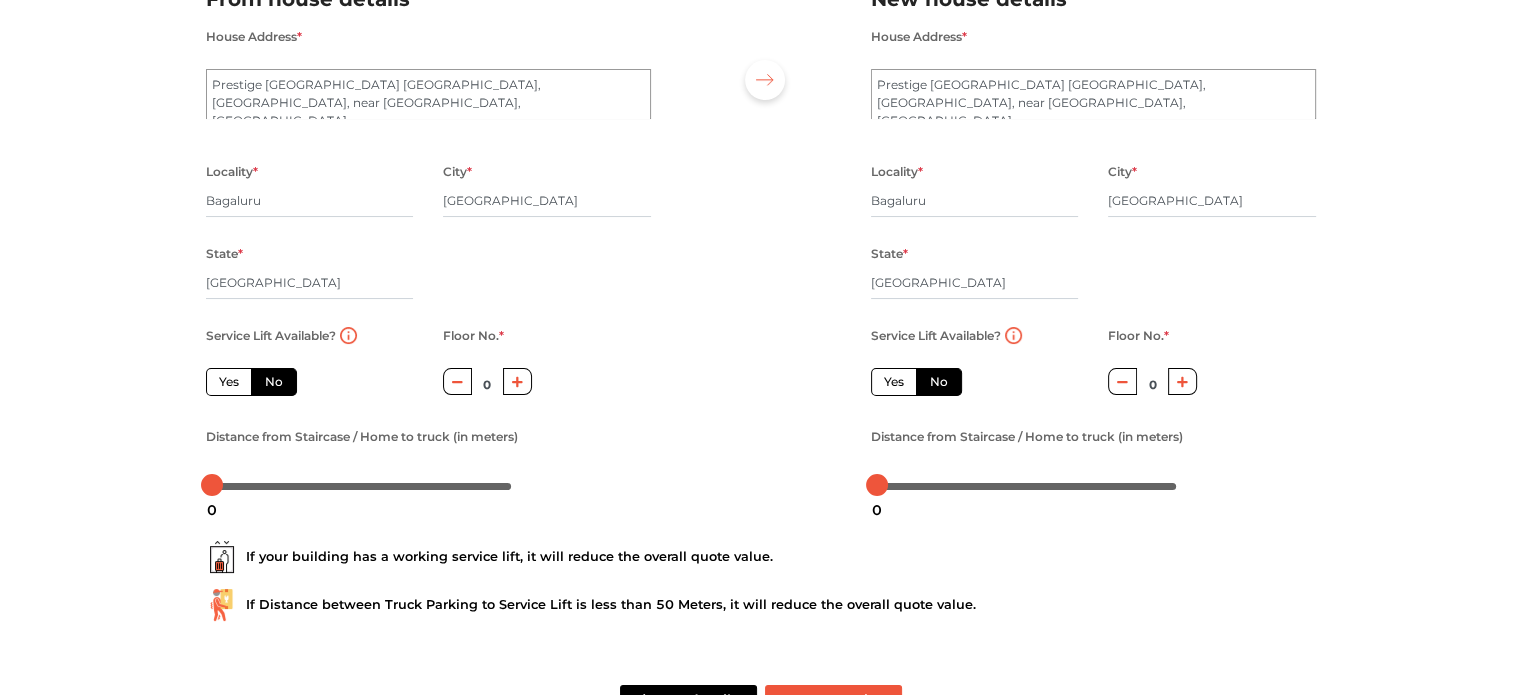 scroll, scrollTop: 186, scrollLeft: 0, axis: vertical 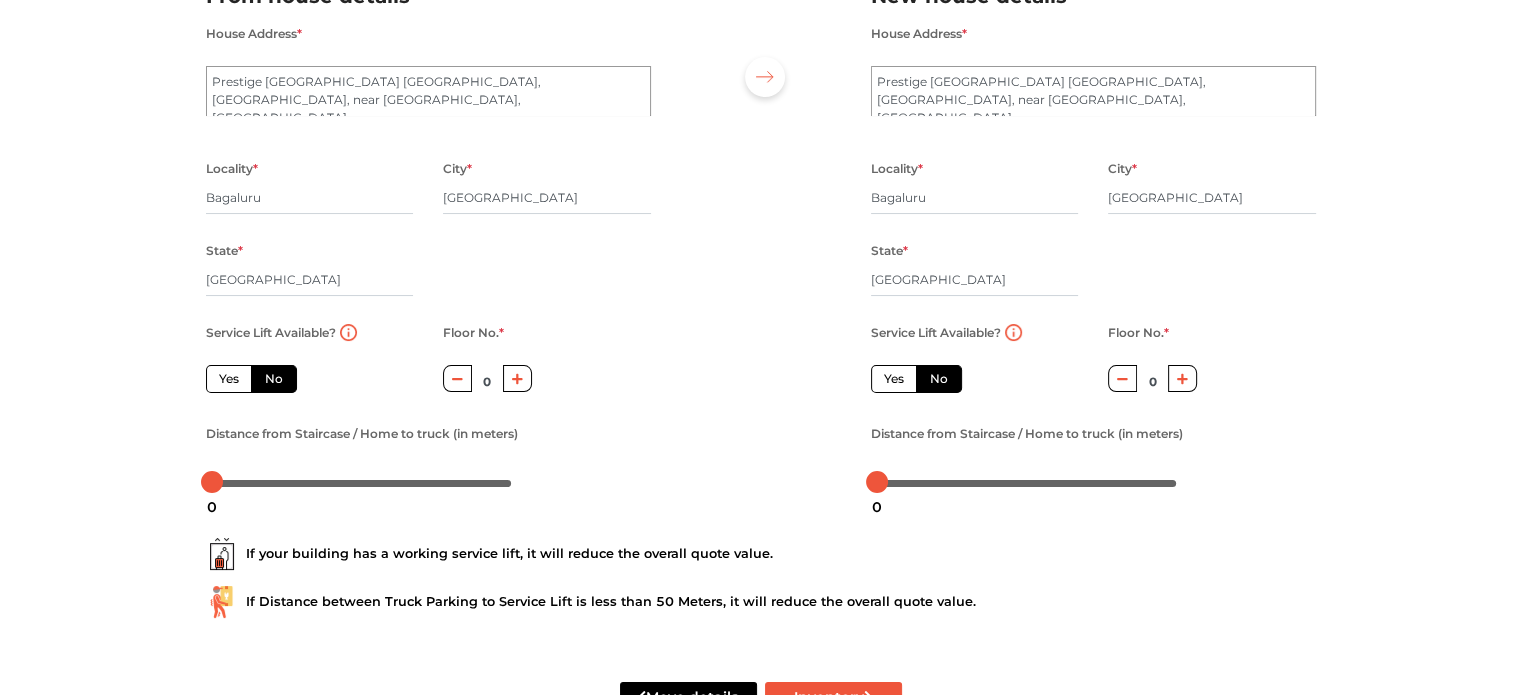 click on "Yes" at bounding box center [229, 379] 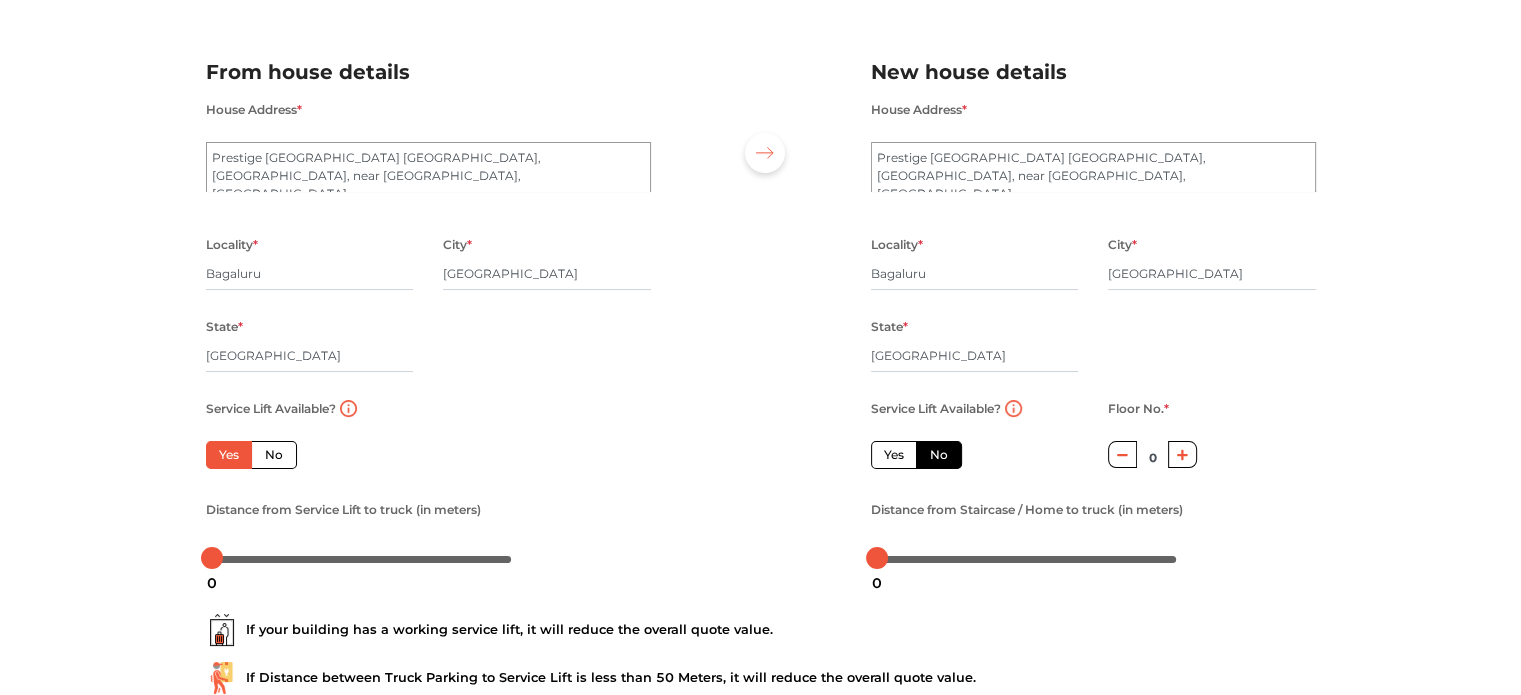 scroll, scrollTop: 114, scrollLeft: 0, axis: vertical 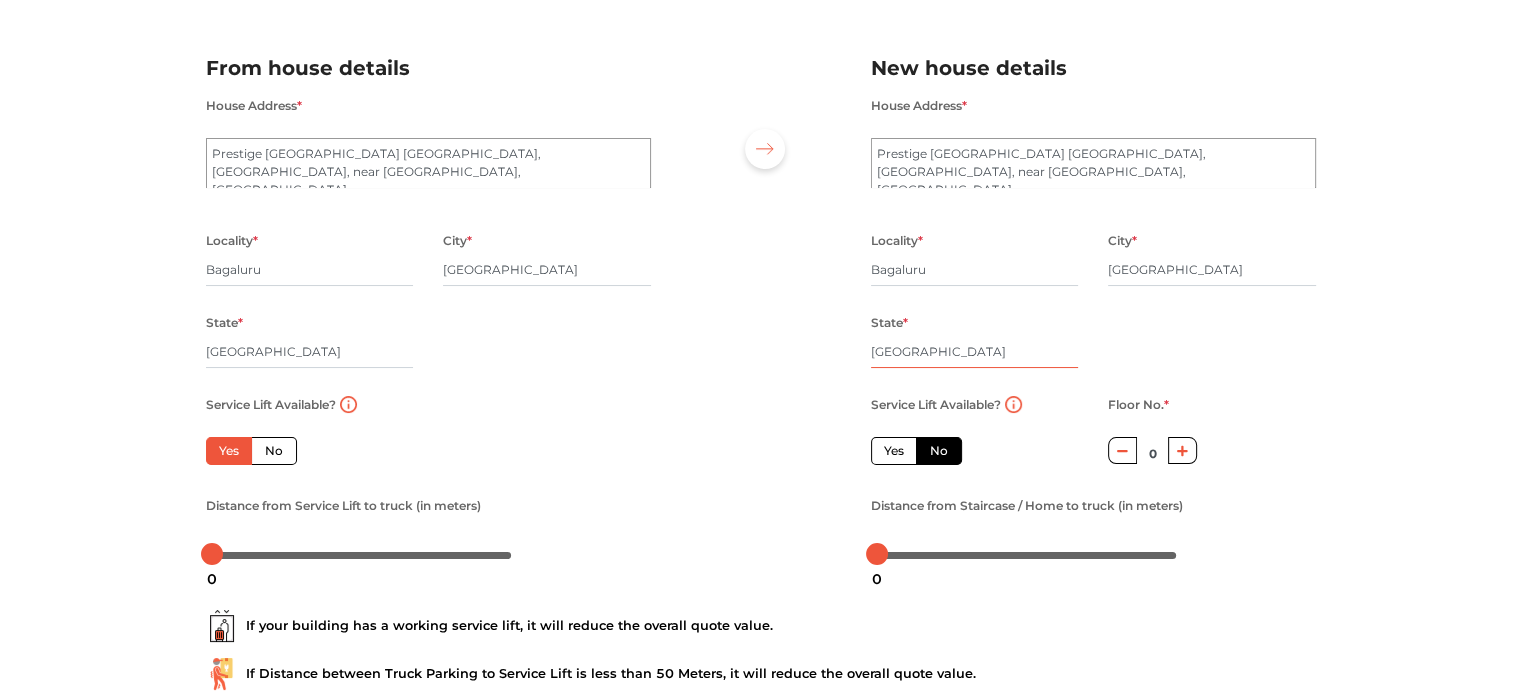 click on "Karnataka" at bounding box center [975, 352] 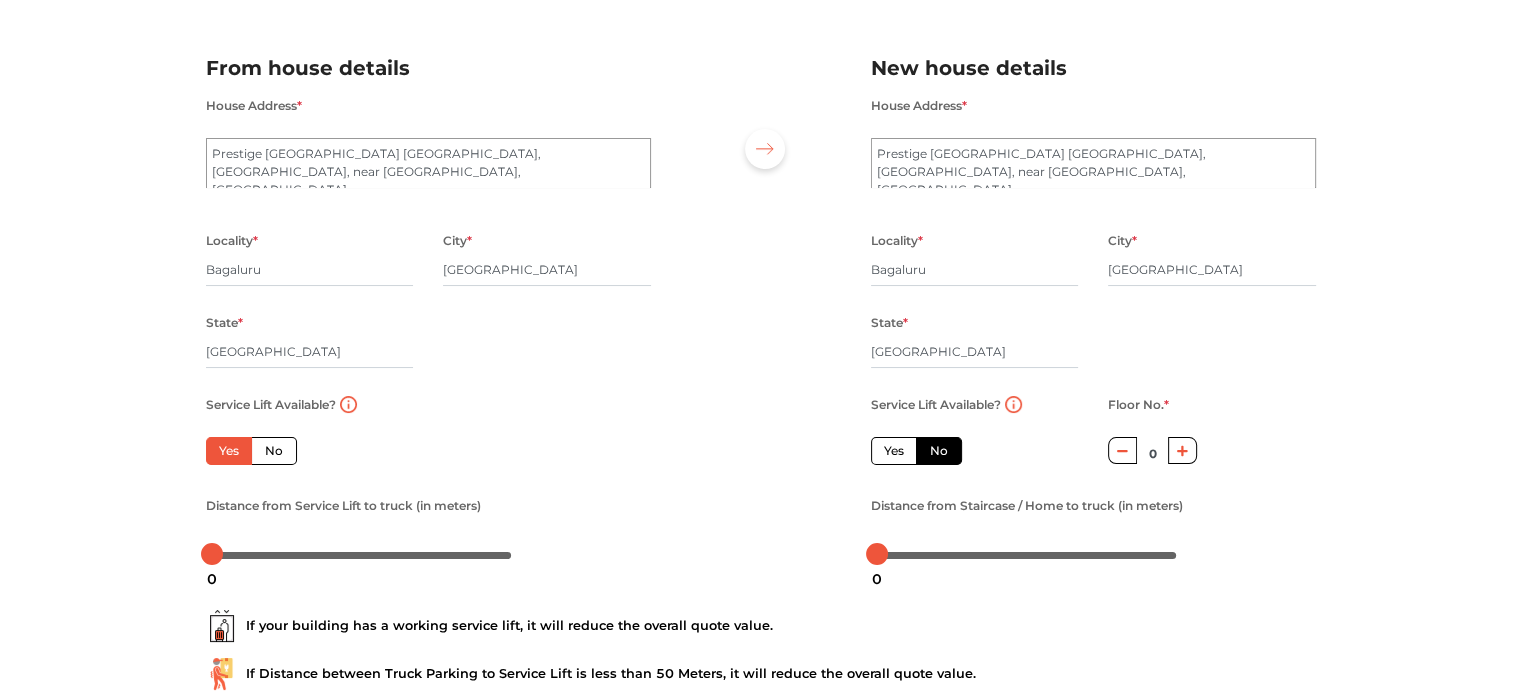 click at bounding box center (761, 303) 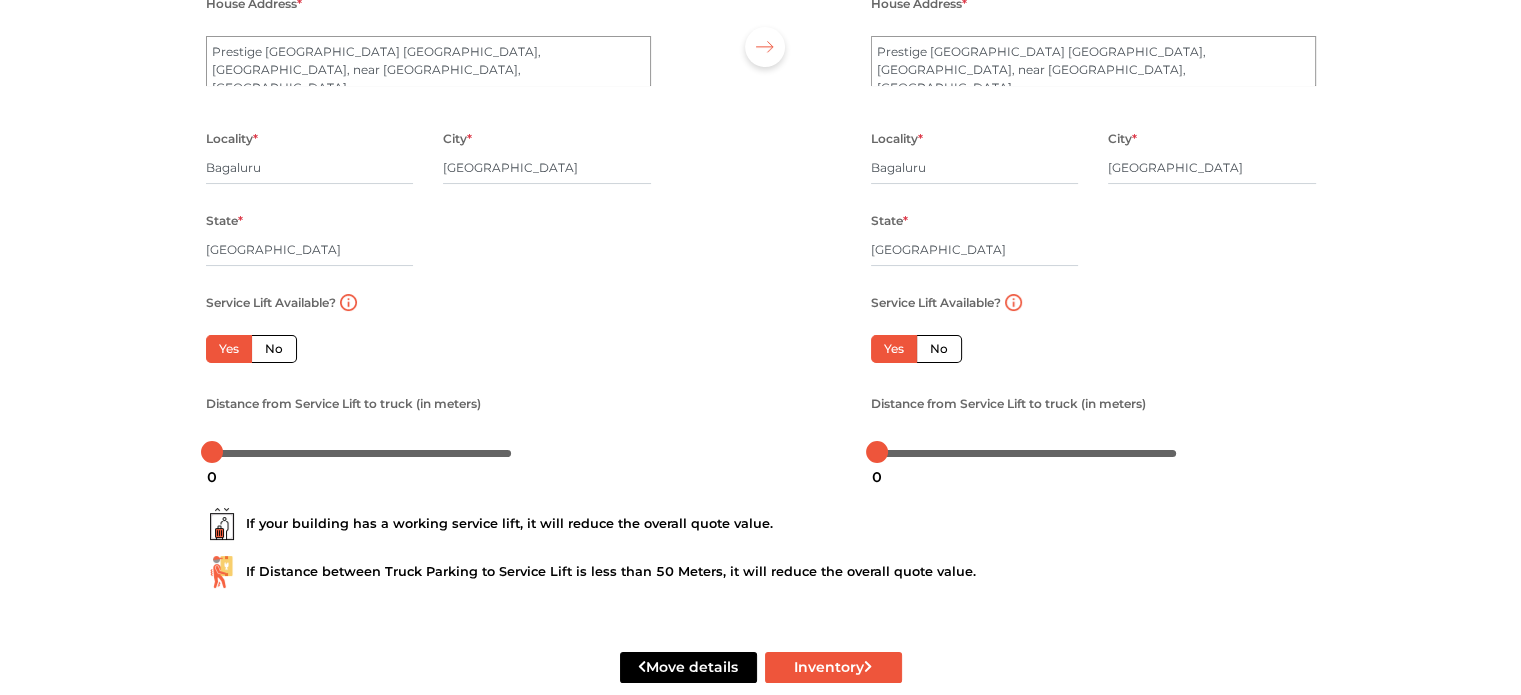 scroll, scrollTop: 255, scrollLeft: 0, axis: vertical 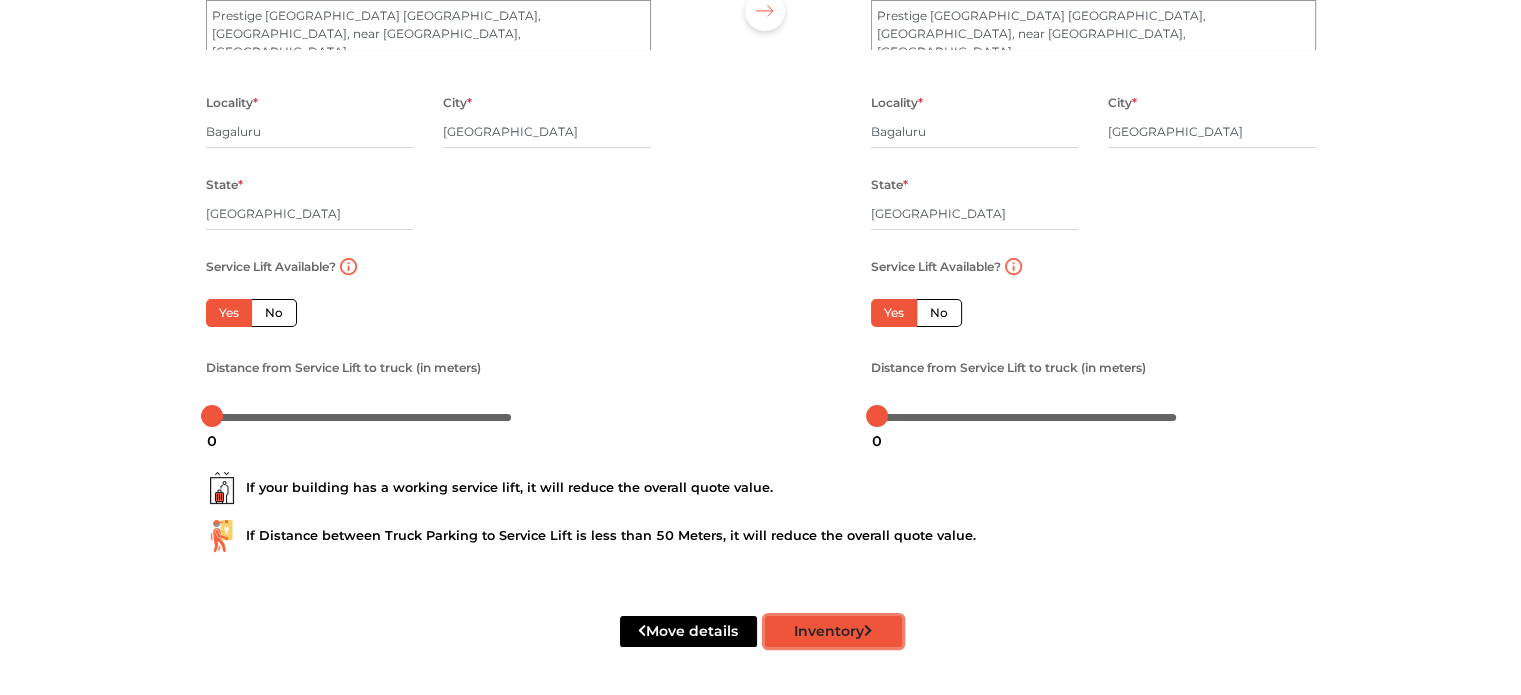 click on "Inventory" at bounding box center [833, 631] 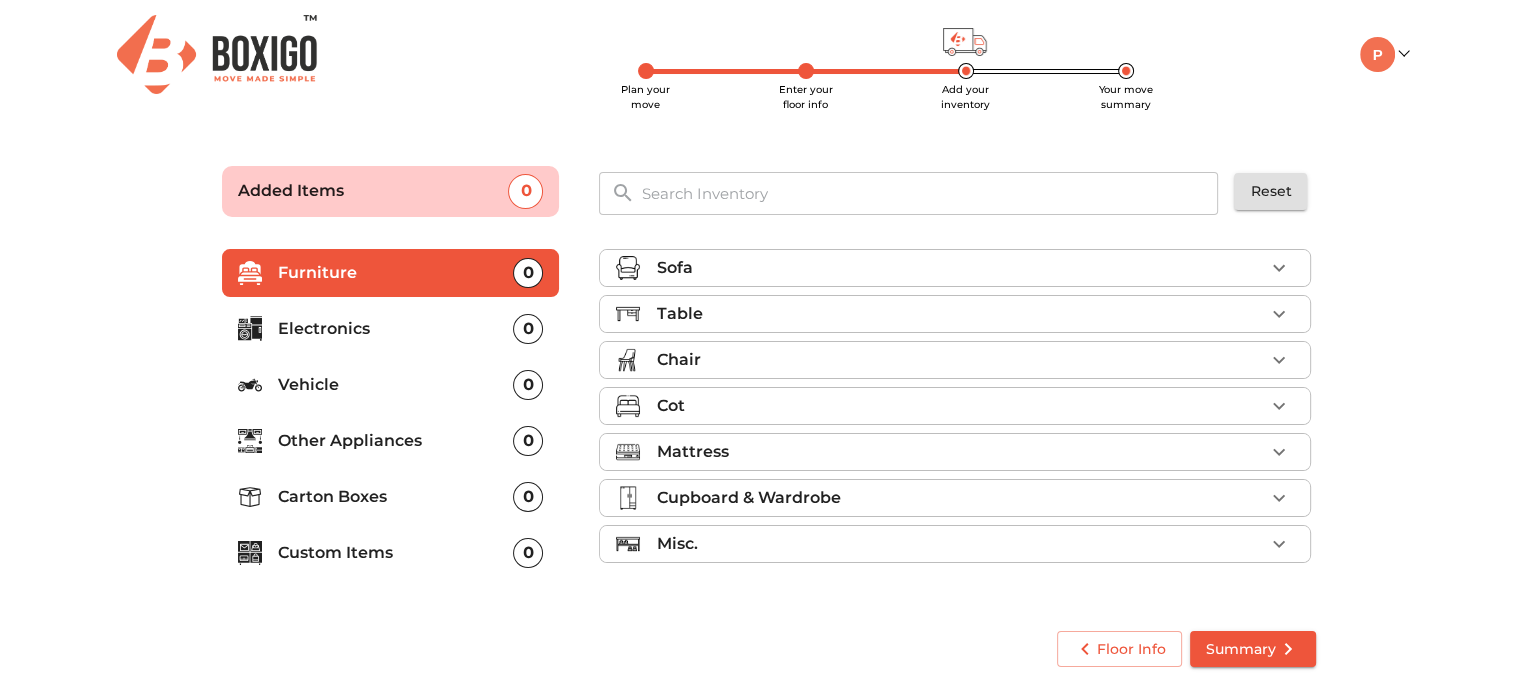scroll, scrollTop: 0, scrollLeft: 0, axis: both 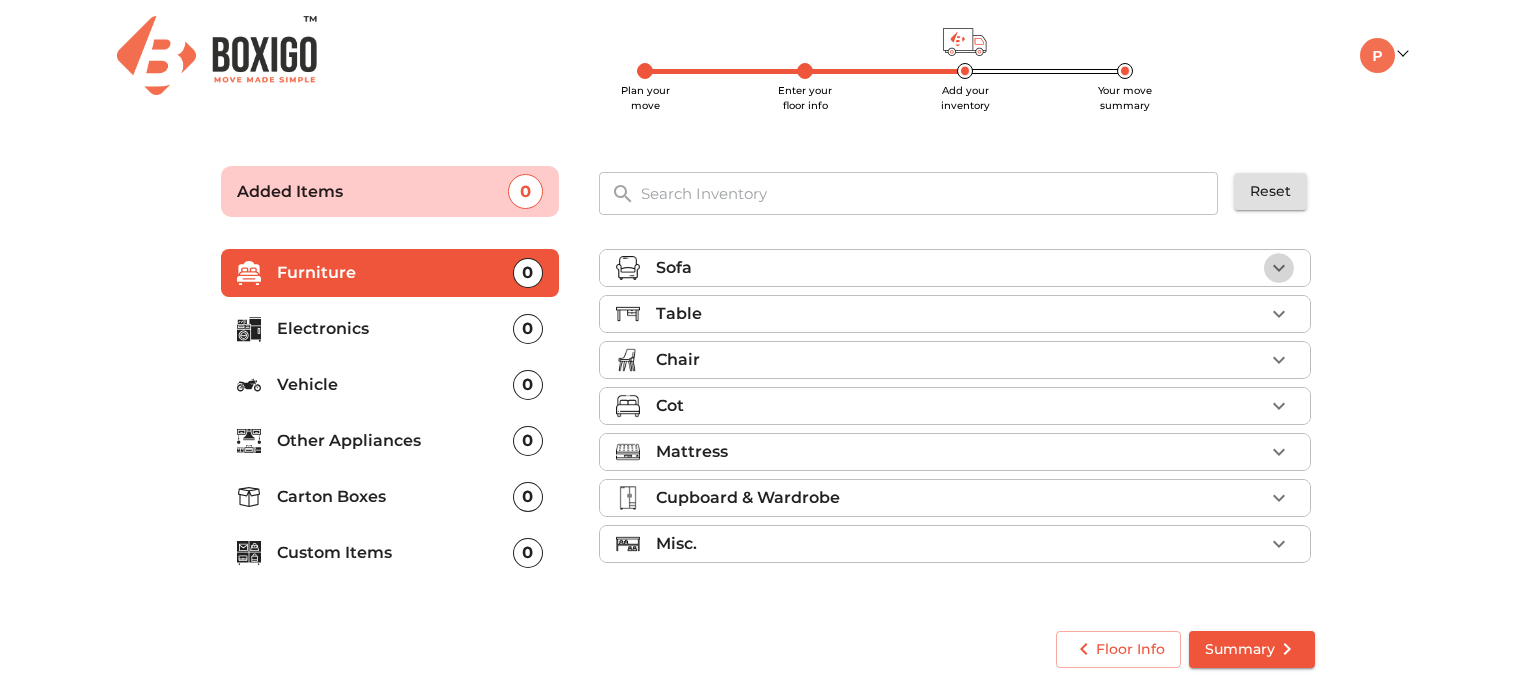click at bounding box center [1279, 268] 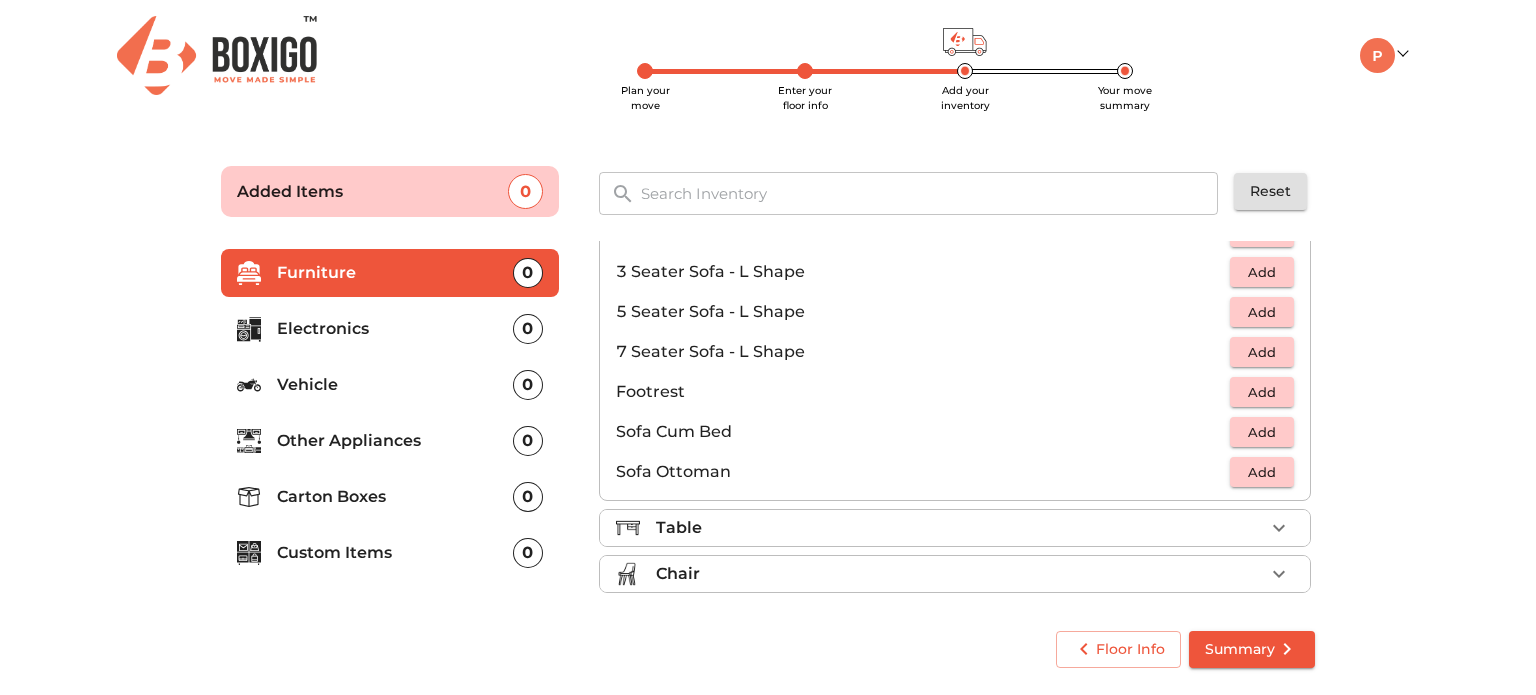 scroll, scrollTop: 404, scrollLeft: 0, axis: vertical 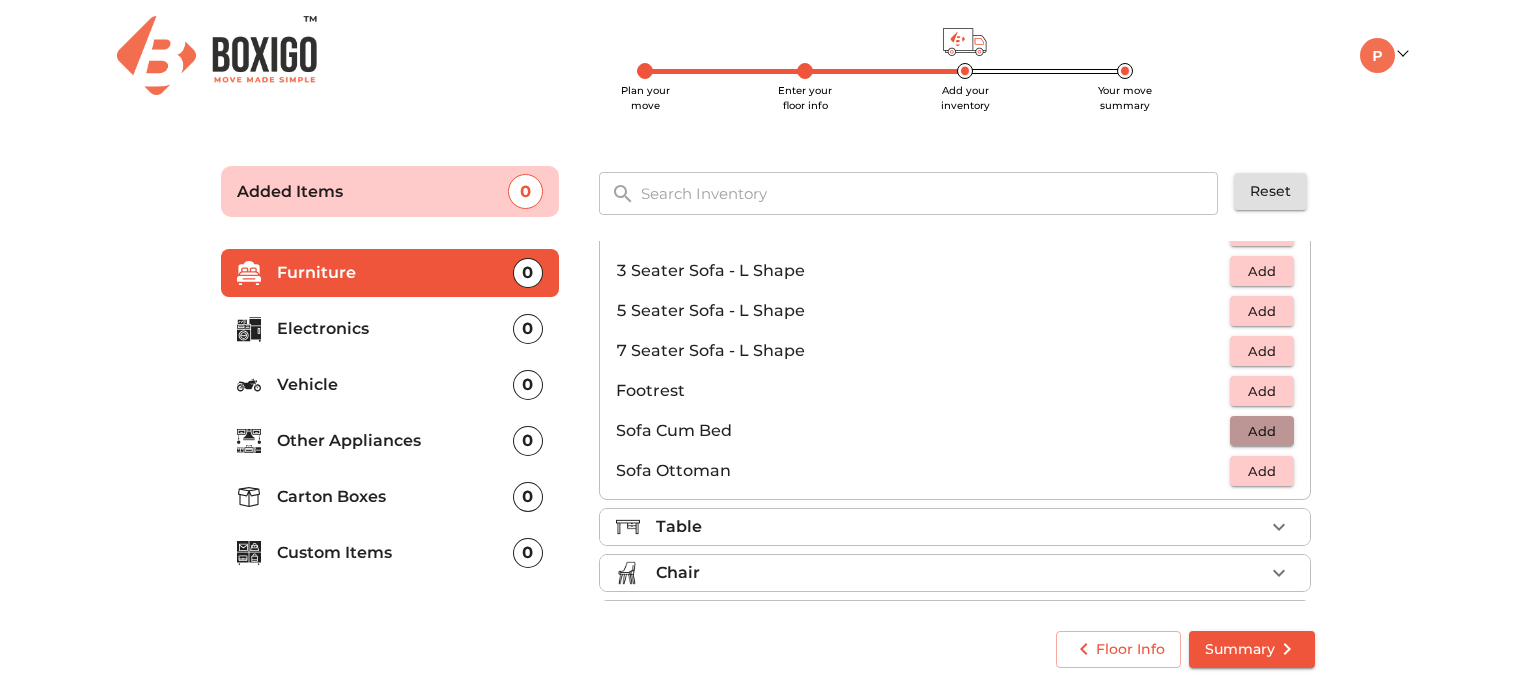 click on "Add" at bounding box center (1262, 431) 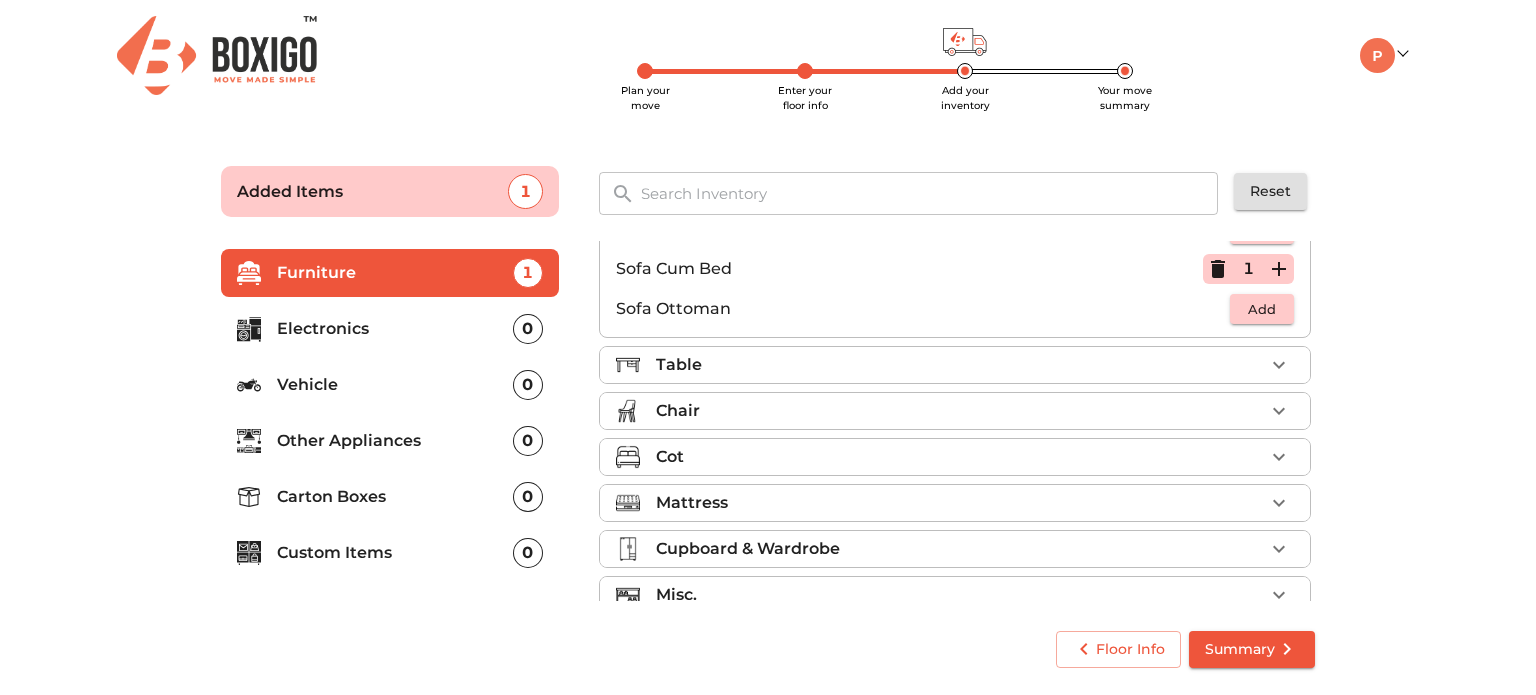 scroll, scrollTop: 574, scrollLeft: 0, axis: vertical 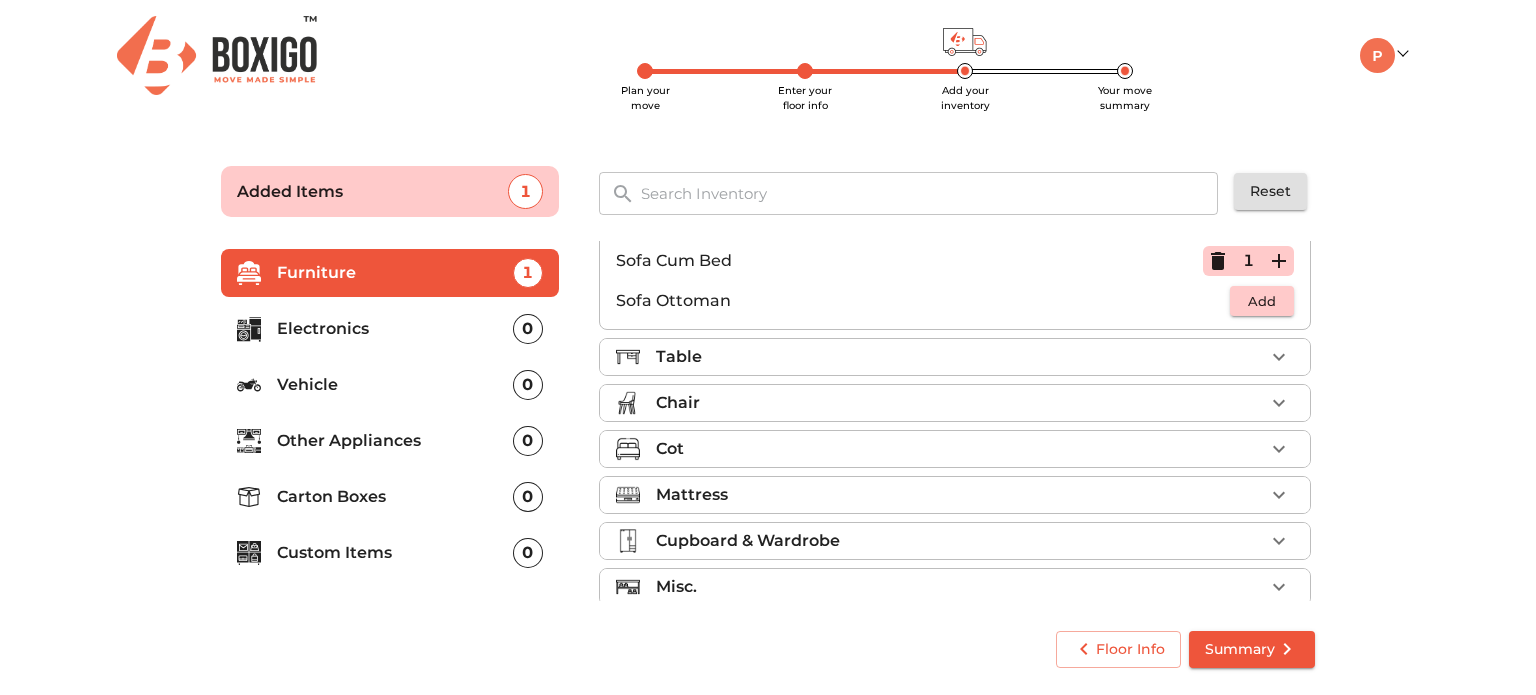 click 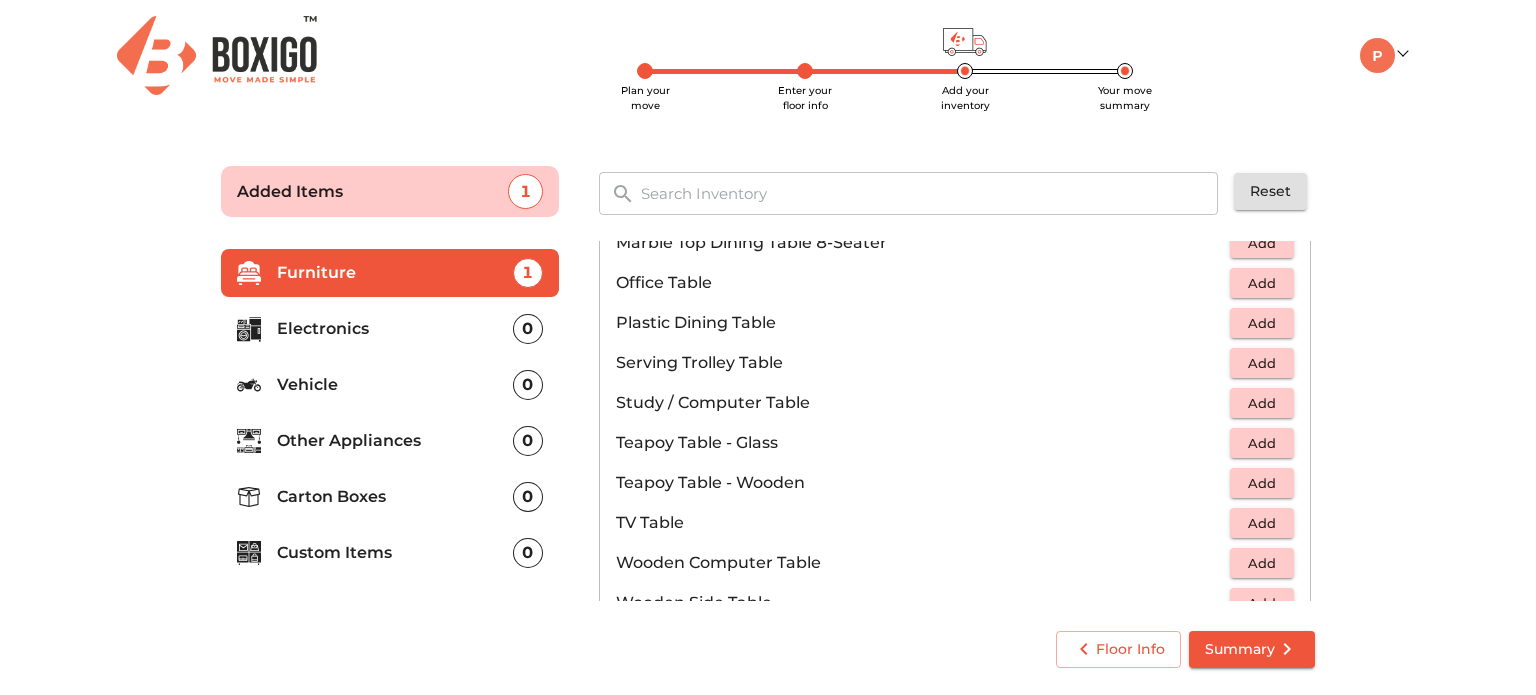 scroll, scrollTop: 1044, scrollLeft: 0, axis: vertical 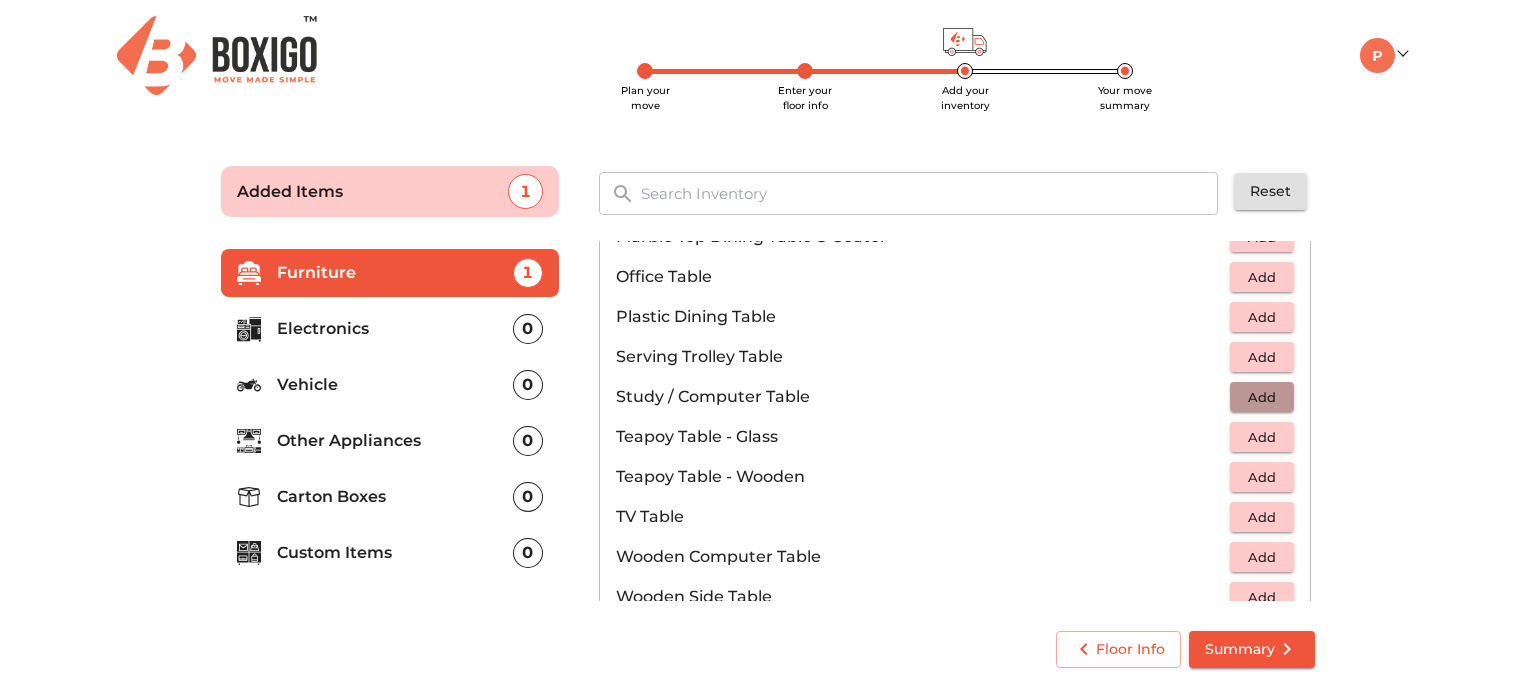 click on "Add" at bounding box center (1262, 397) 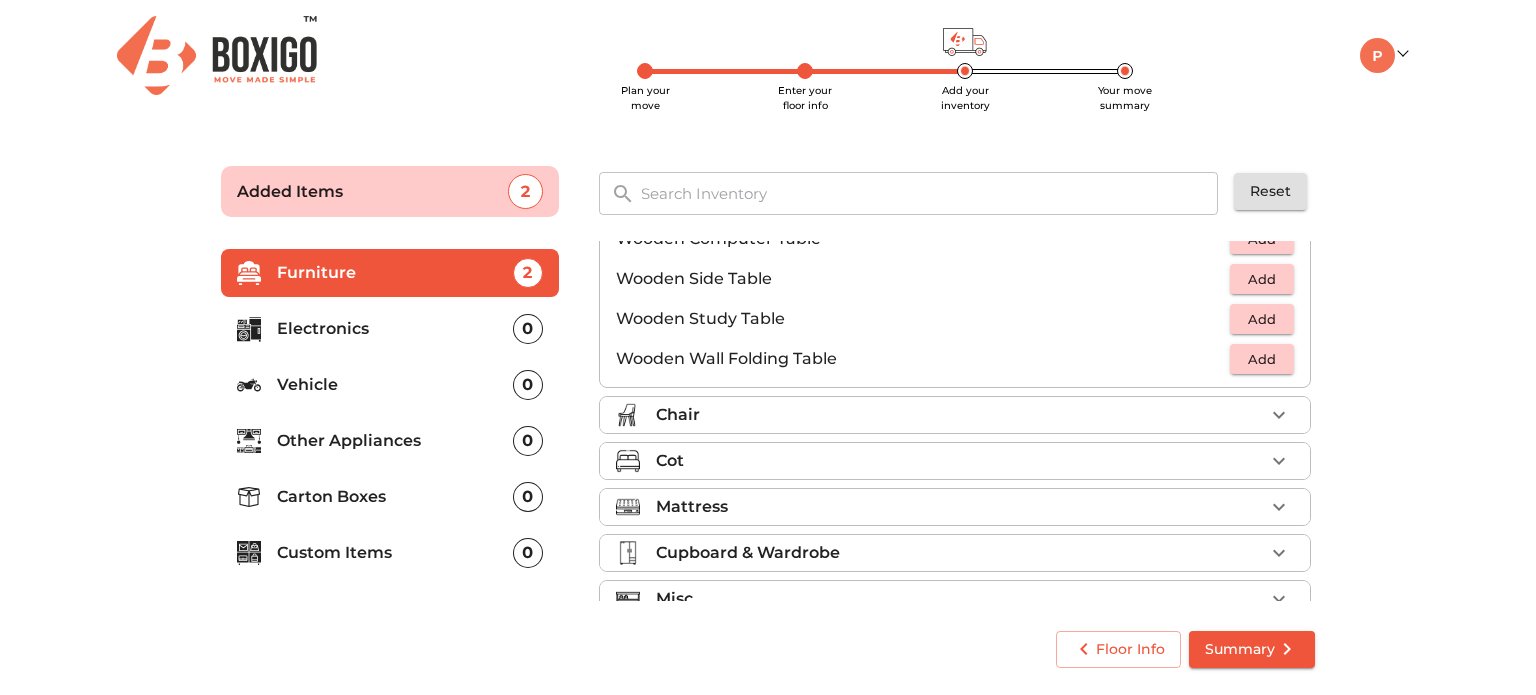 scroll, scrollTop: 1392, scrollLeft: 0, axis: vertical 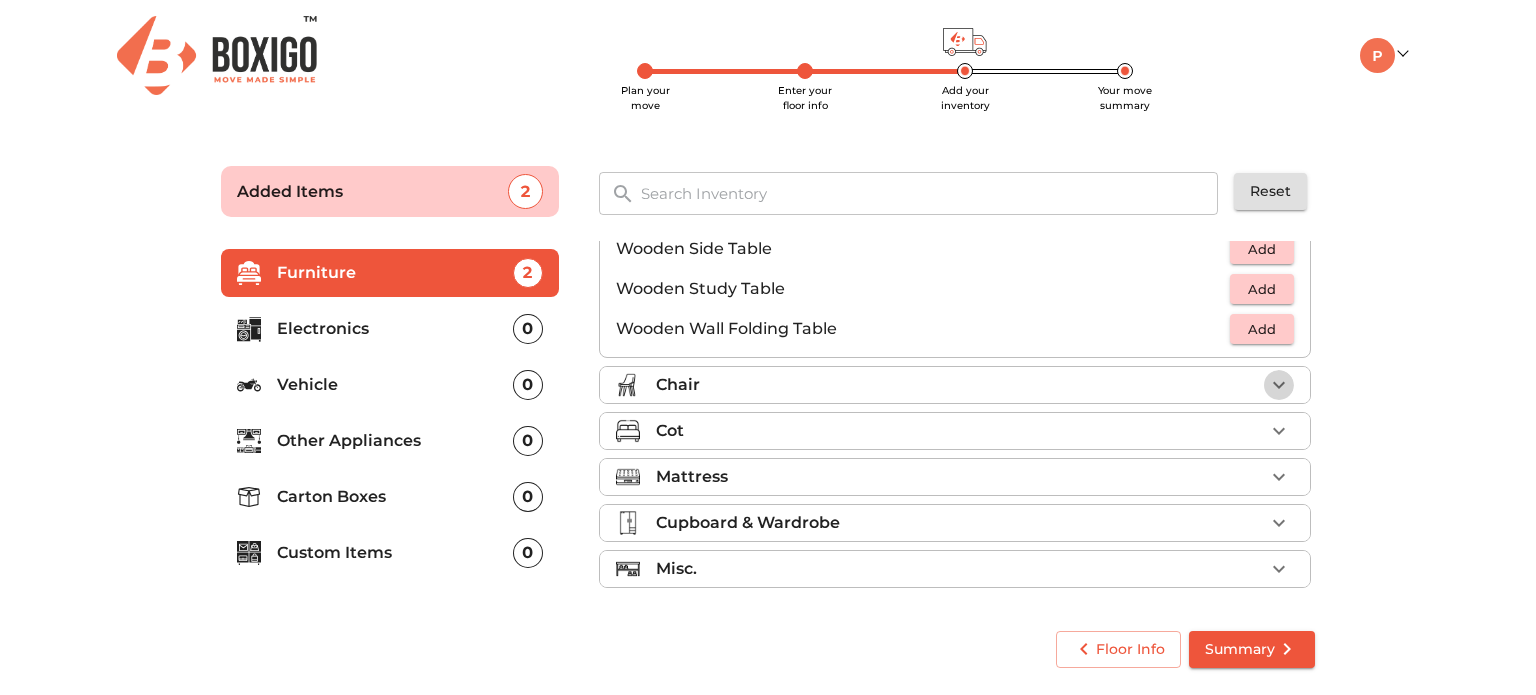 click 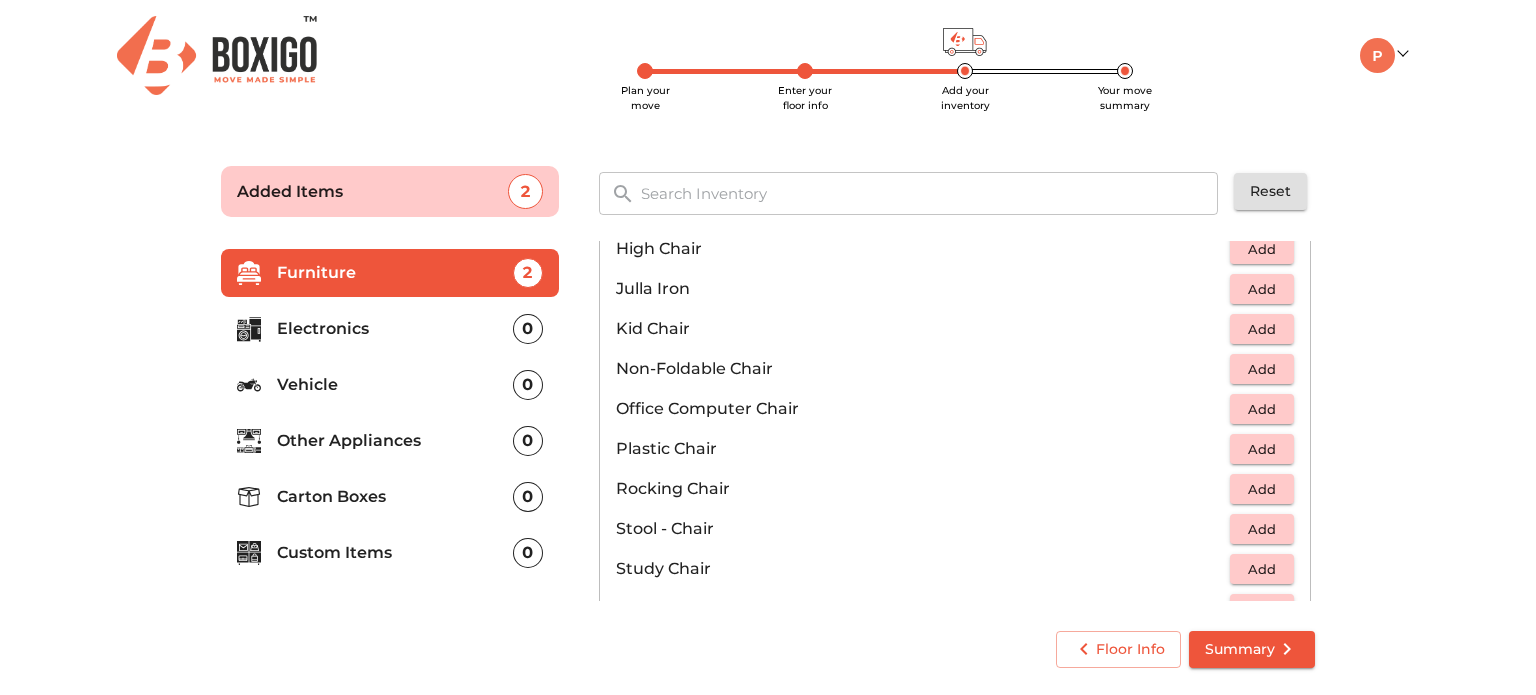 scroll, scrollTop: 539, scrollLeft: 0, axis: vertical 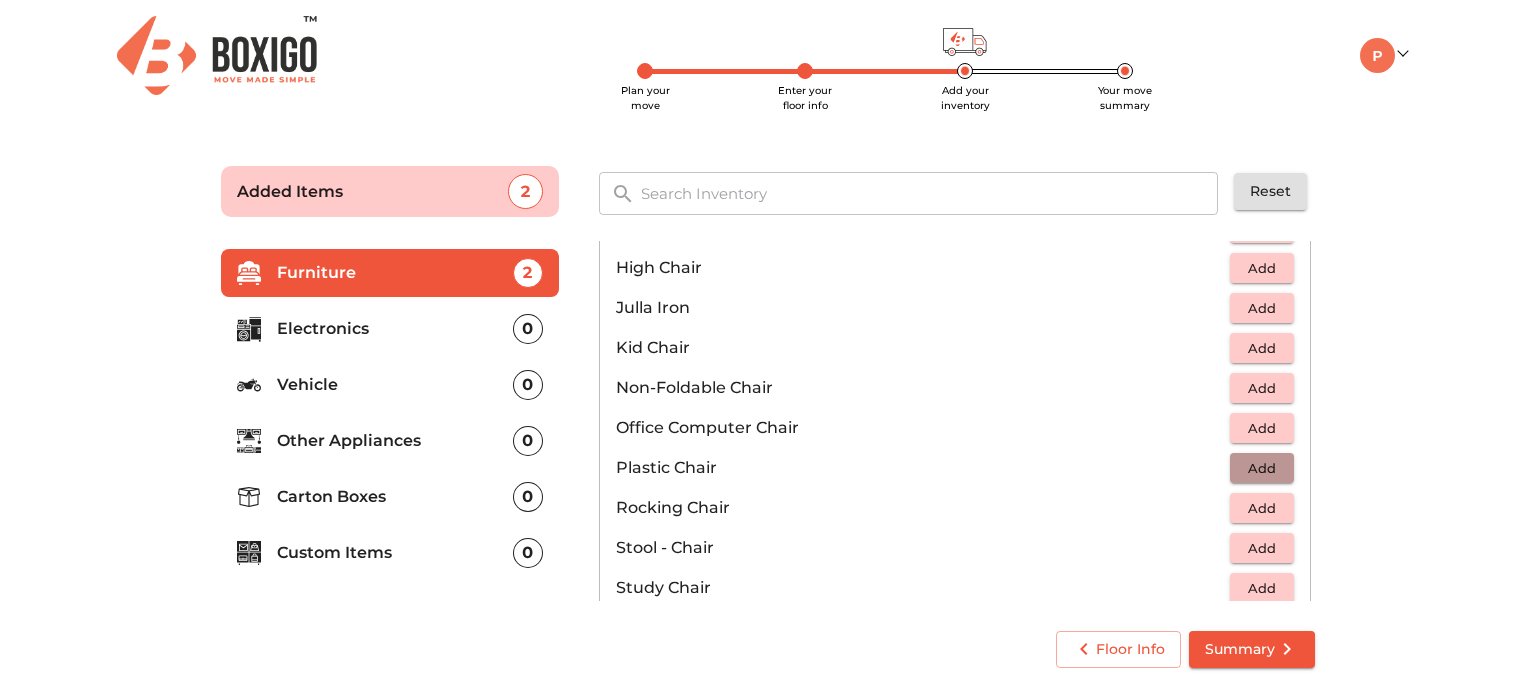 click on "Add" at bounding box center [1262, 468] 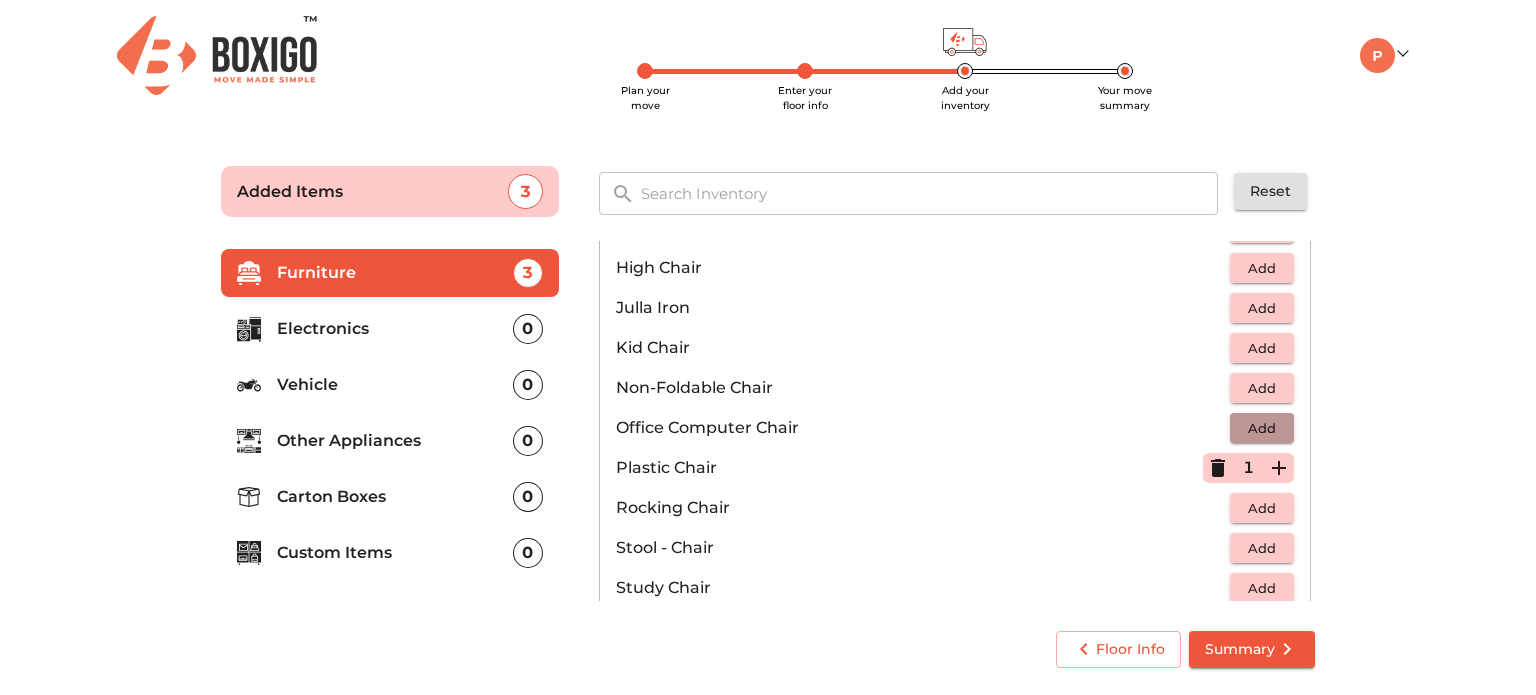click on "Add" at bounding box center (1262, 428) 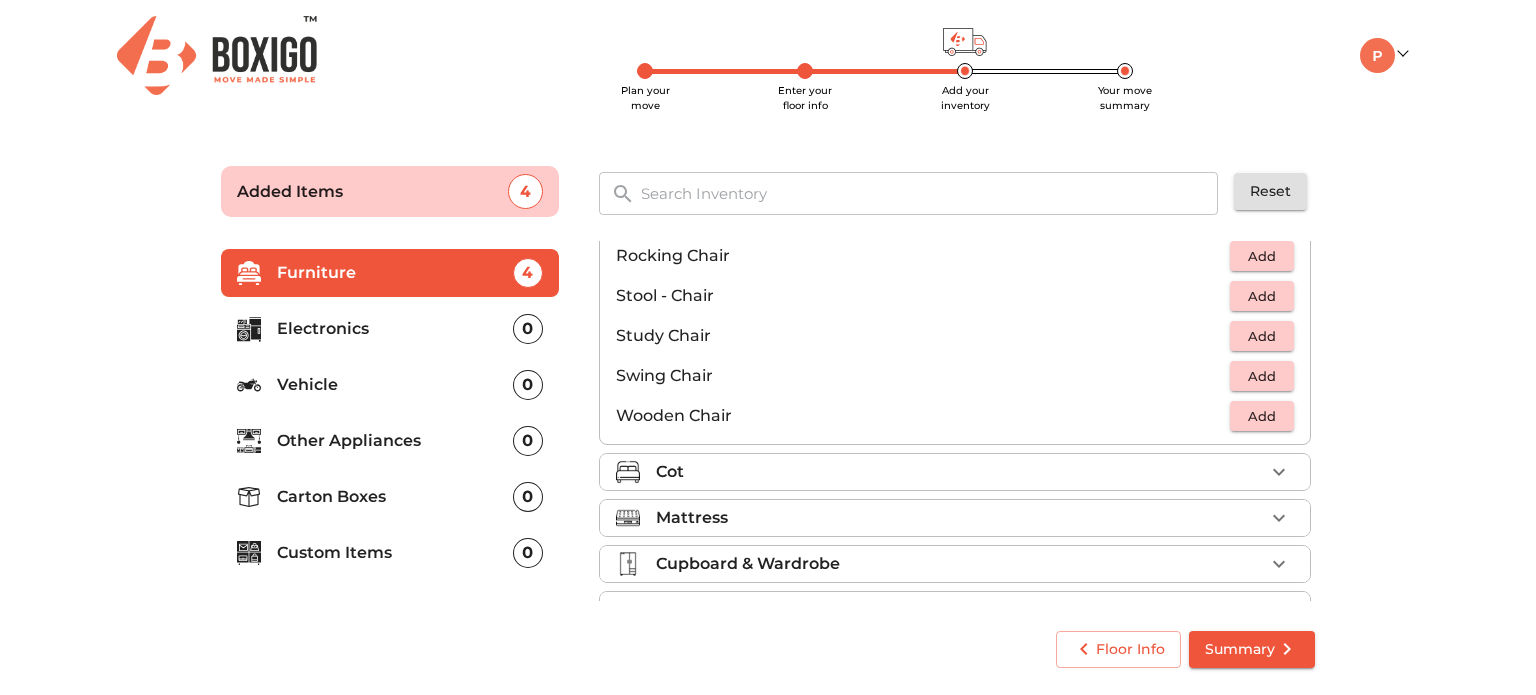 scroll, scrollTop: 832, scrollLeft: 0, axis: vertical 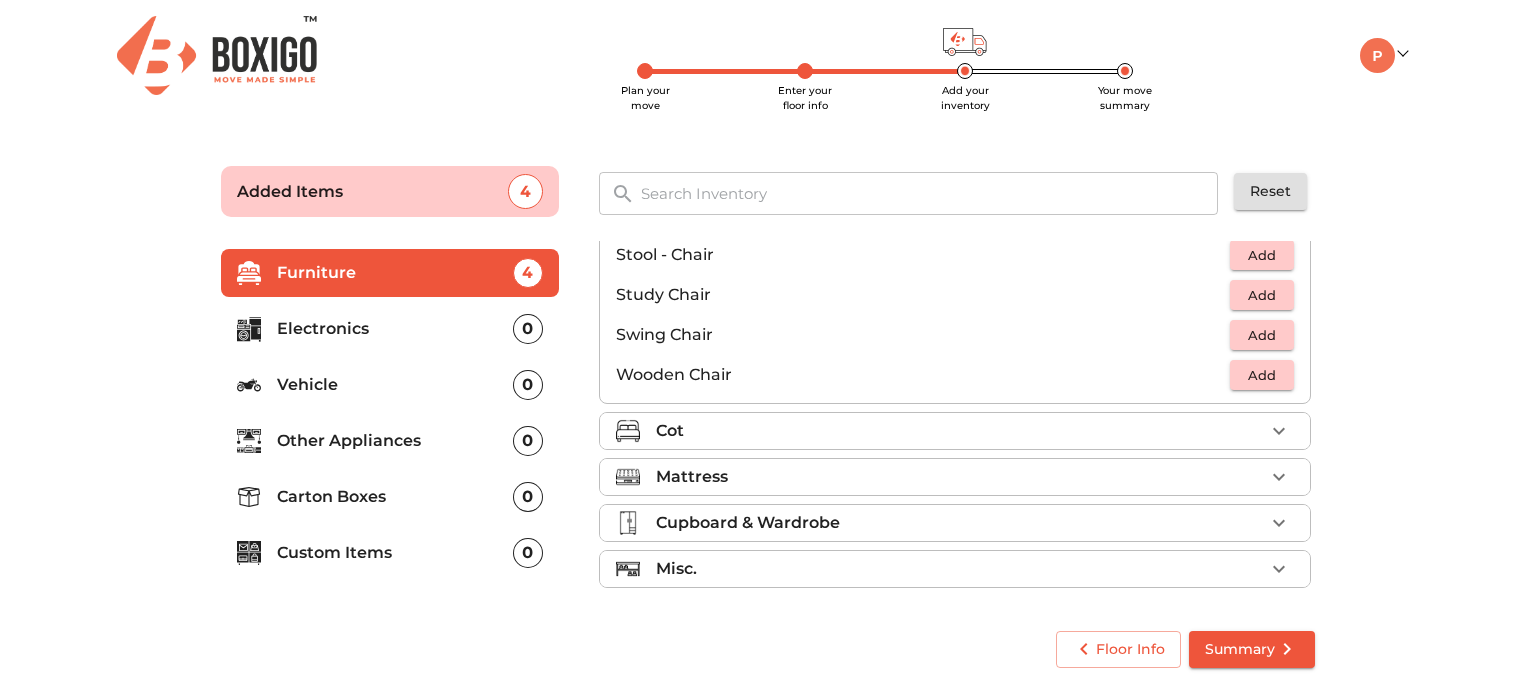 click on "Cot" at bounding box center [960, 431] 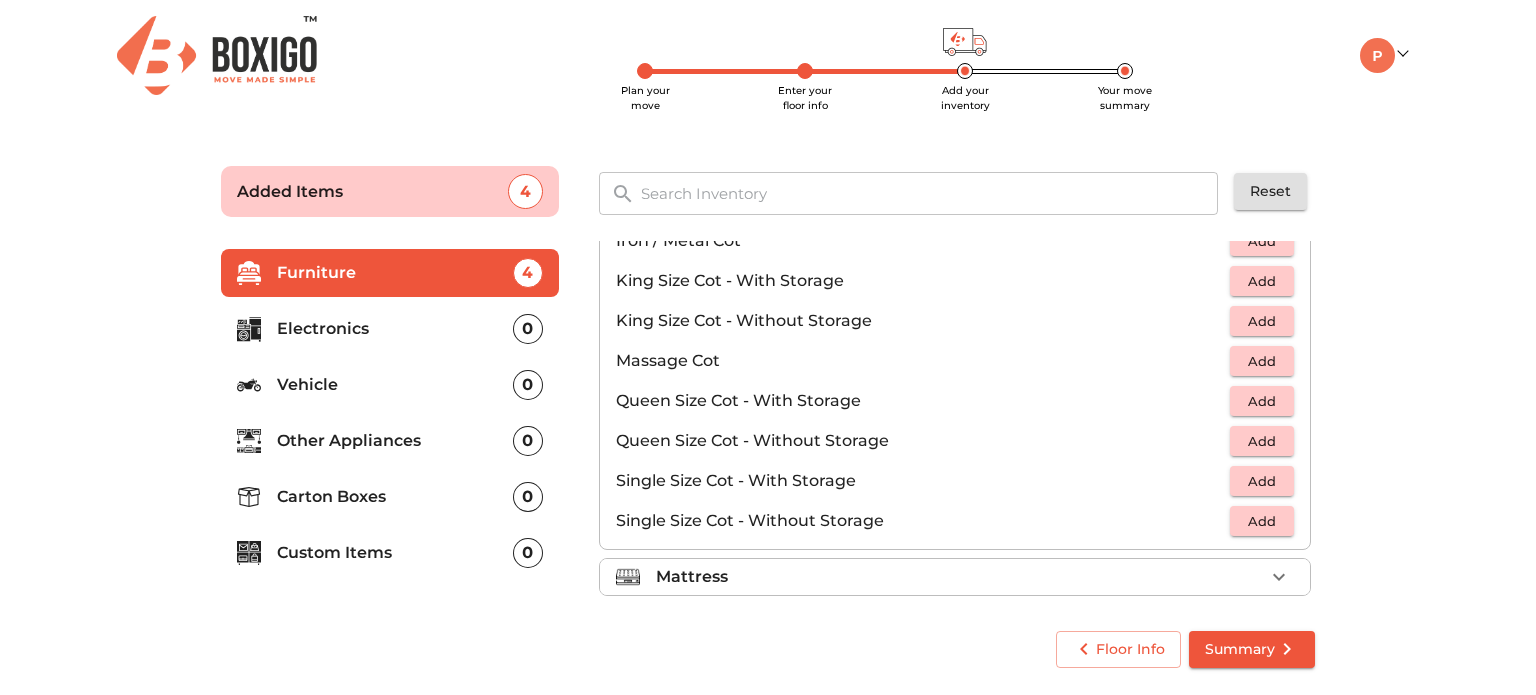 scroll, scrollTop: 533, scrollLeft: 0, axis: vertical 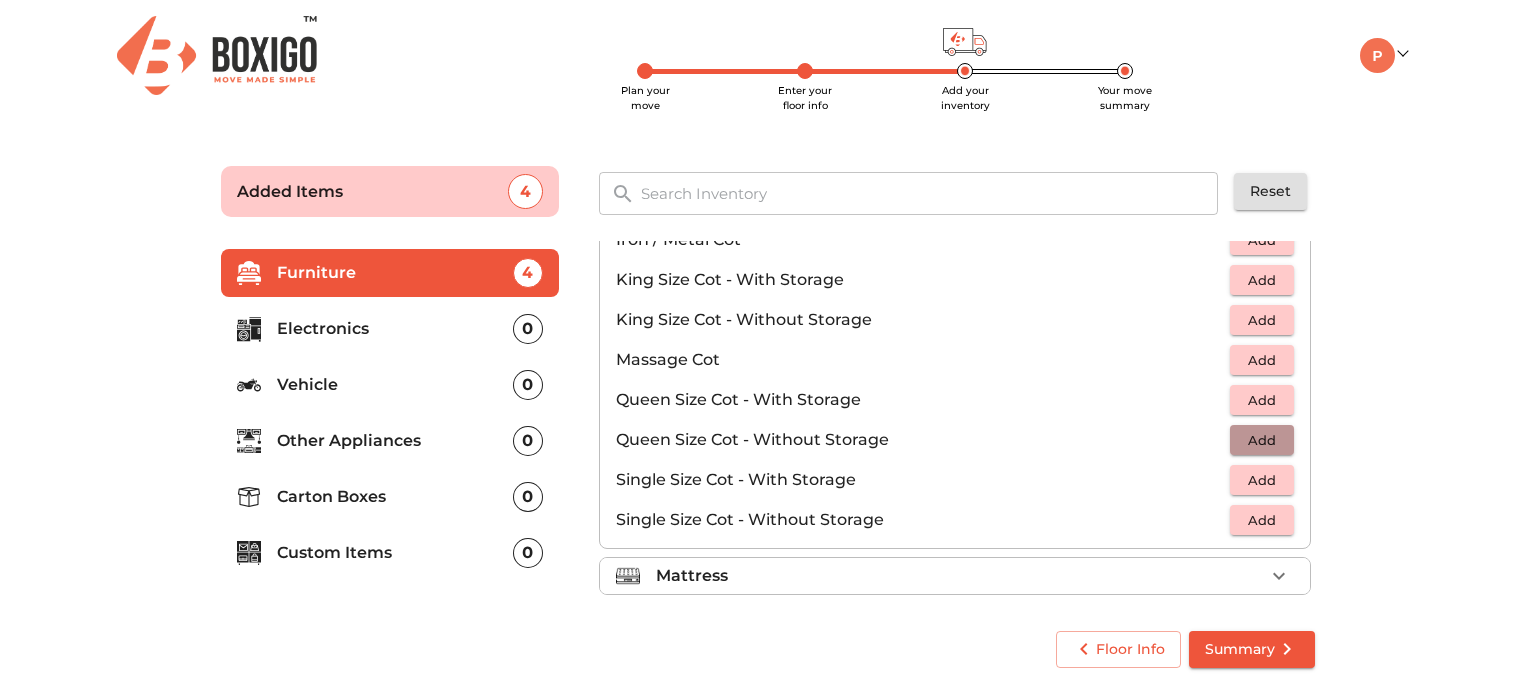 click on "Add" at bounding box center (1262, 440) 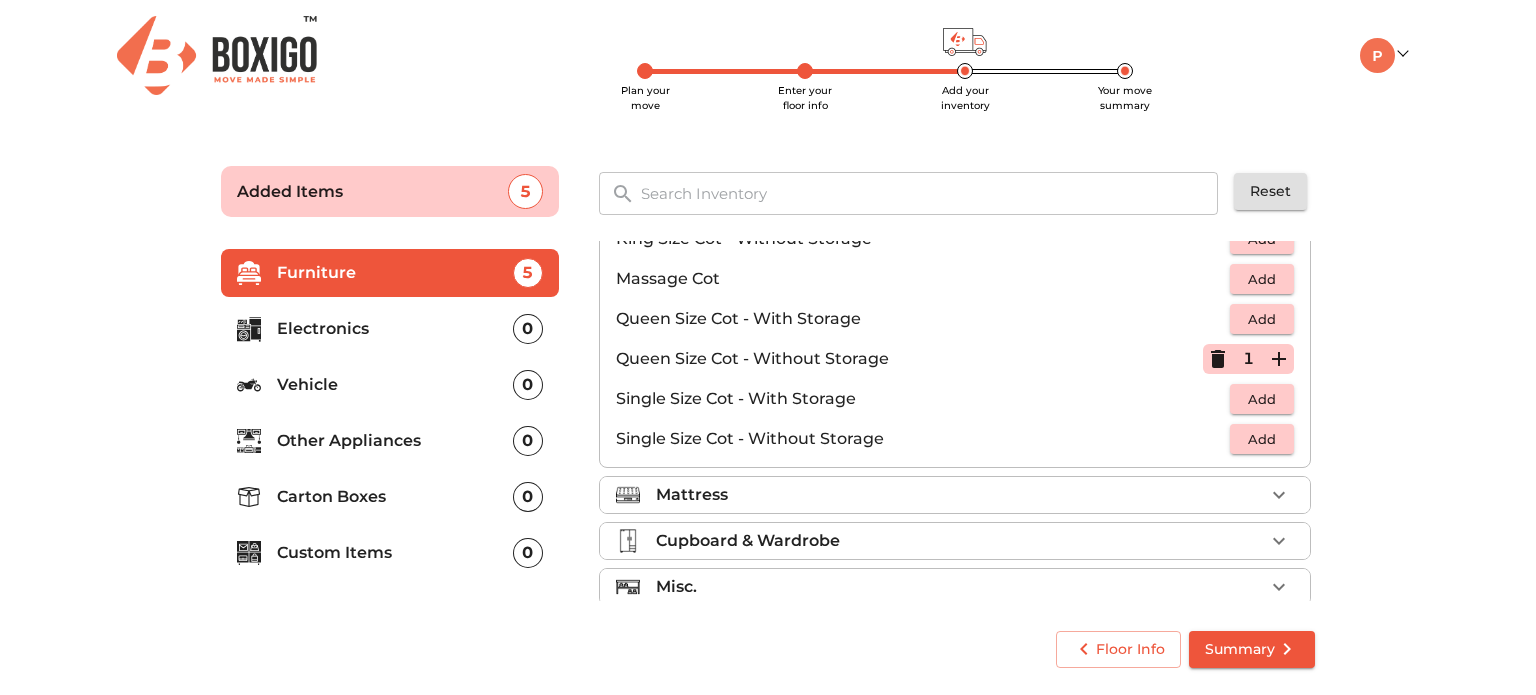 scroll, scrollTop: 632, scrollLeft: 0, axis: vertical 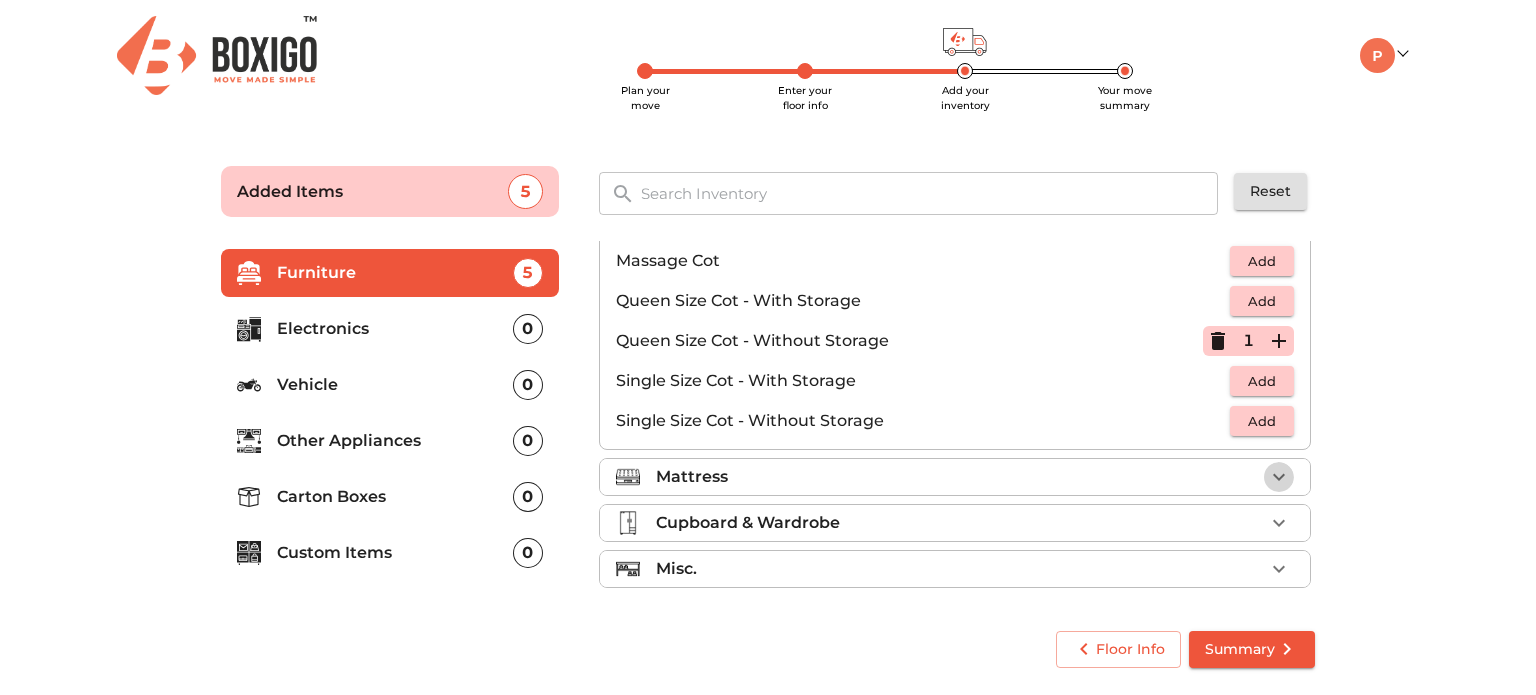 click 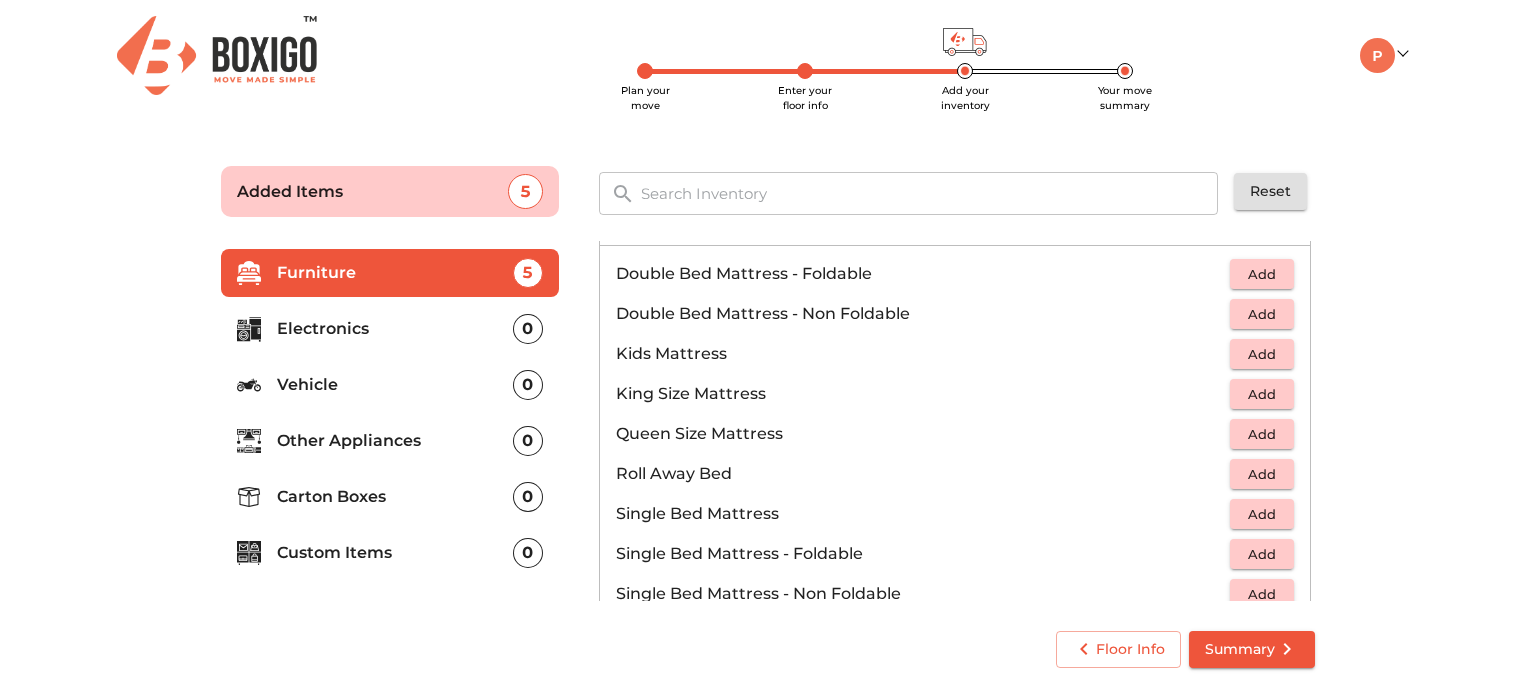 scroll, scrollTop: 224, scrollLeft: 0, axis: vertical 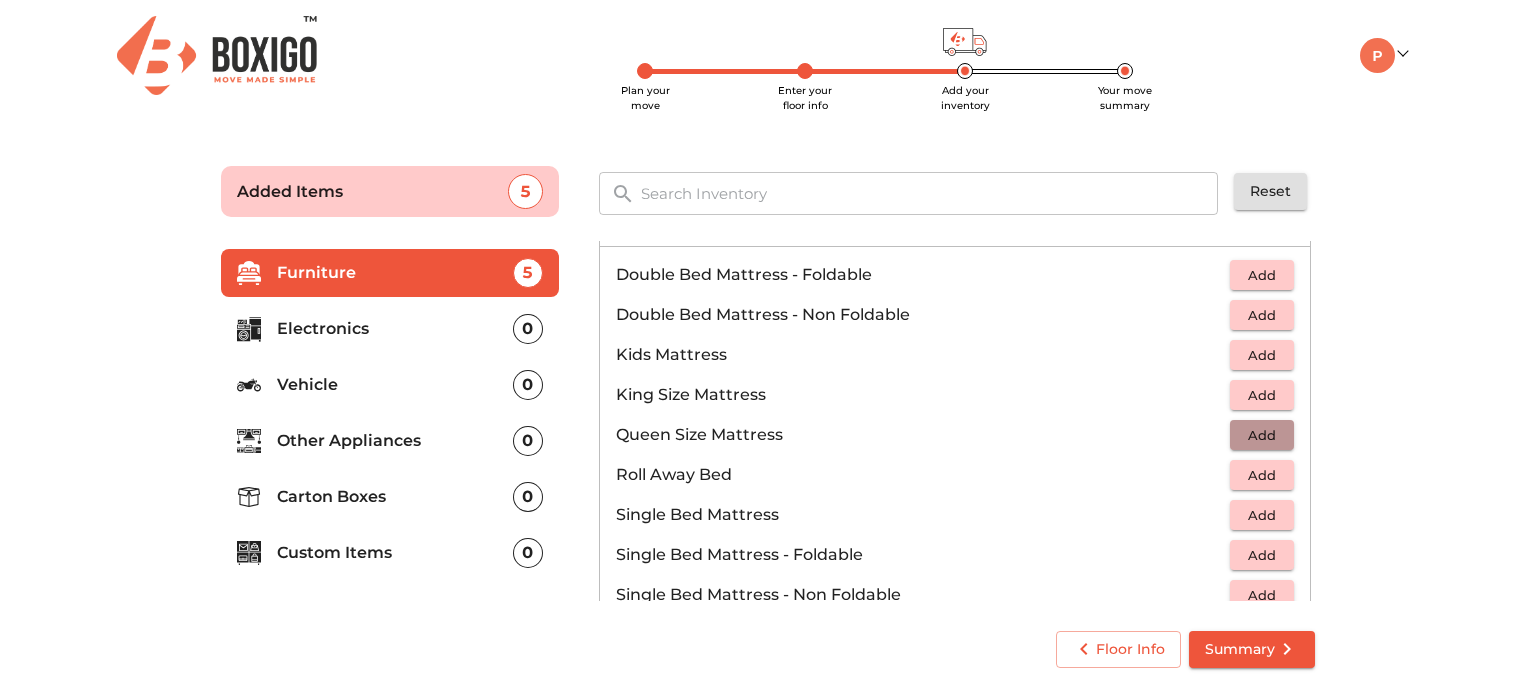 click on "Add" at bounding box center (1262, 435) 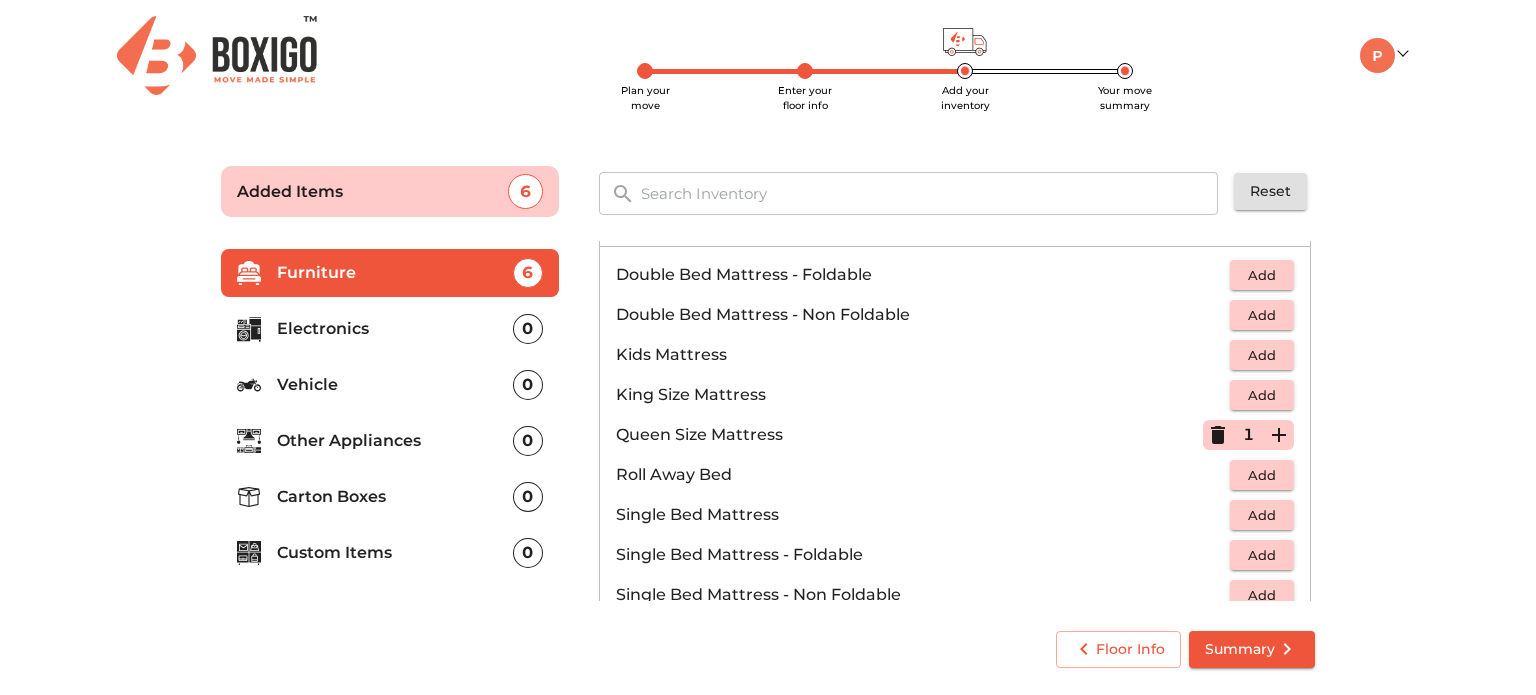 scroll, scrollTop: 392, scrollLeft: 0, axis: vertical 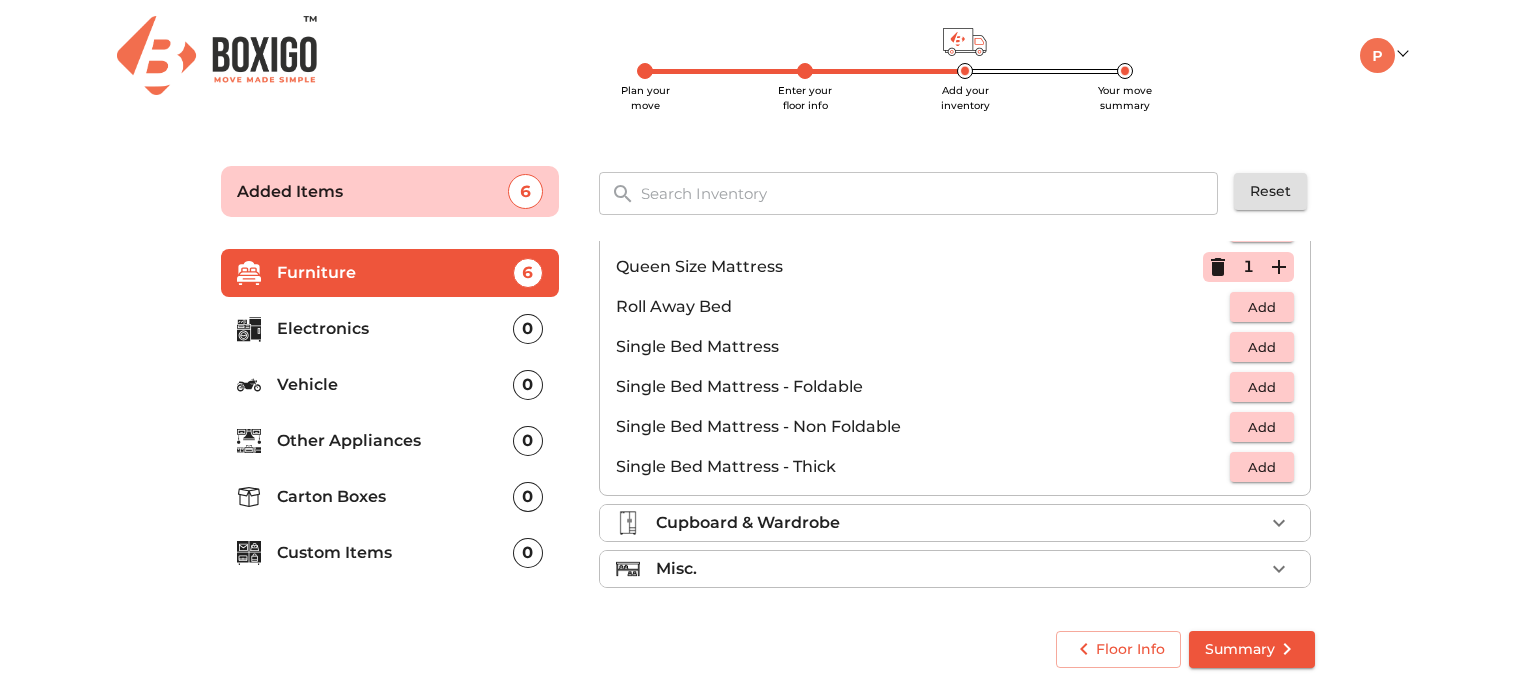 click on "Cupboard & Wardrobe" at bounding box center [960, 523] 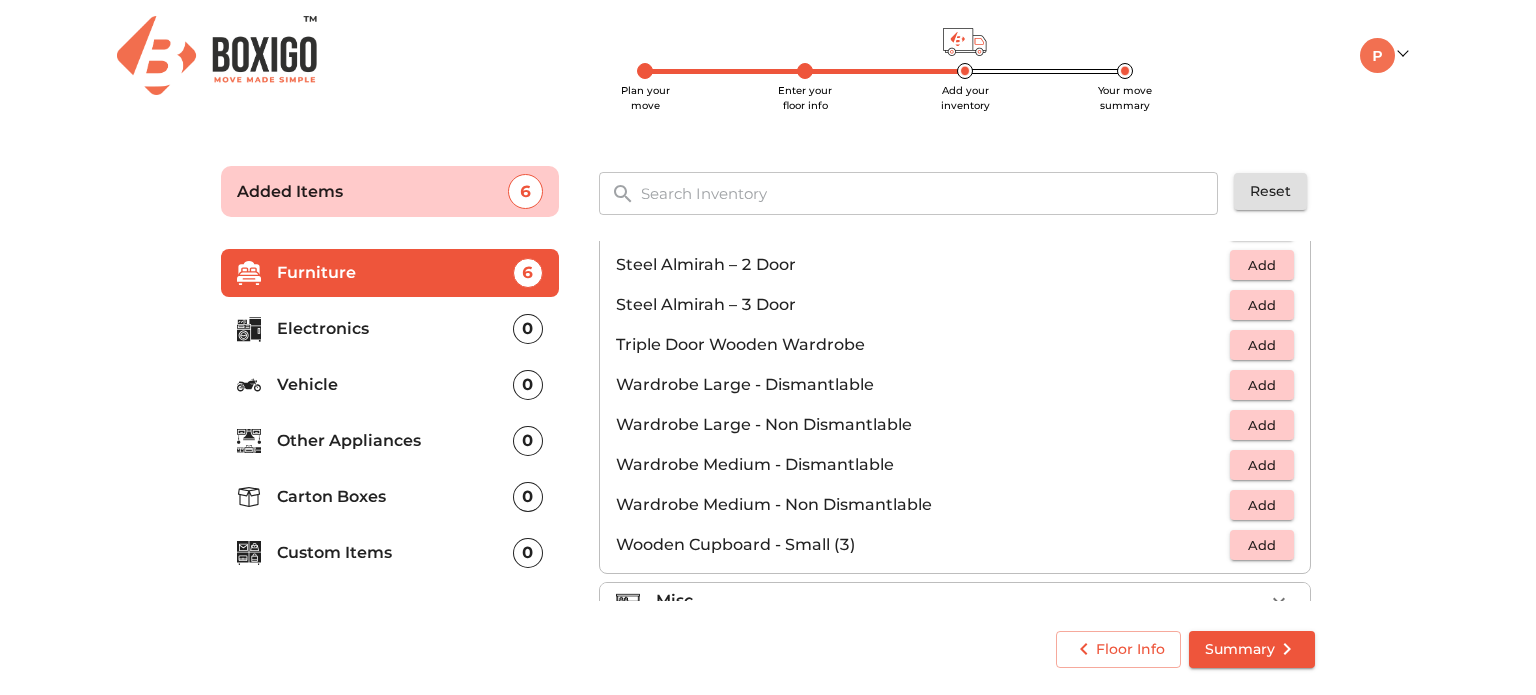 scroll, scrollTop: 642, scrollLeft: 0, axis: vertical 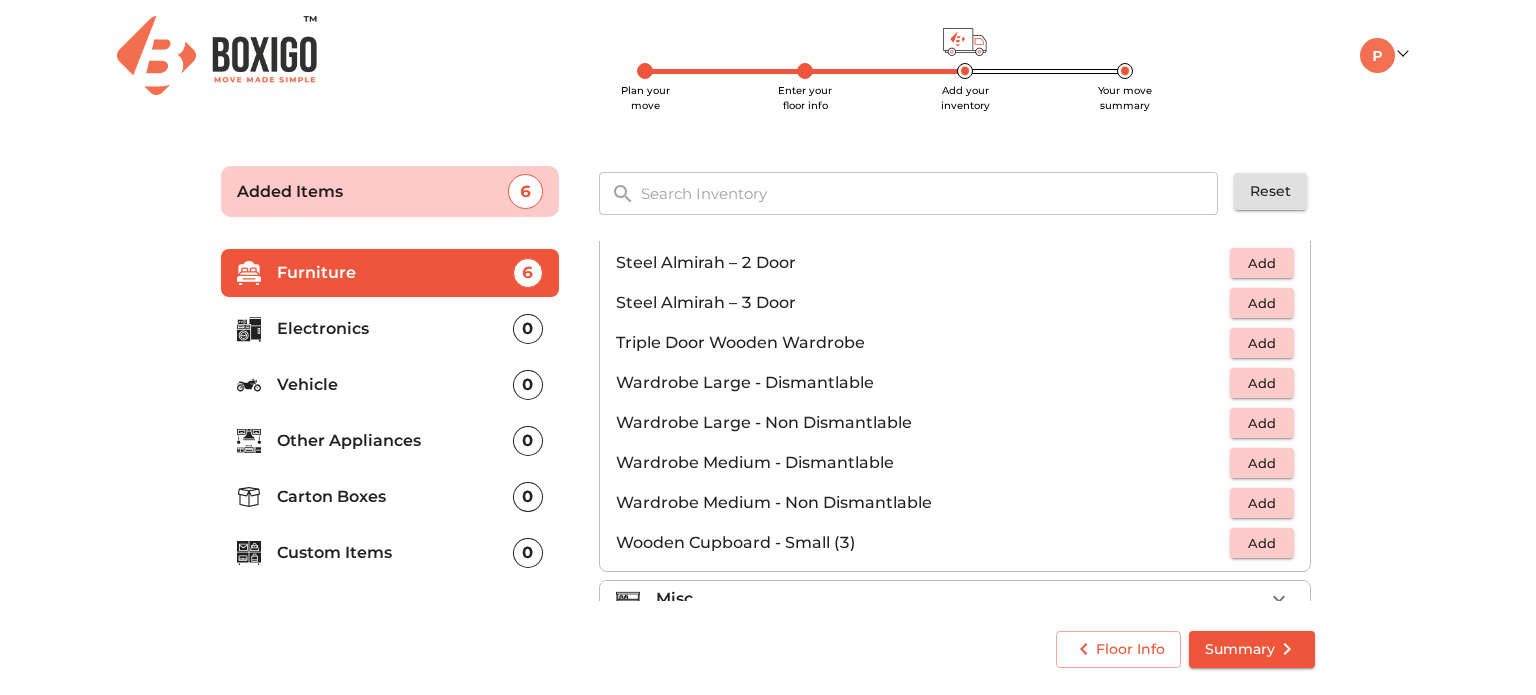 click on "Add" at bounding box center (1262, 543) 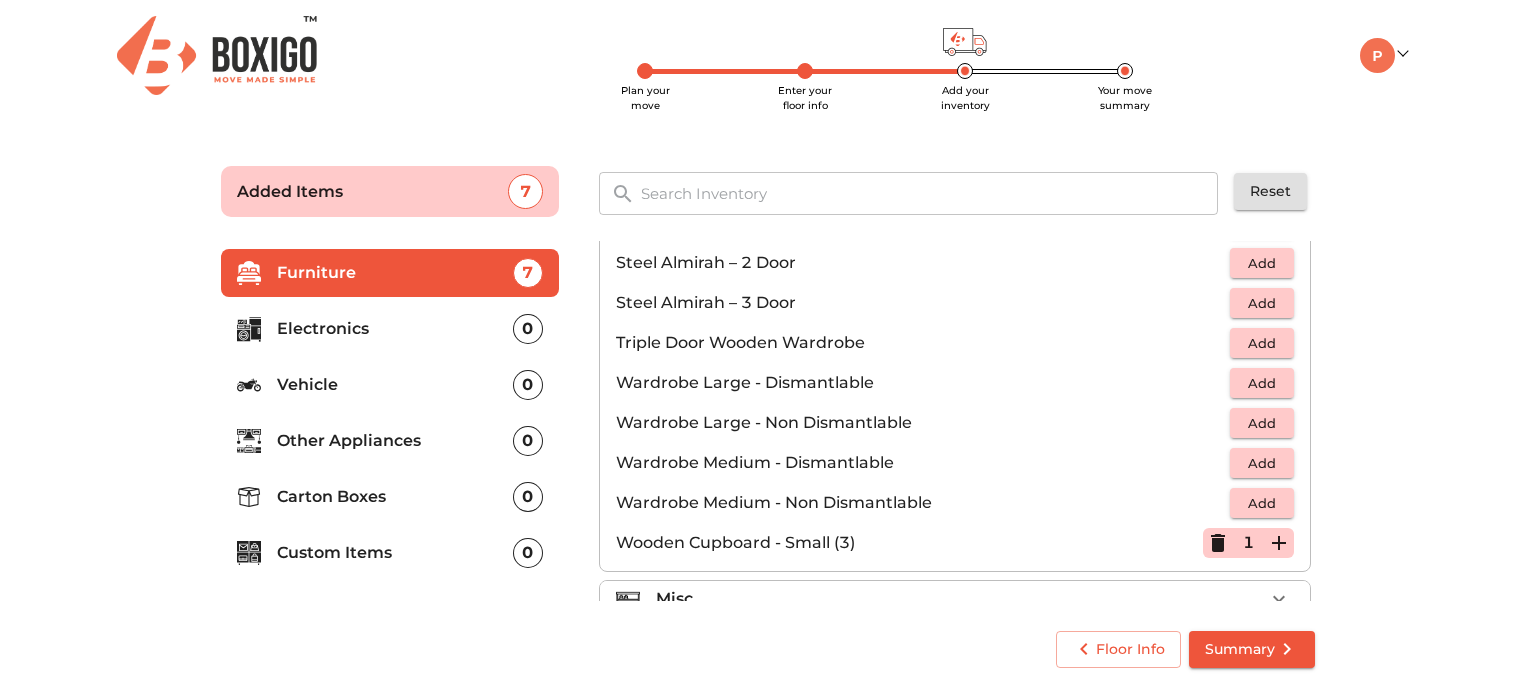 scroll, scrollTop: 672, scrollLeft: 0, axis: vertical 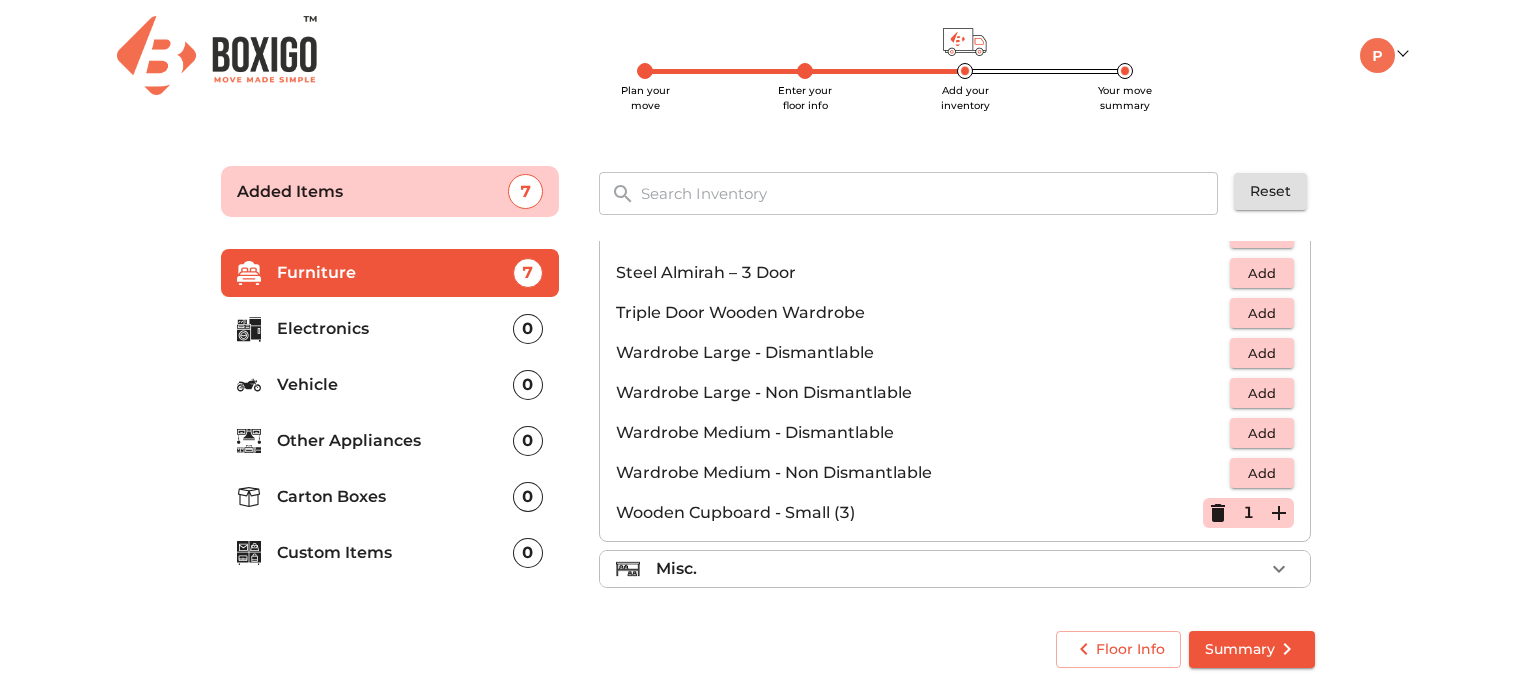 click on "Electronics" at bounding box center (395, 329) 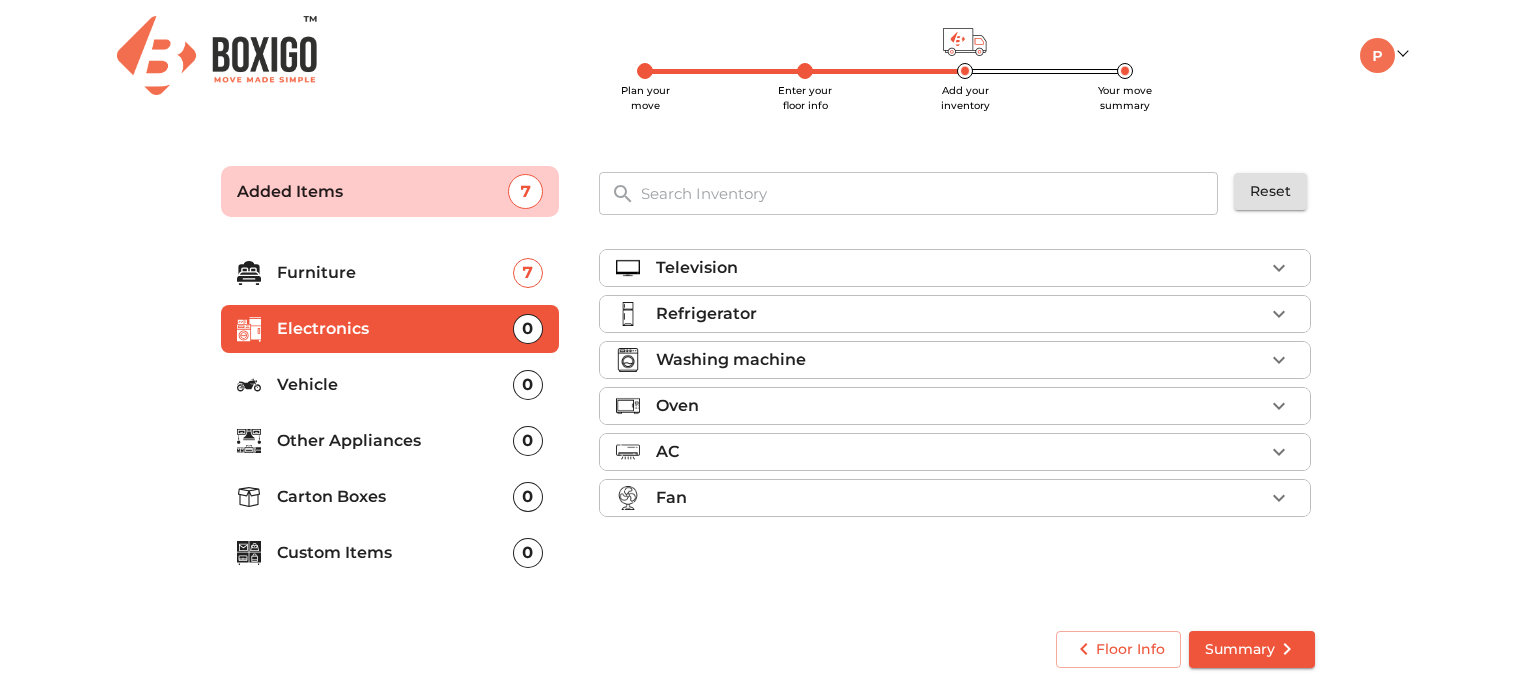 click on "Television" at bounding box center (960, 268) 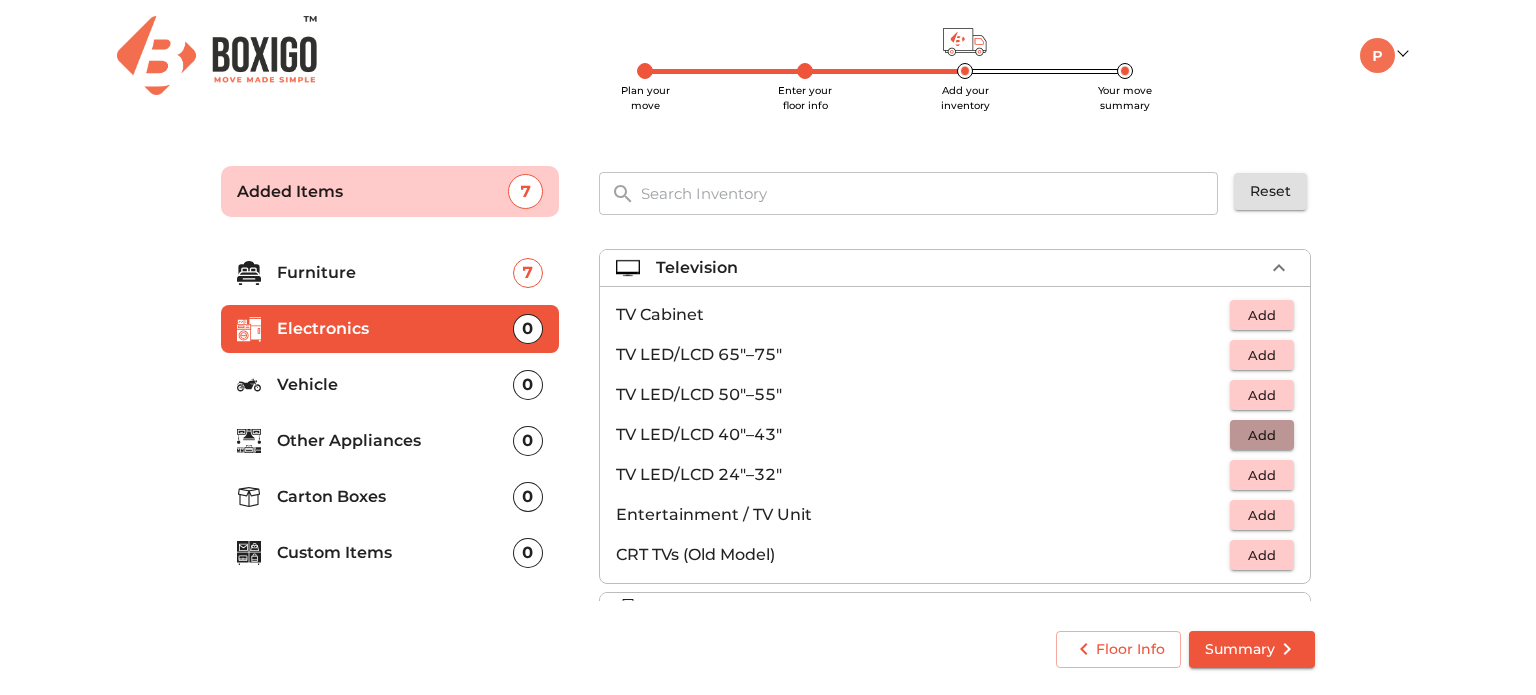 click on "Add" at bounding box center [1262, 435] 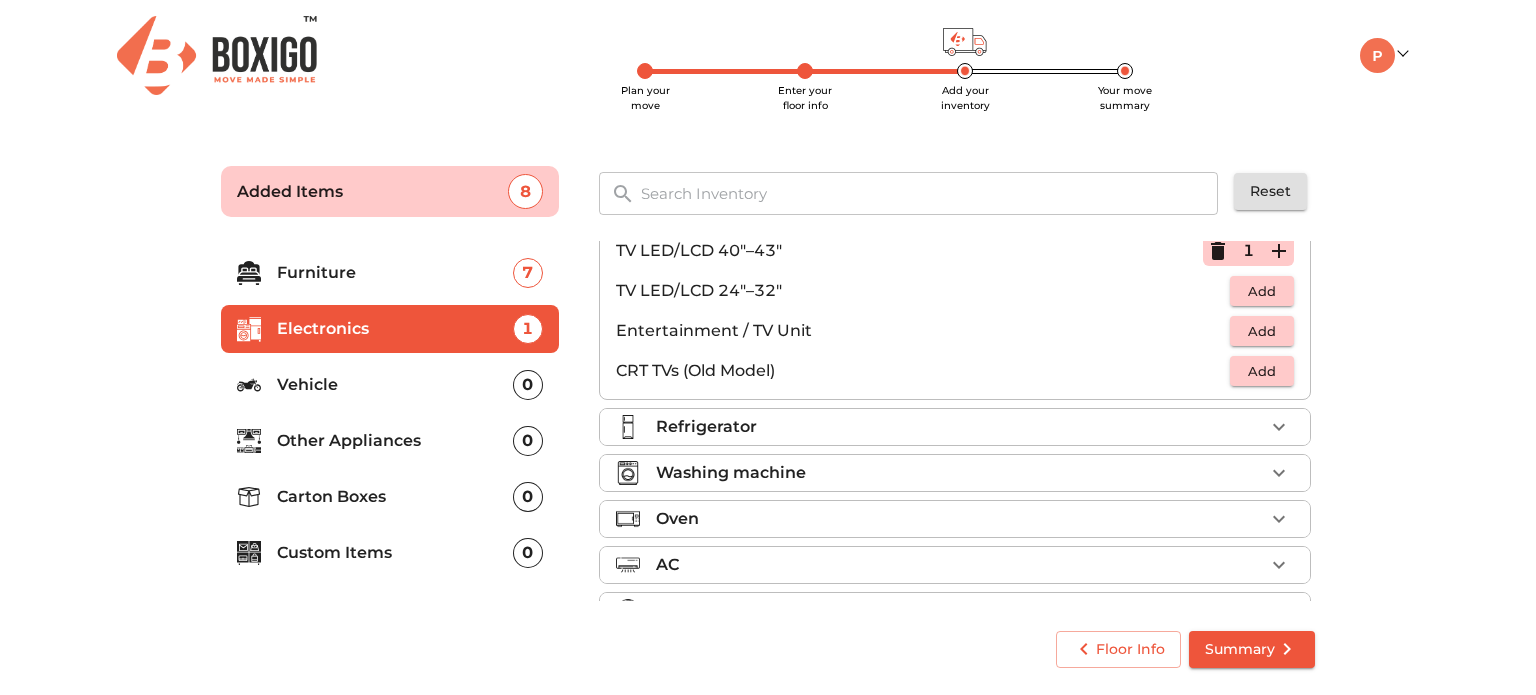 scroll, scrollTop: 226, scrollLeft: 0, axis: vertical 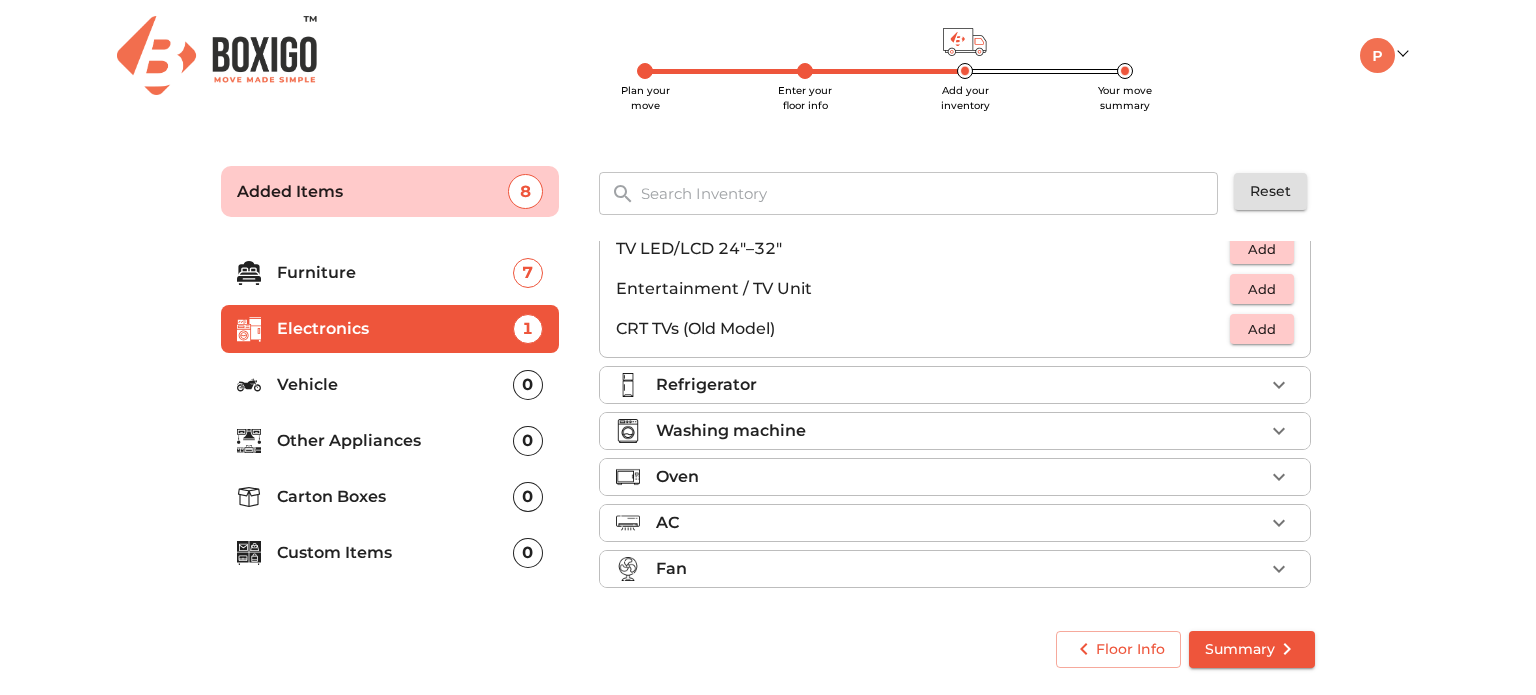 click on "Refrigerator" at bounding box center (960, 385) 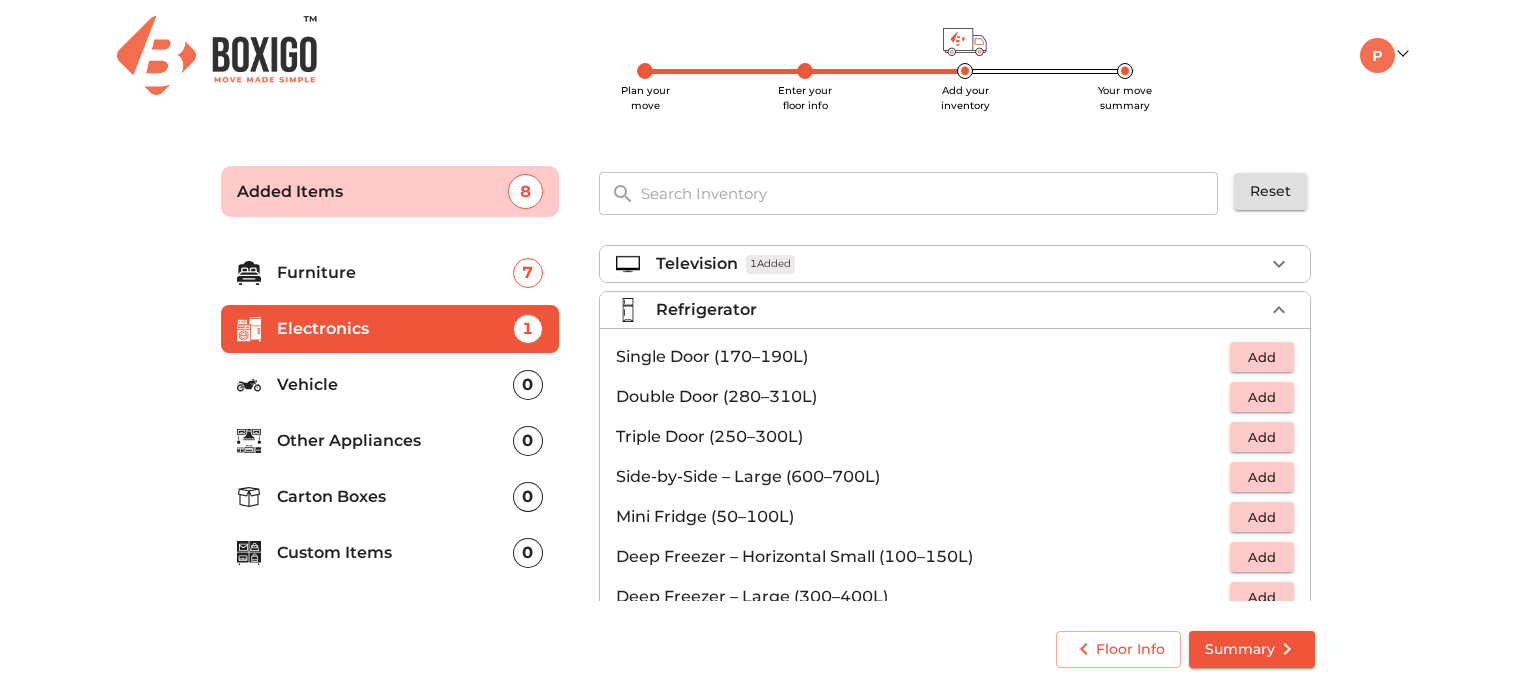 scroll, scrollTop: 0, scrollLeft: 0, axis: both 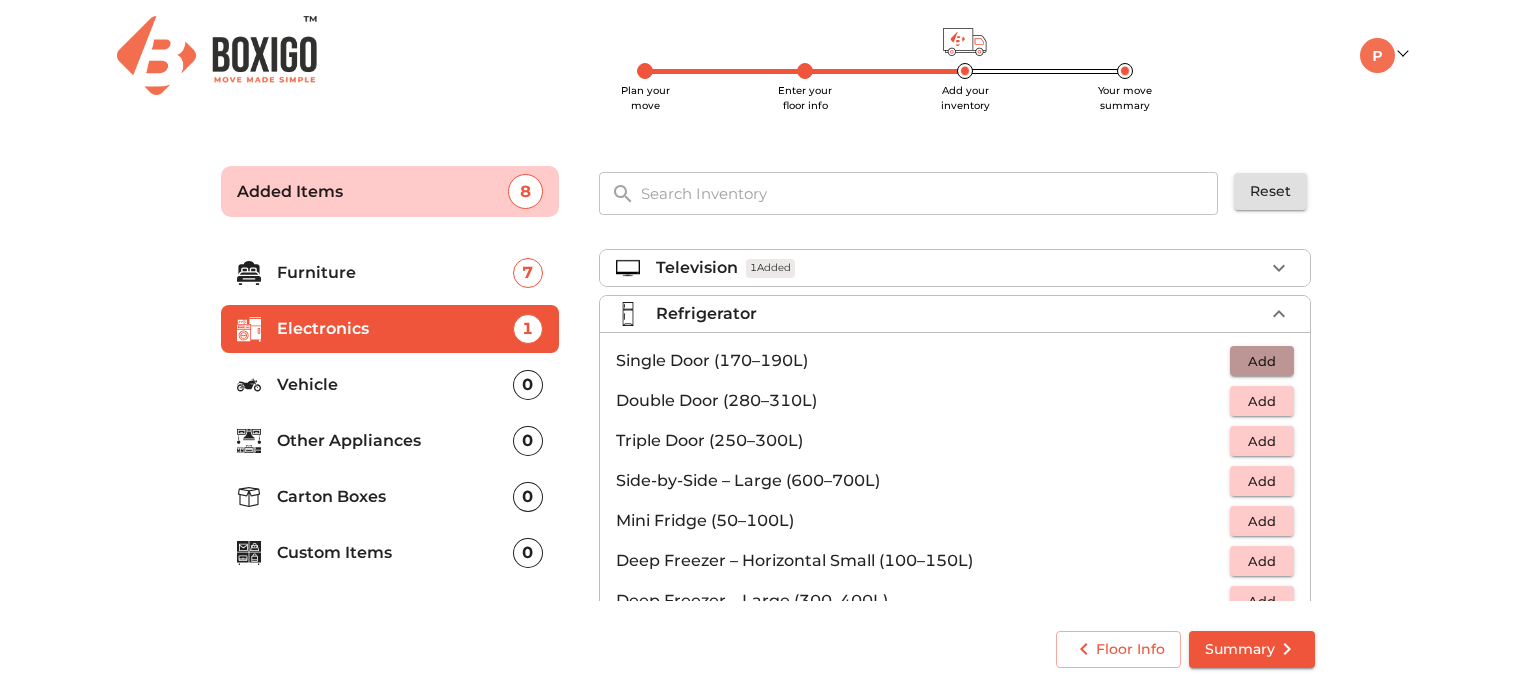 click on "Add" at bounding box center (1262, 361) 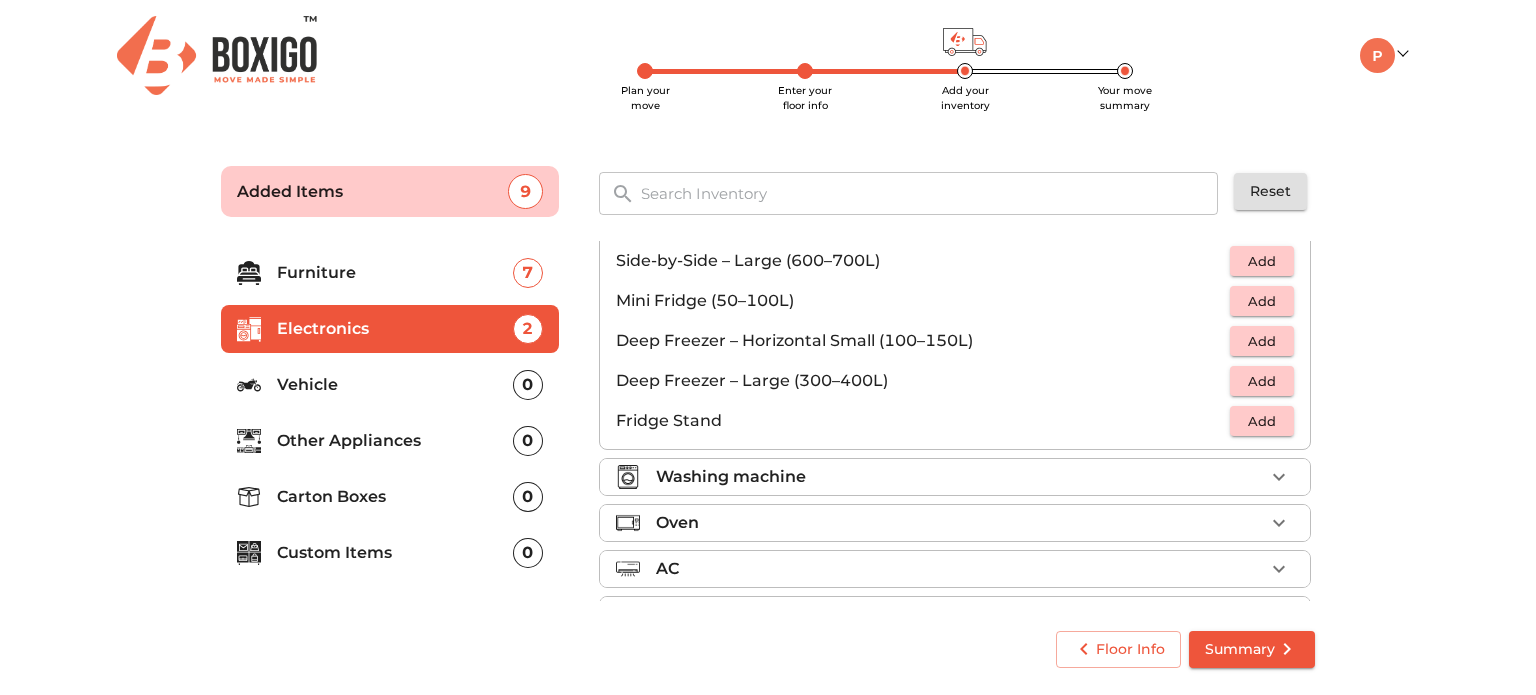 scroll, scrollTop: 222, scrollLeft: 0, axis: vertical 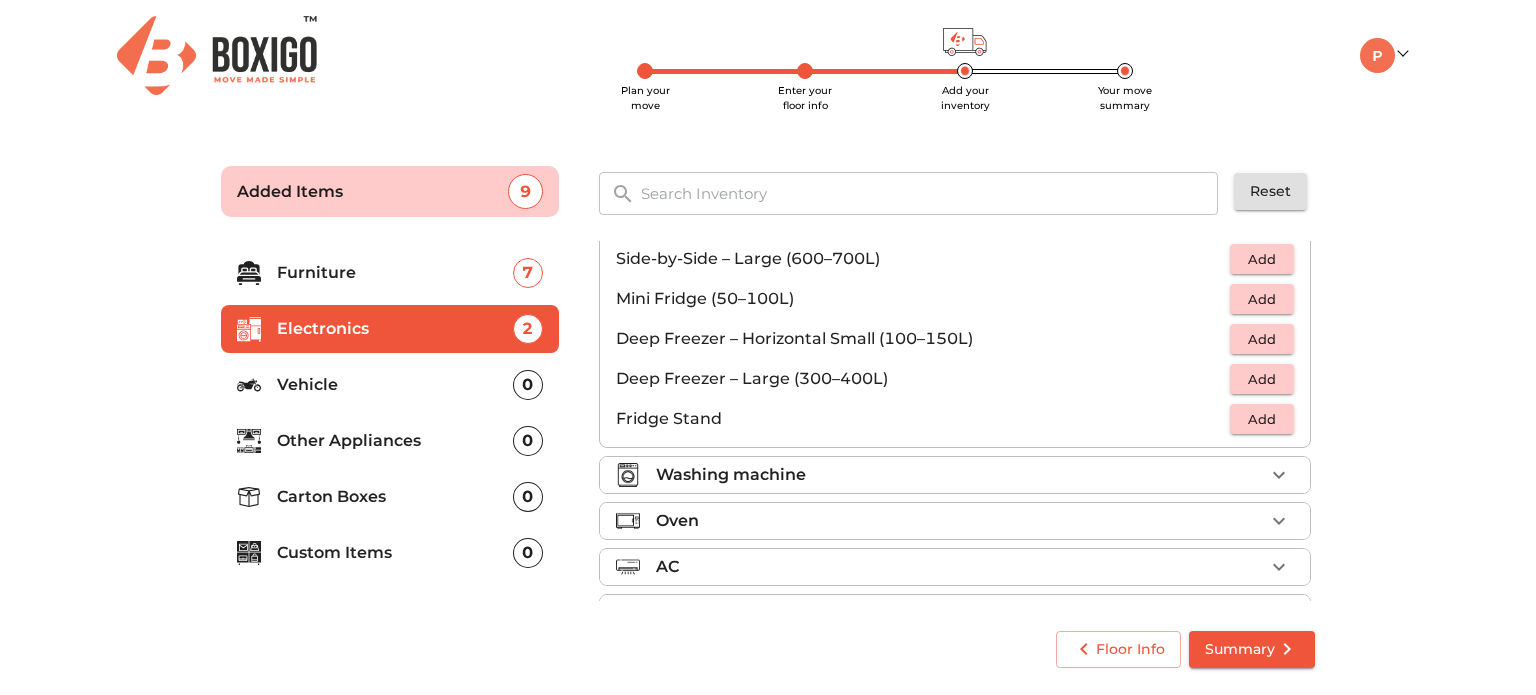 click on "Washing machine" at bounding box center (960, 475) 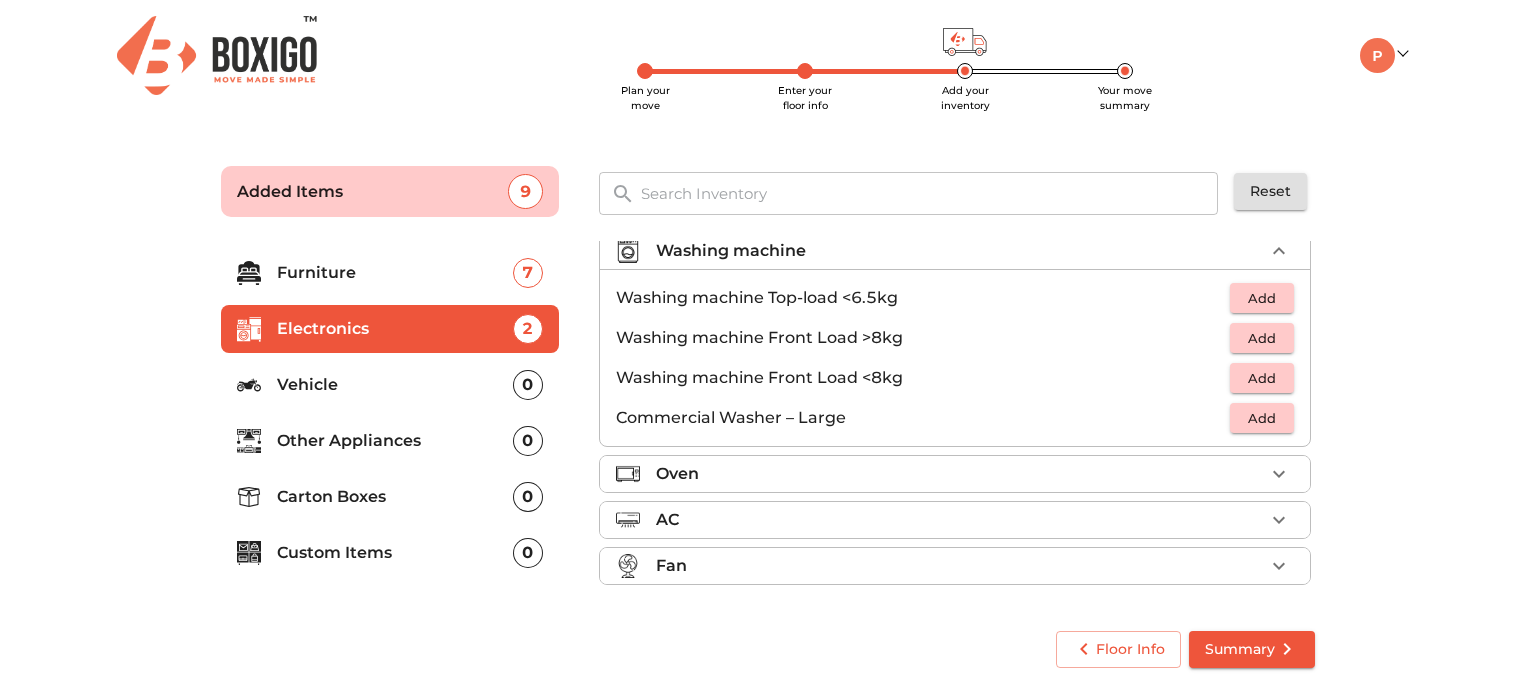 scroll, scrollTop: 93, scrollLeft: 0, axis: vertical 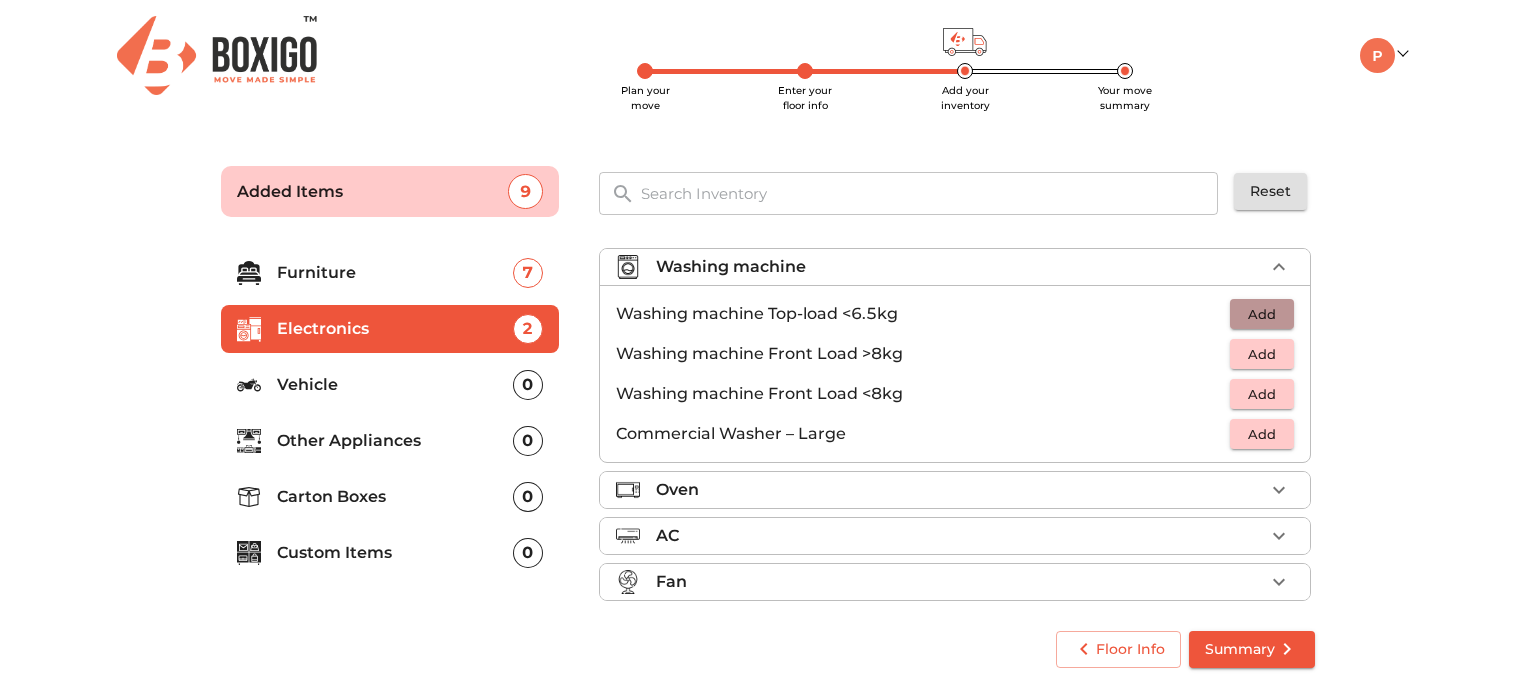click on "Add" at bounding box center (1262, 314) 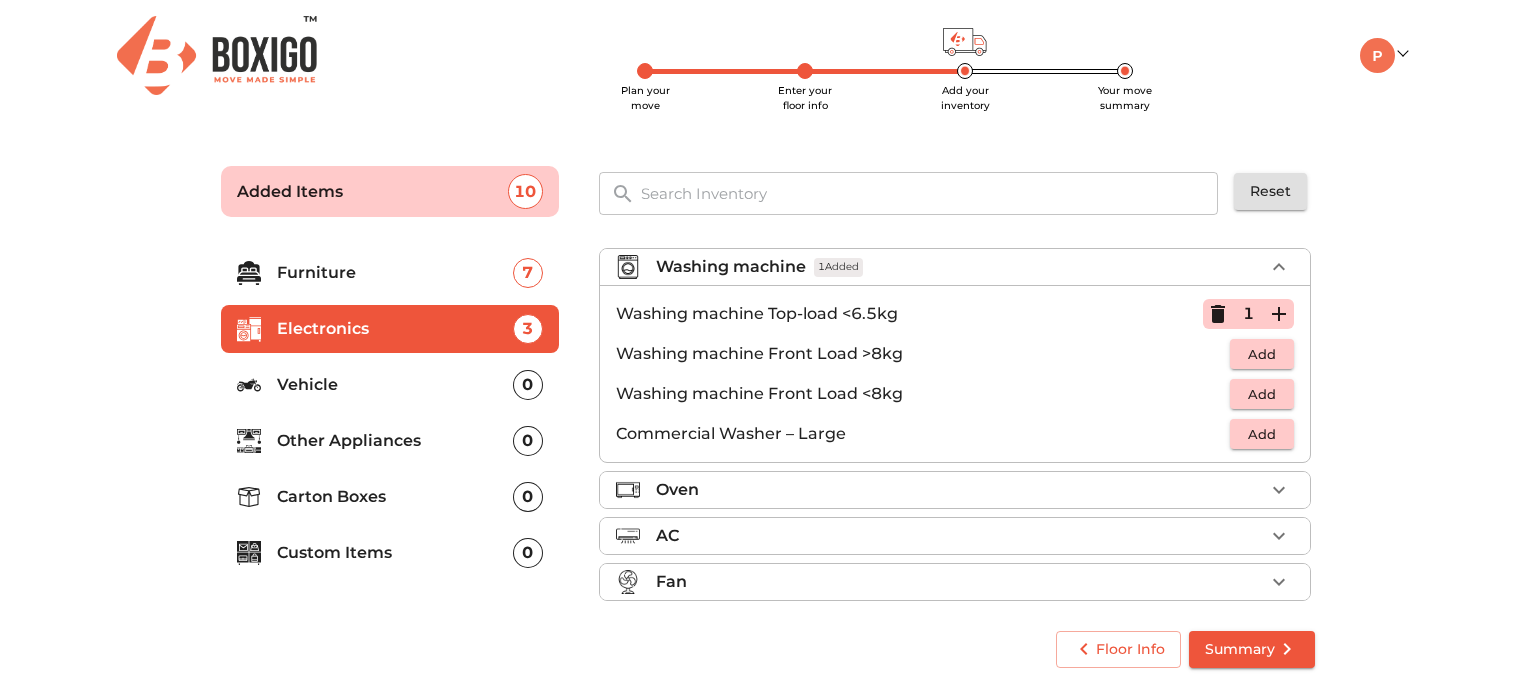 scroll, scrollTop: 106, scrollLeft: 0, axis: vertical 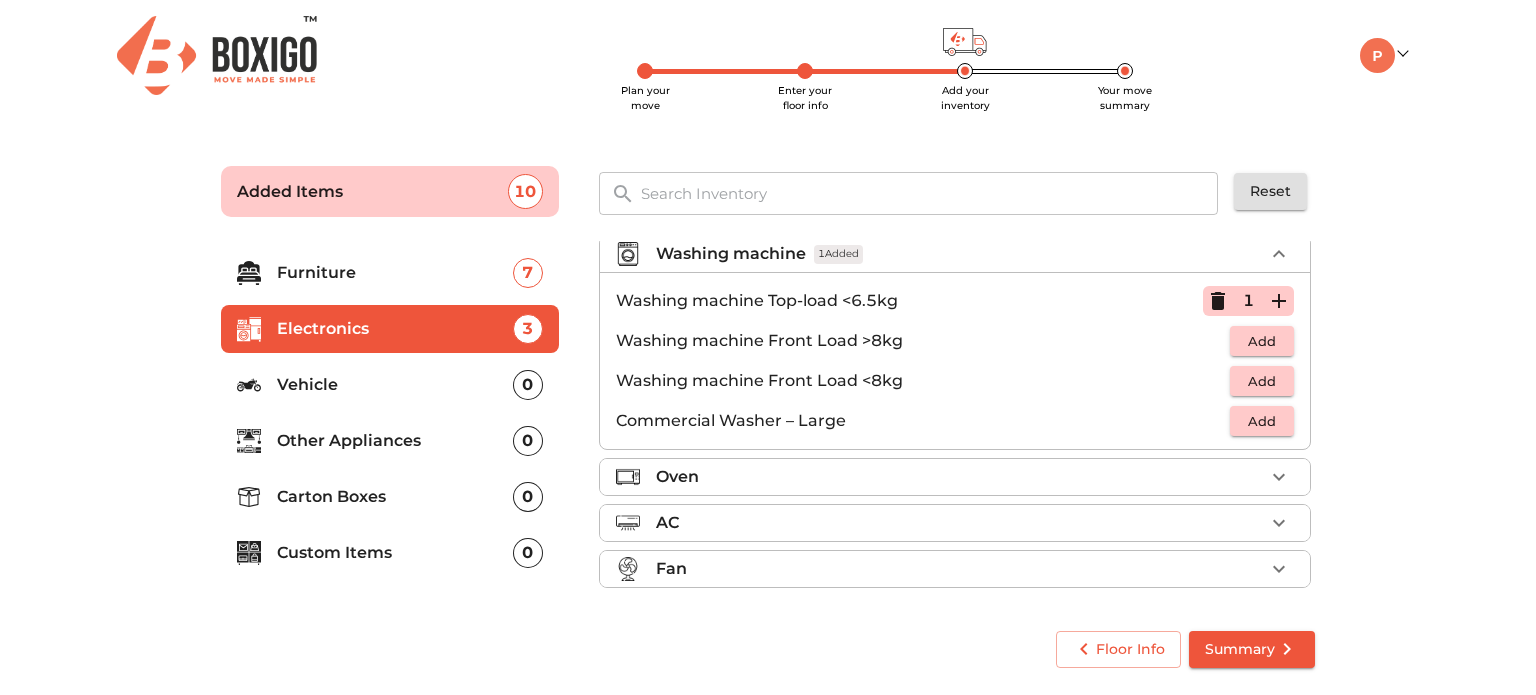 click on "Oven" at bounding box center [960, 477] 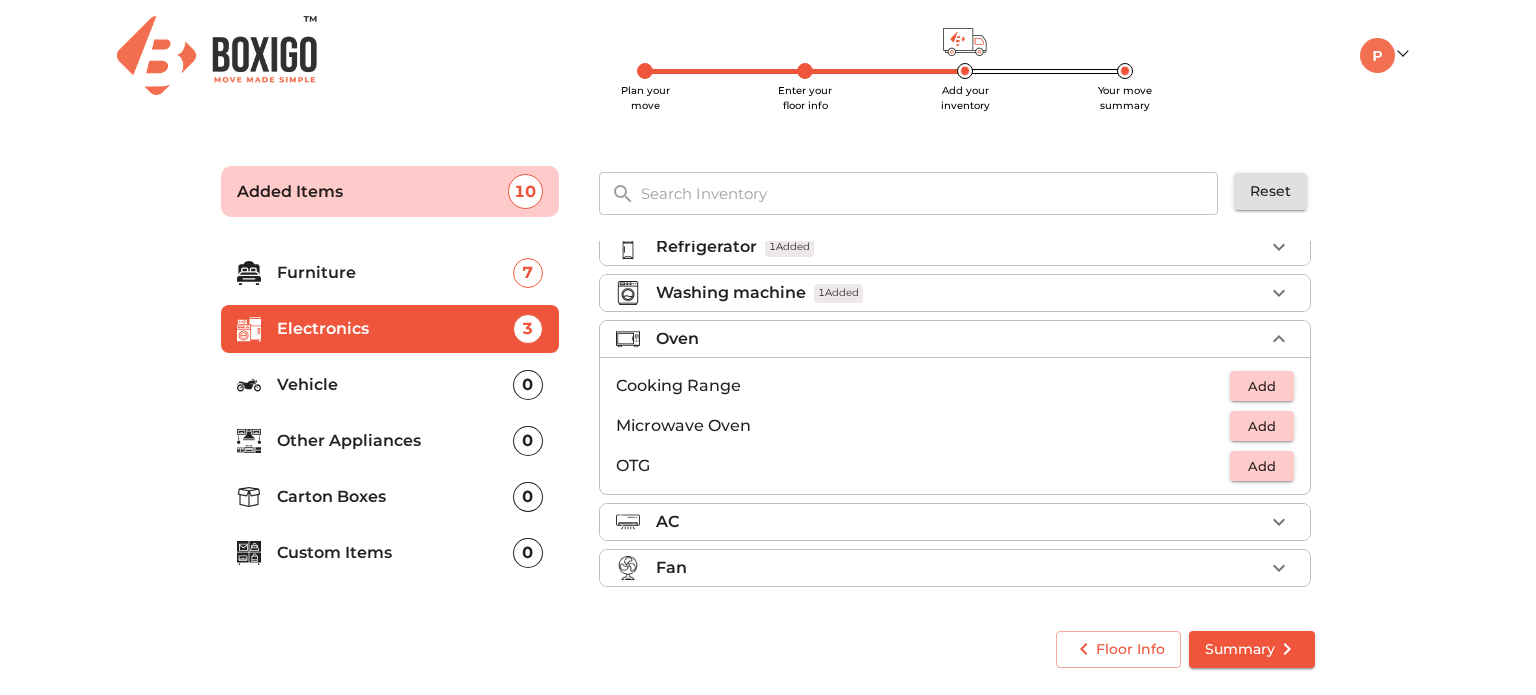 scroll, scrollTop: 66, scrollLeft: 0, axis: vertical 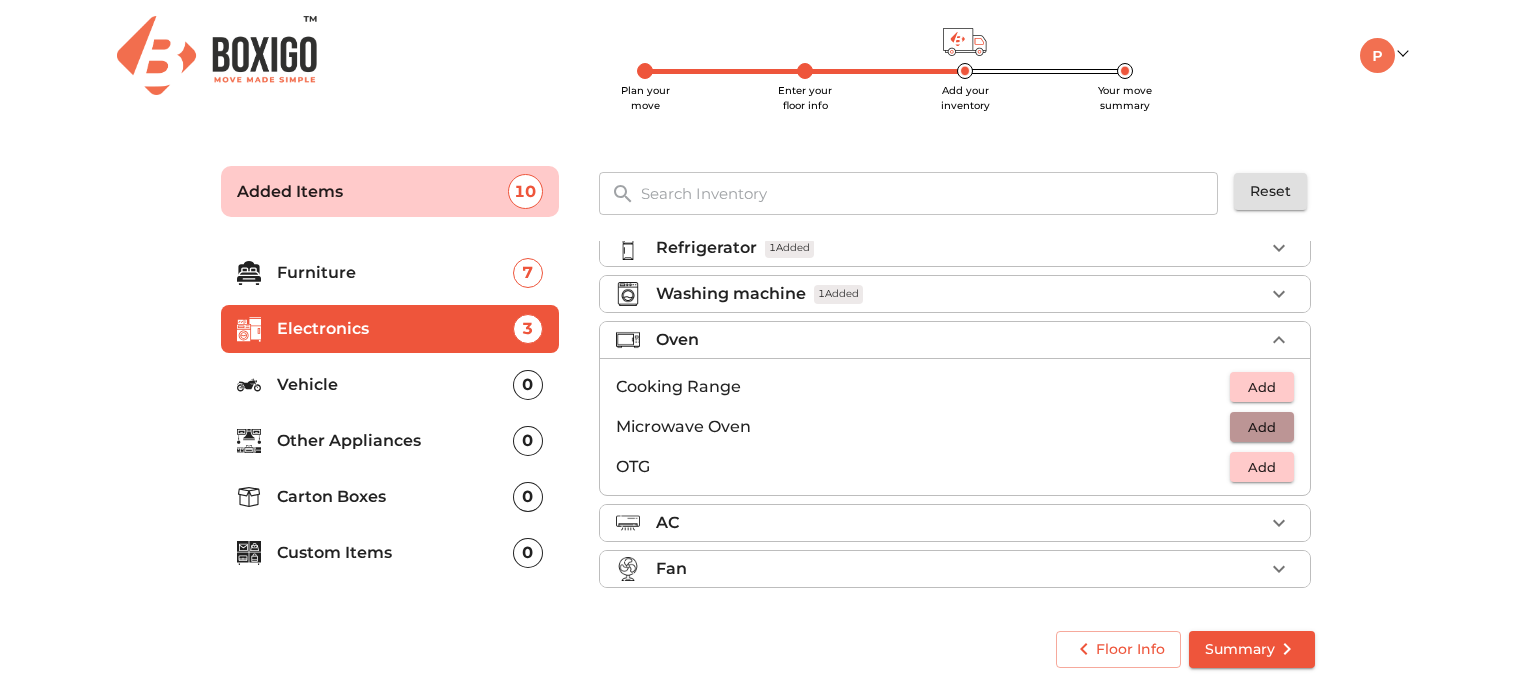 click on "Add" at bounding box center (1262, 427) 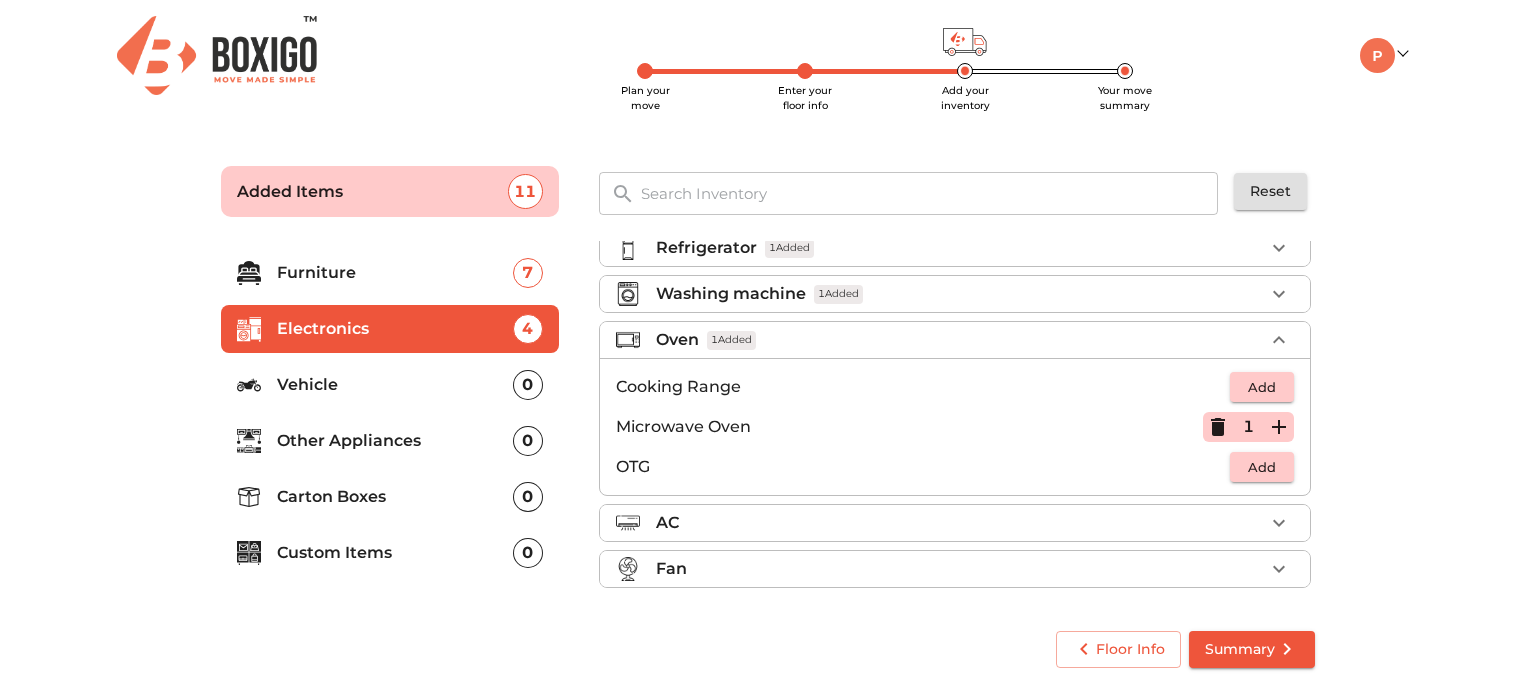 click on "AC" at bounding box center (960, 523) 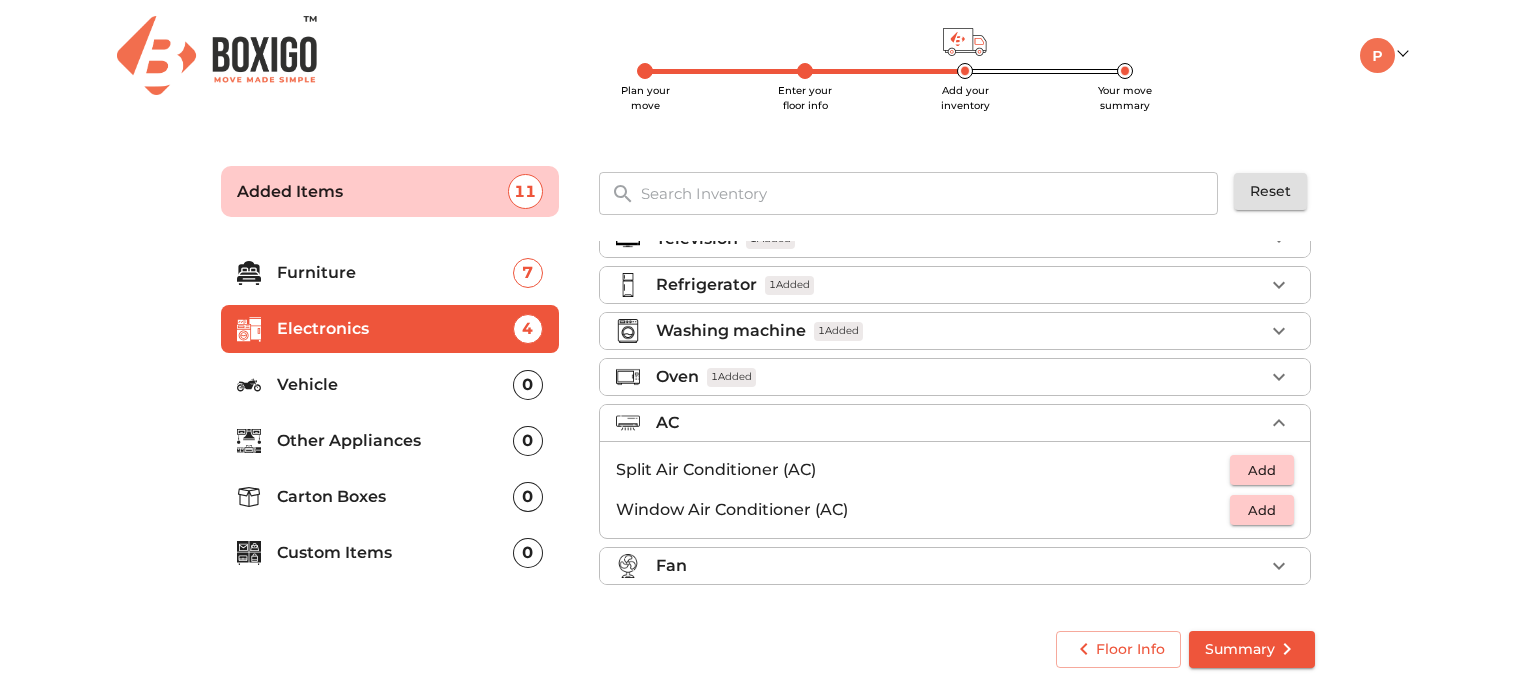 scroll, scrollTop: 26, scrollLeft: 0, axis: vertical 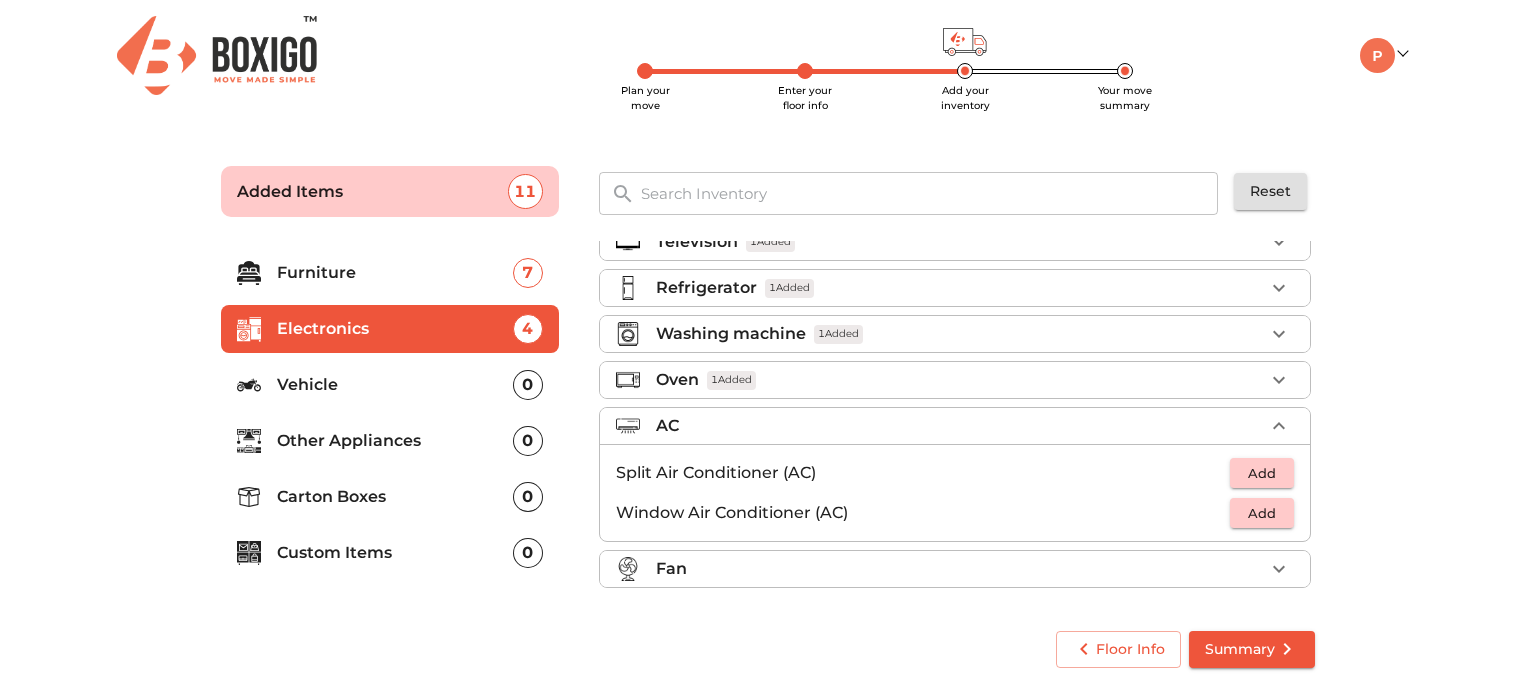 click on "Vehicle" at bounding box center [395, 385] 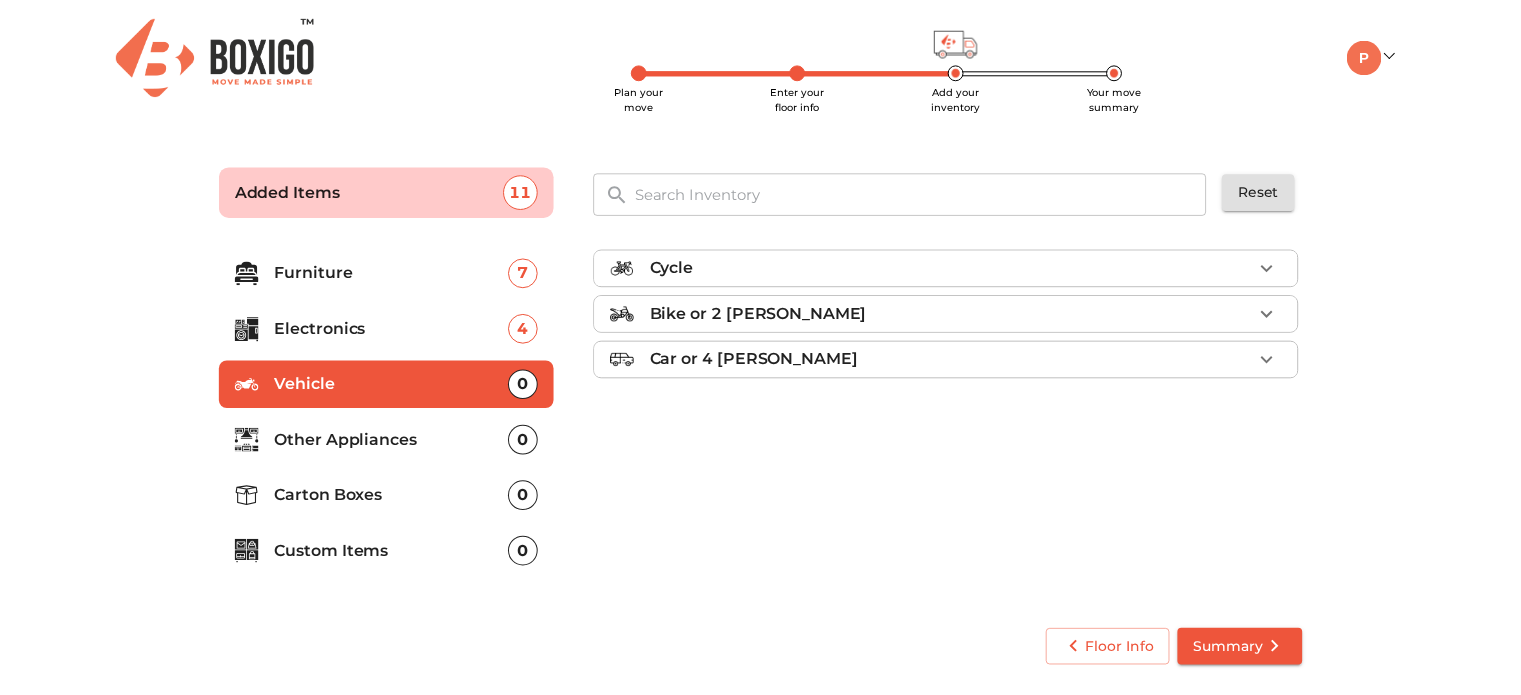 scroll, scrollTop: 0, scrollLeft: 0, axis: both 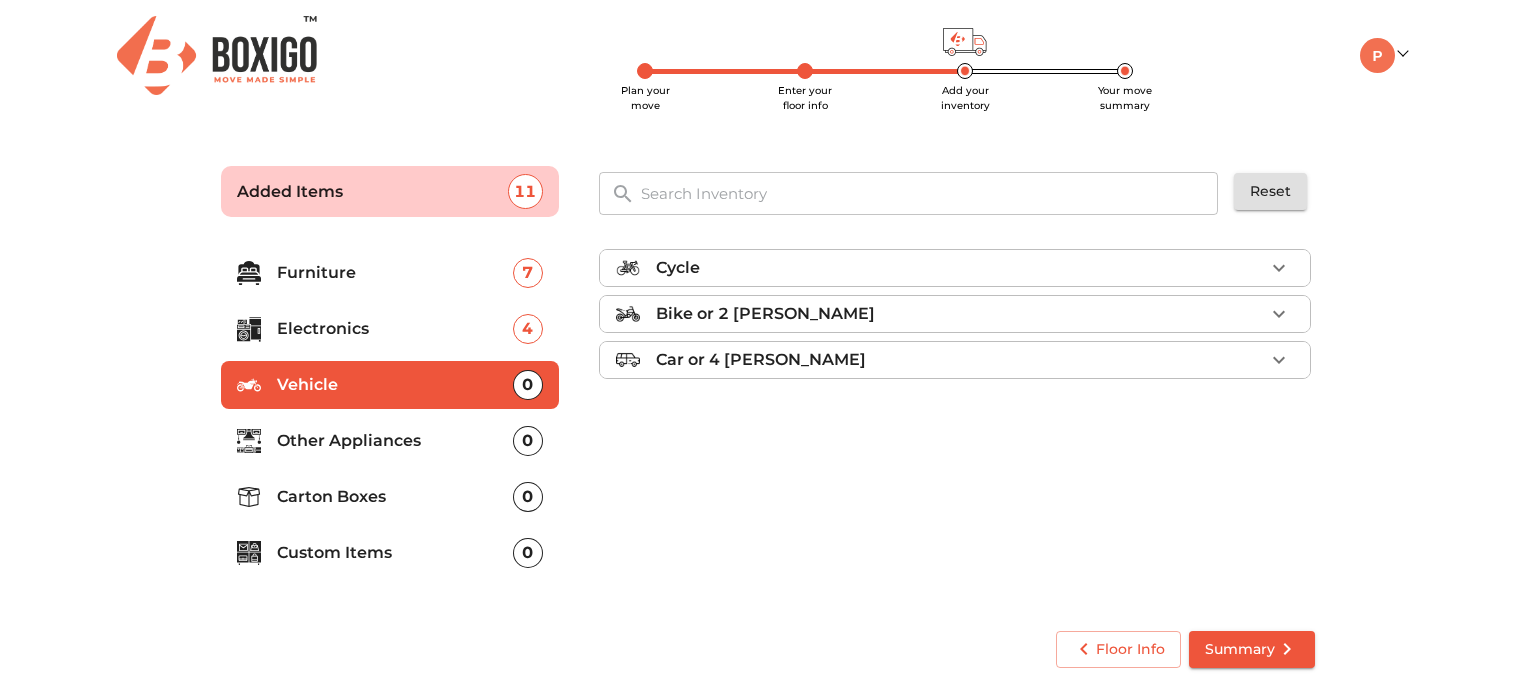 click on "Other Appliances" at bounding box center (395, 441) 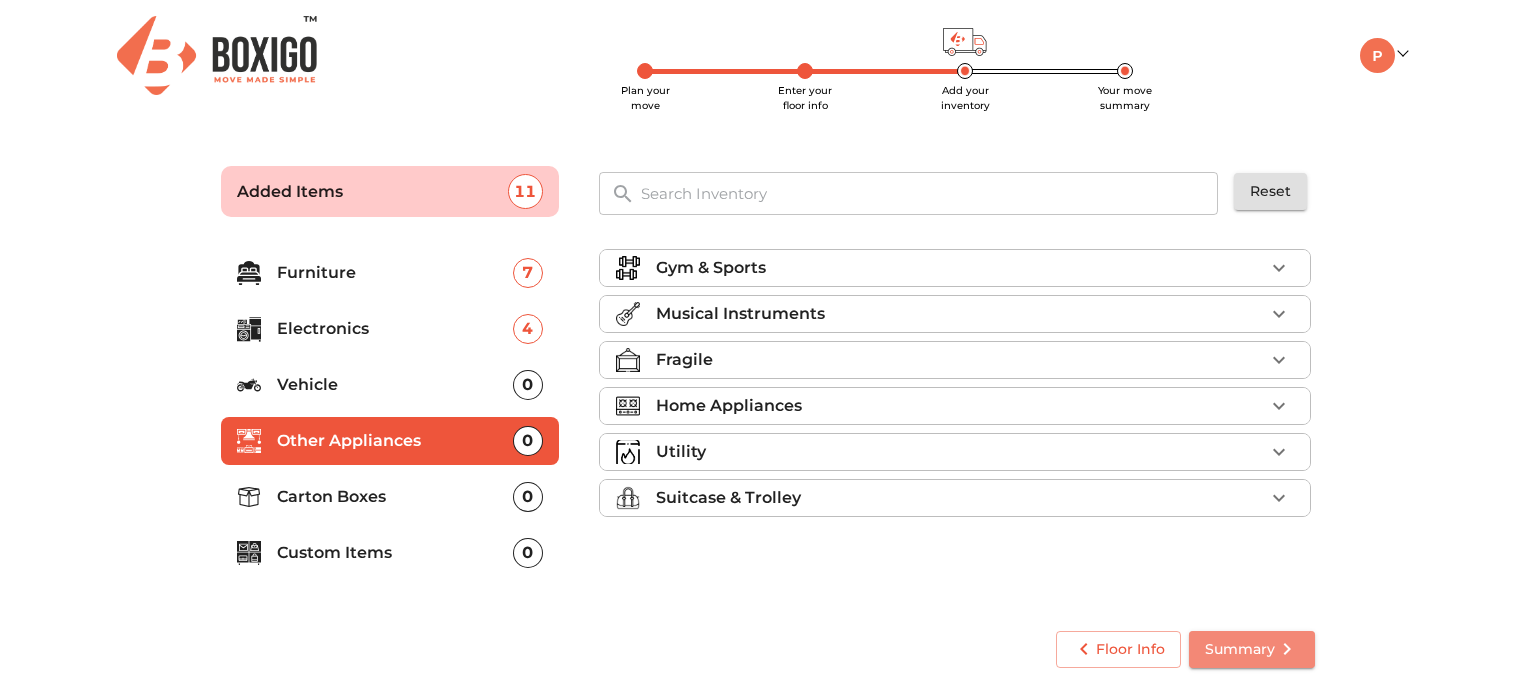 click on "Summary" at bounding box center [1252, 649] 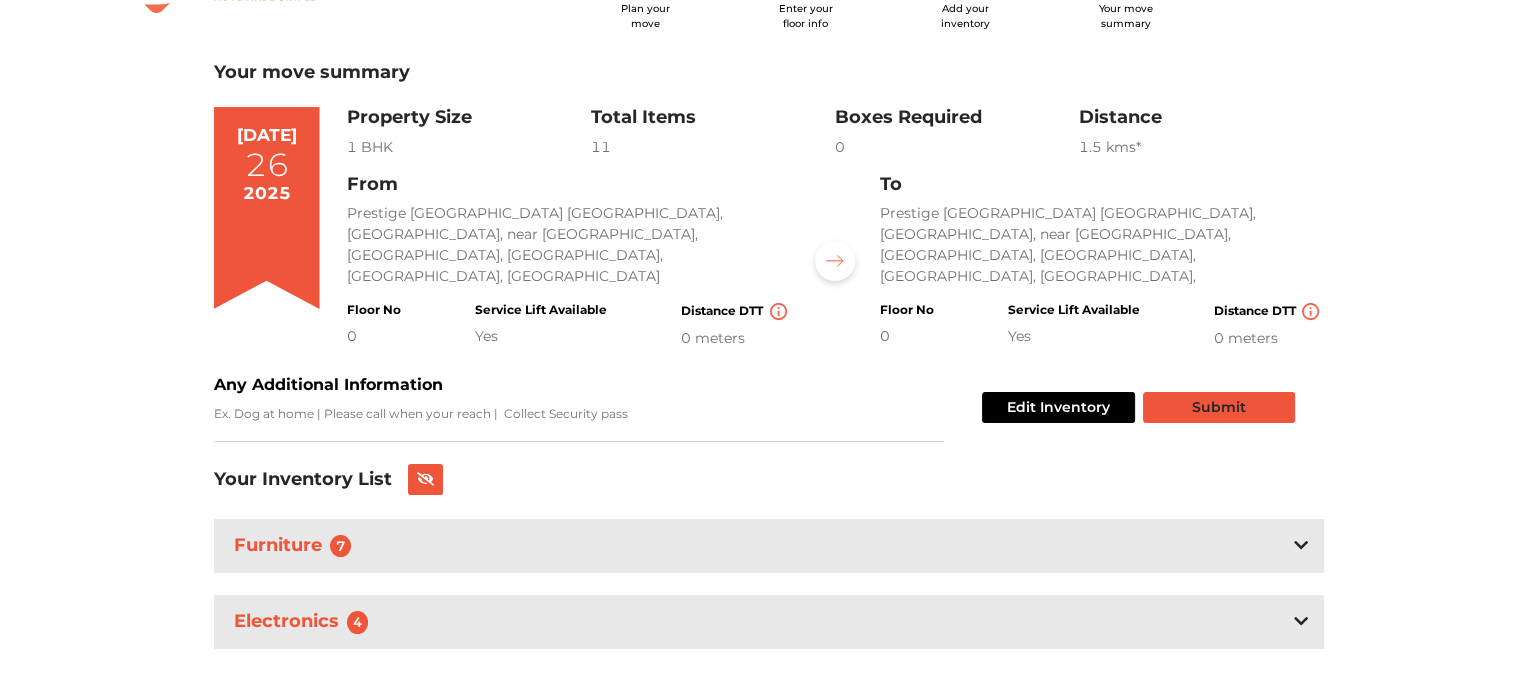 scroll, scrollTop: 80, scrollLeft: 0, axis: vertical 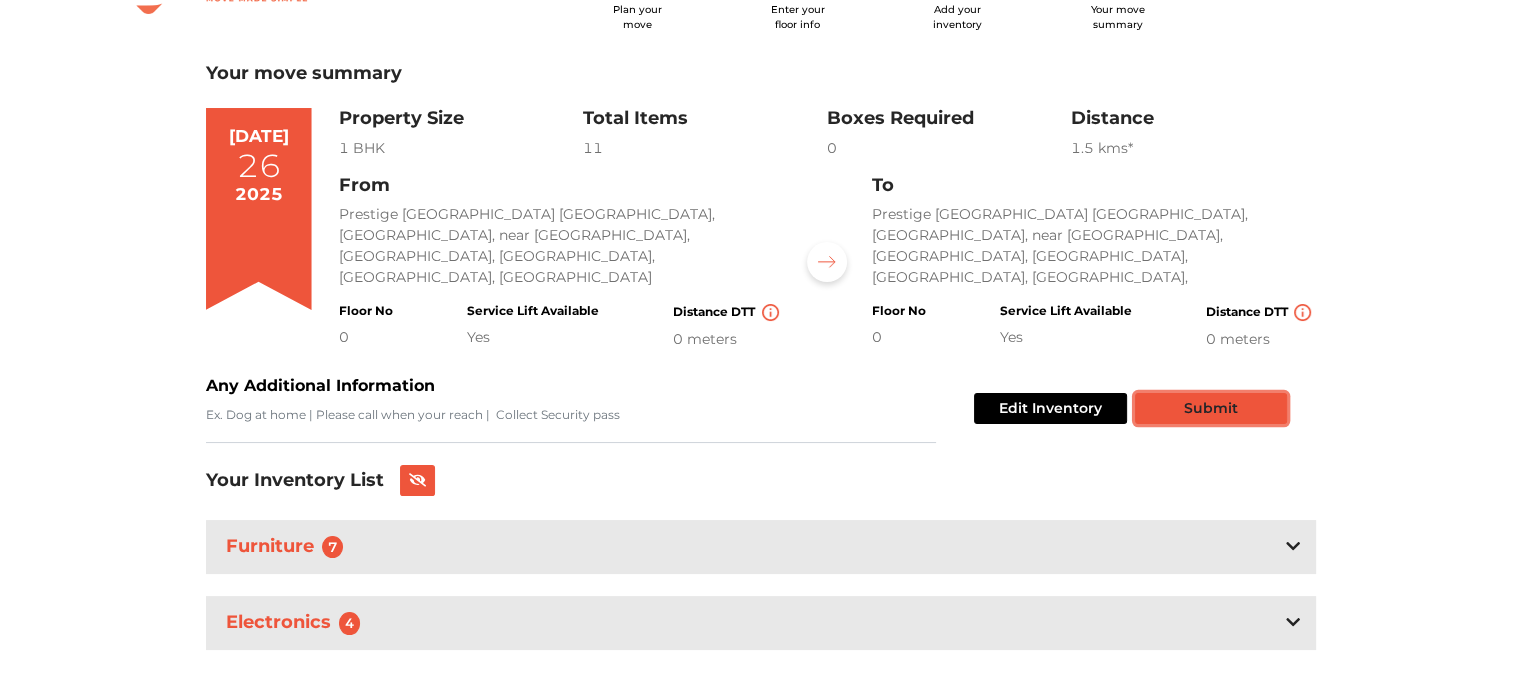 click on "Submit" at bounding box center (1211, 408) 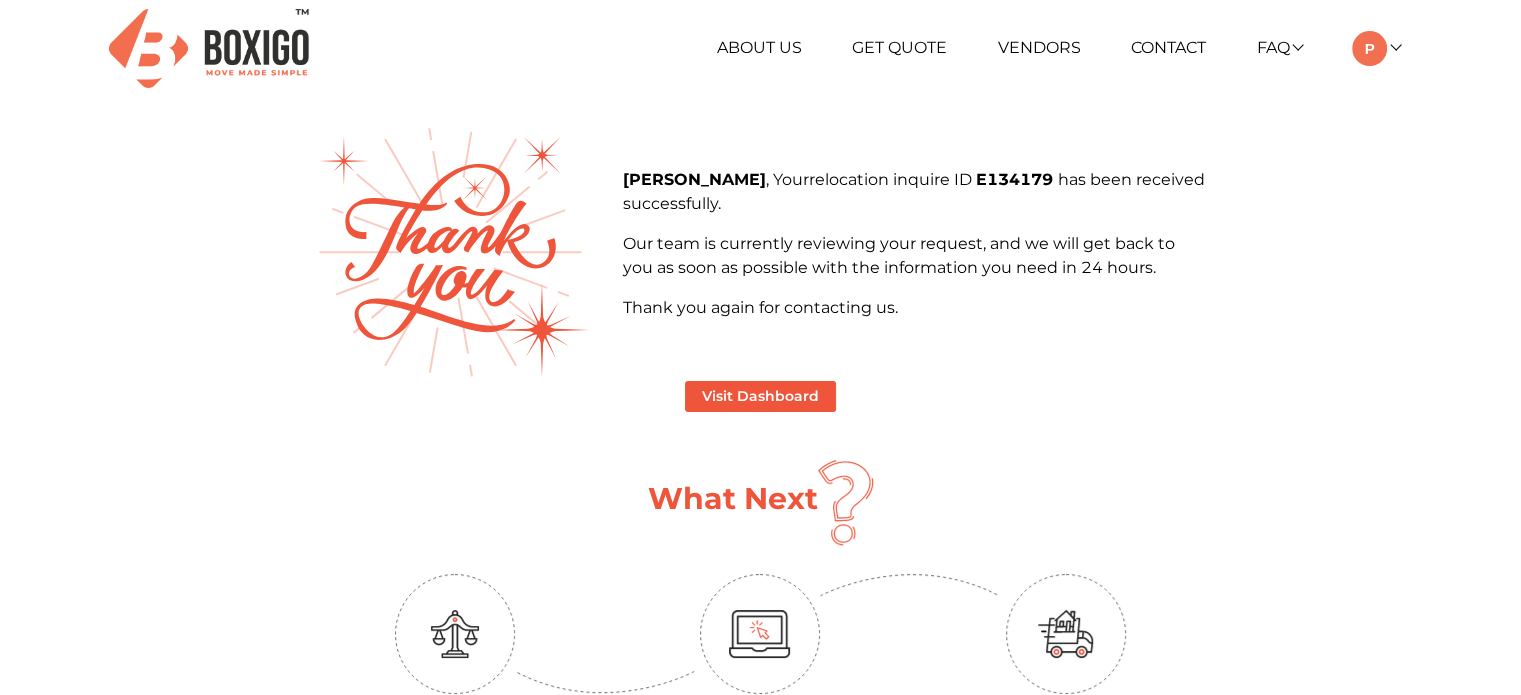 scroll, scrollTop: 4, scrollLeft: 0, axis: vertical 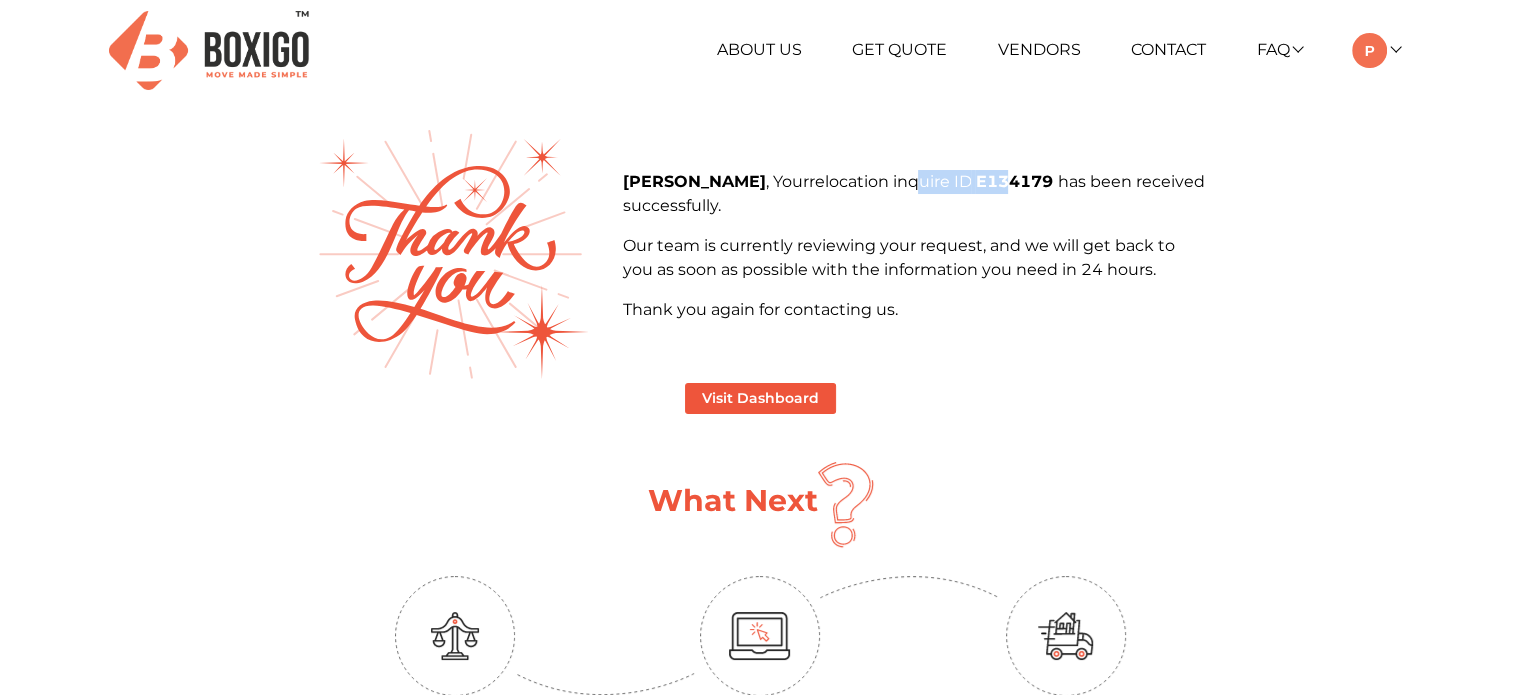 drag, startPoint x: 845, startPoint y: 171, endPoint x: 935, endPoint y: 143, distance: 94.254974 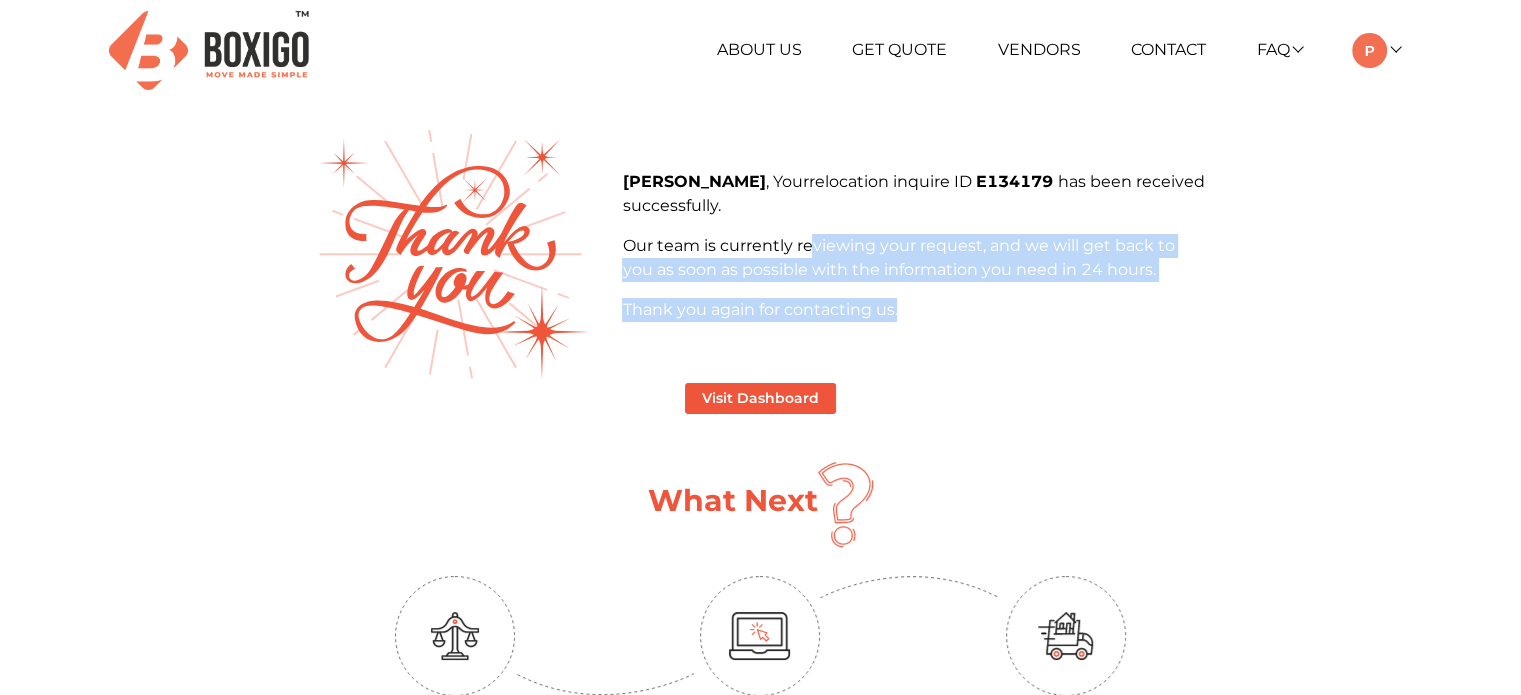 drag, startPoint x: 813, startPoint y: 239, endPoint x: 980, endPoint y: 324, distance: 187.3873 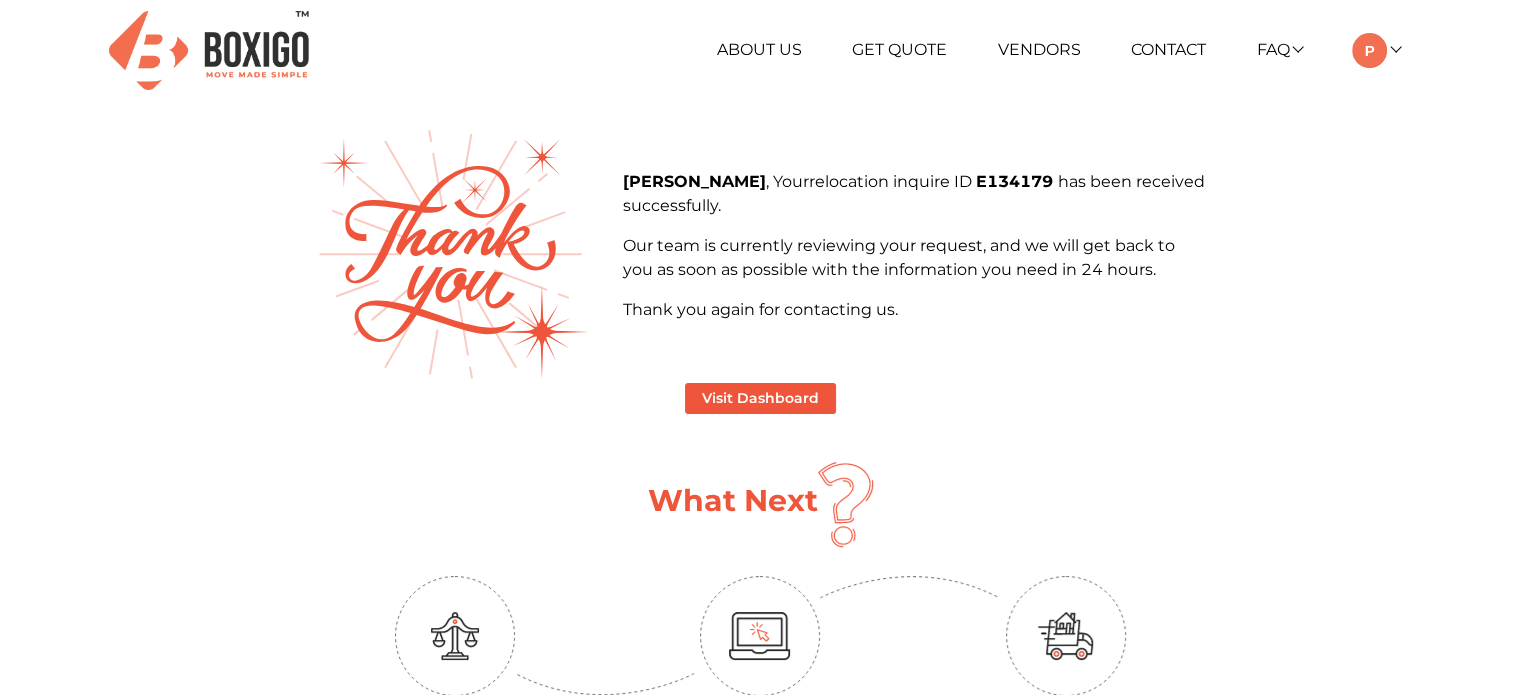 click on "Puneet , Your  relocation    inquire ID     E134179    has been received successfully. Our team is currently reviewing your request, and we will get back to you as soon as possible with the information you need in 24 hours. Thank you again for contacting us." at bounding box center (913, 254) 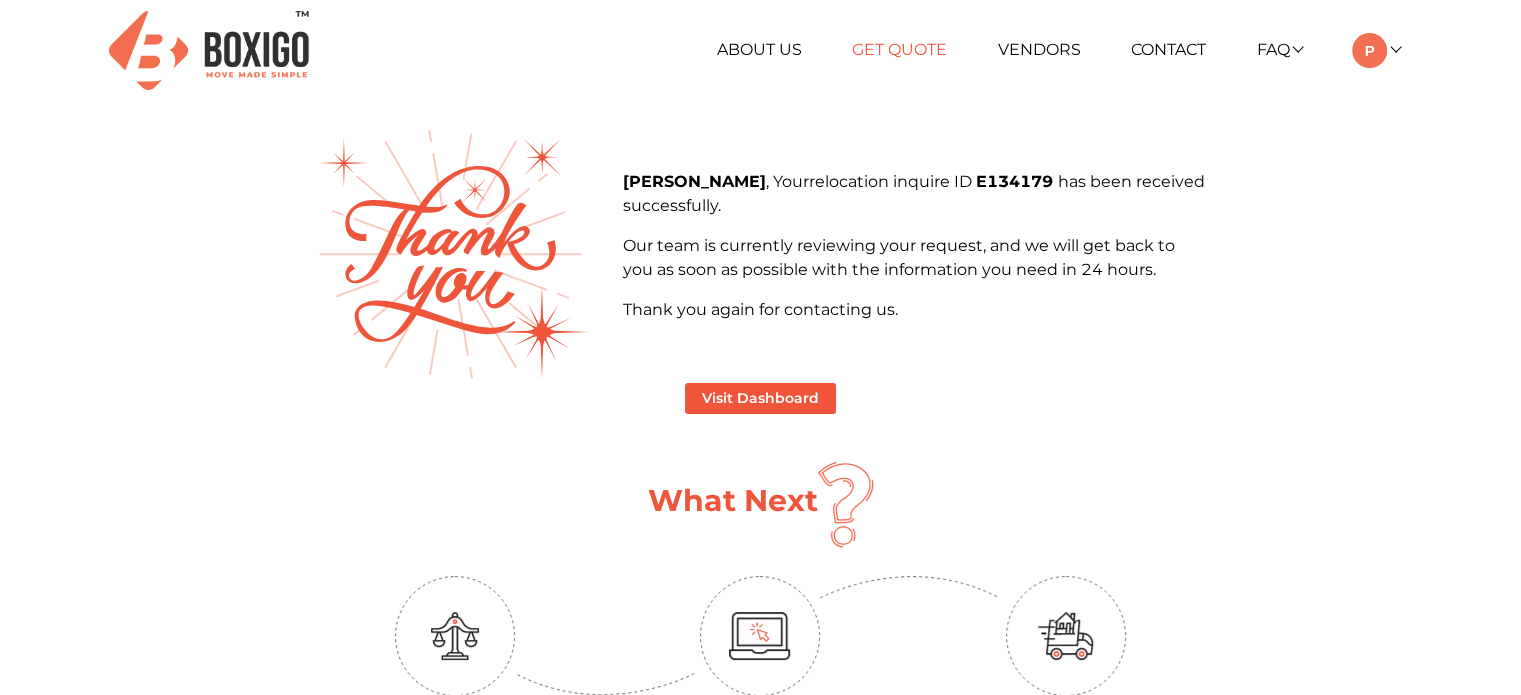 click on "Get Quote" at bounding box center (899, 49) 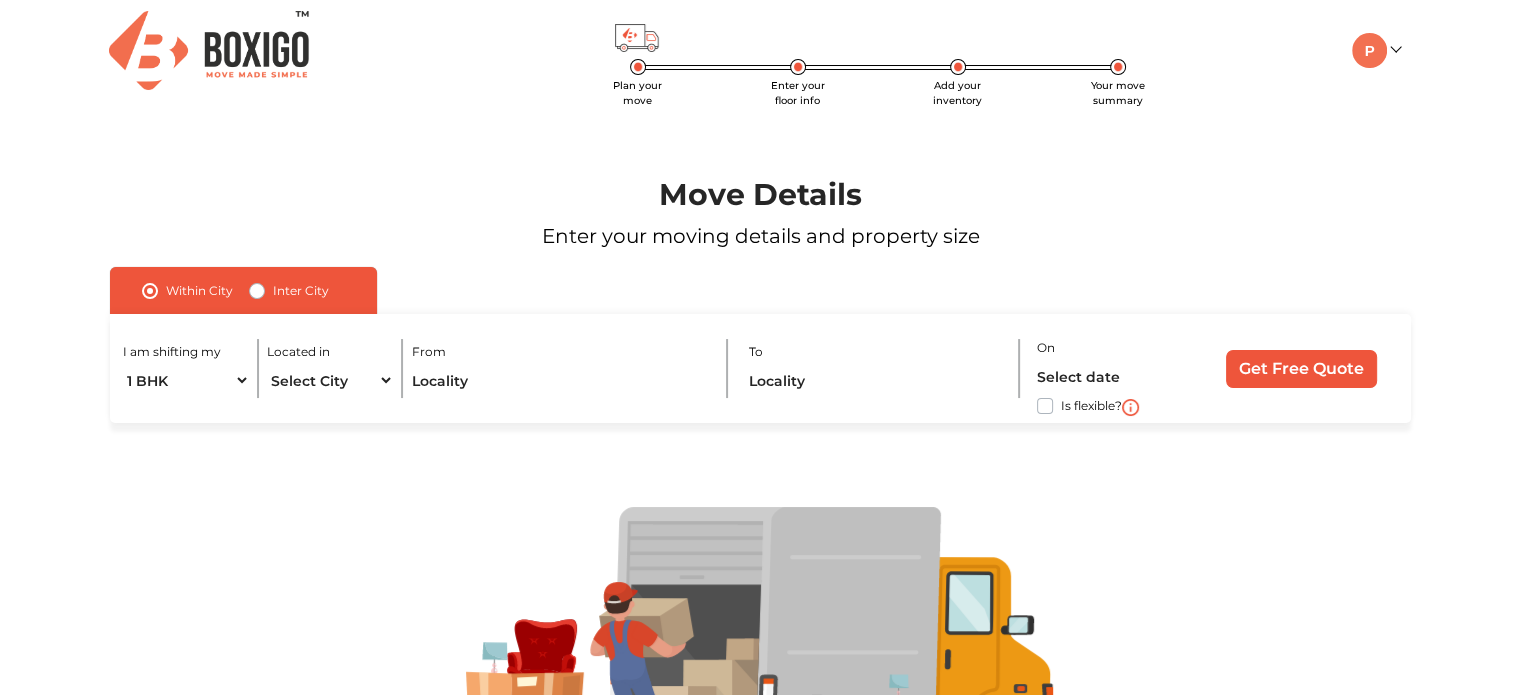 click at bounding box center [209, 50] 